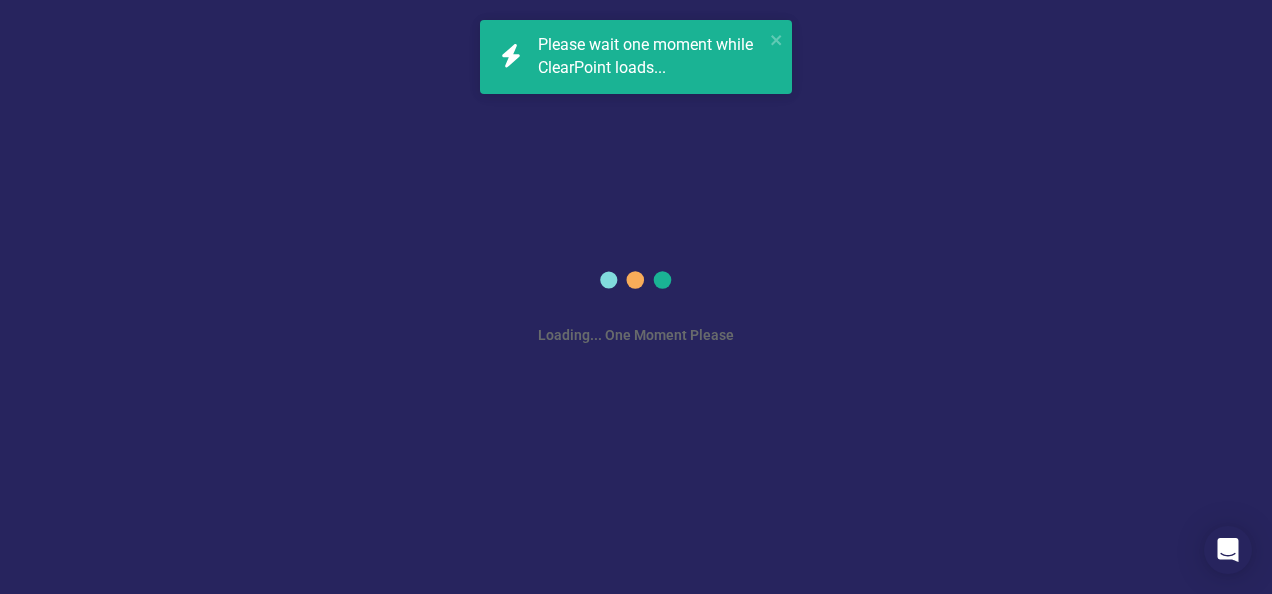 scroll, scrollTop: 0, scrollLeft: 0, axis: both 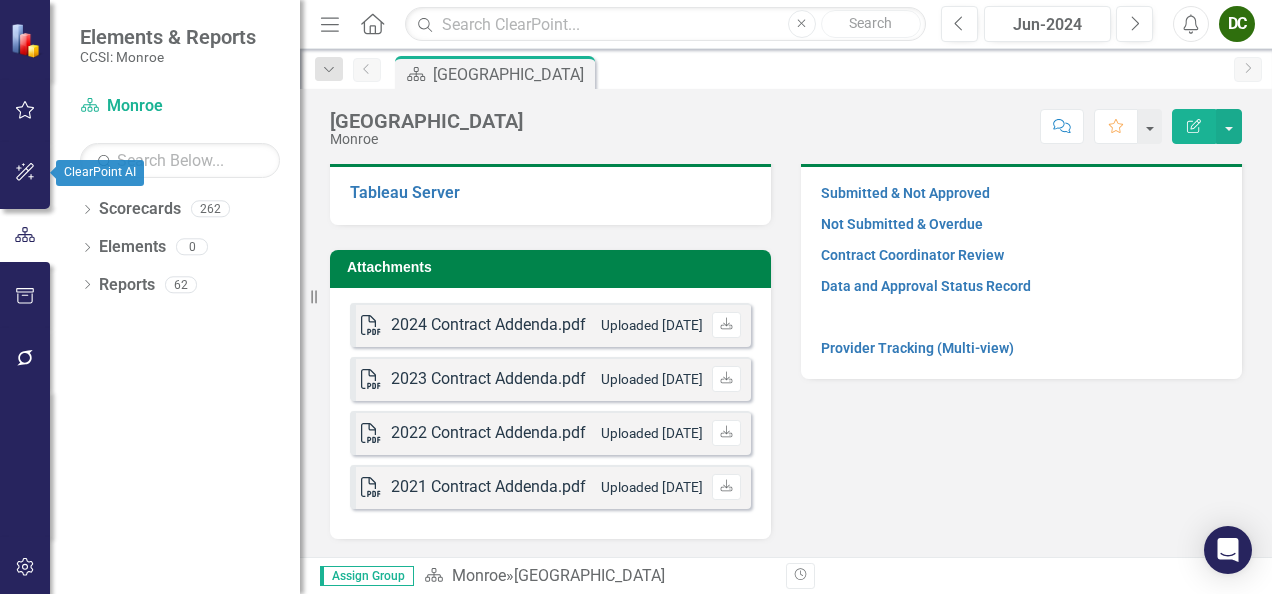 click 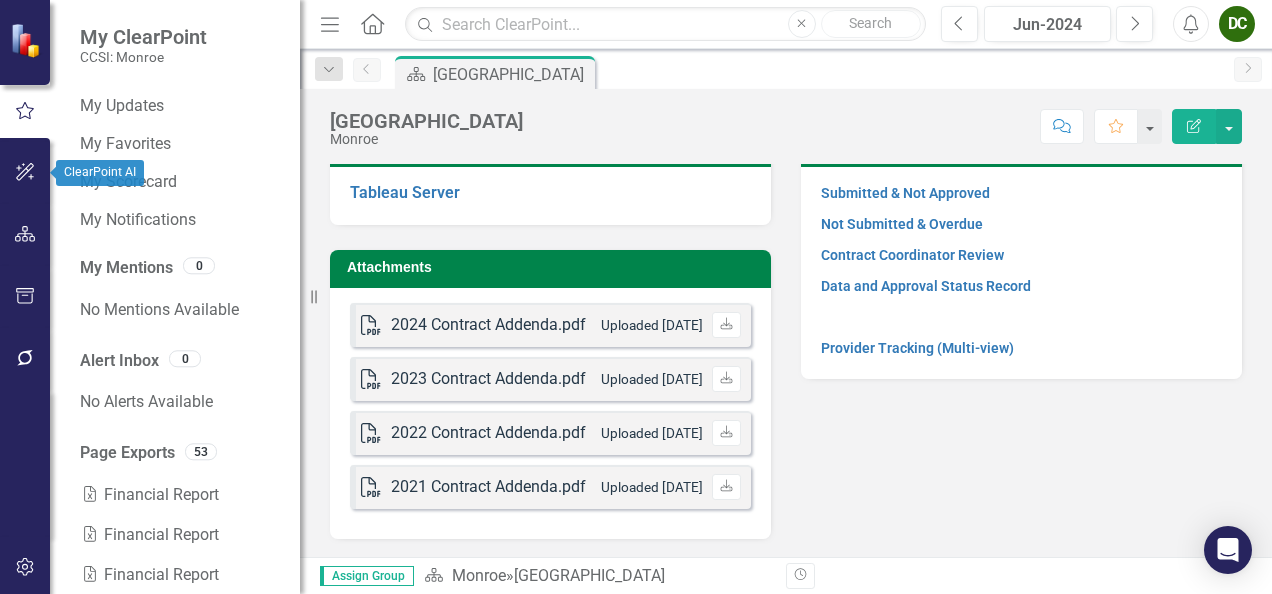 scroll, scrollTop: 74, scrollLeft: 0, axis: vertical 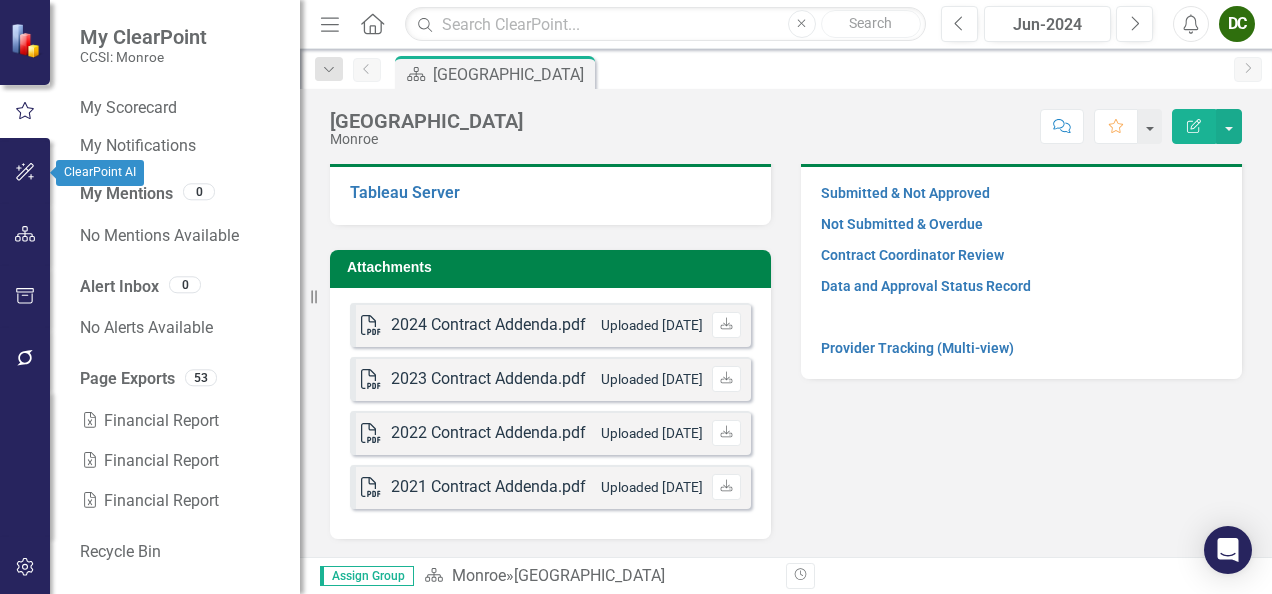 click 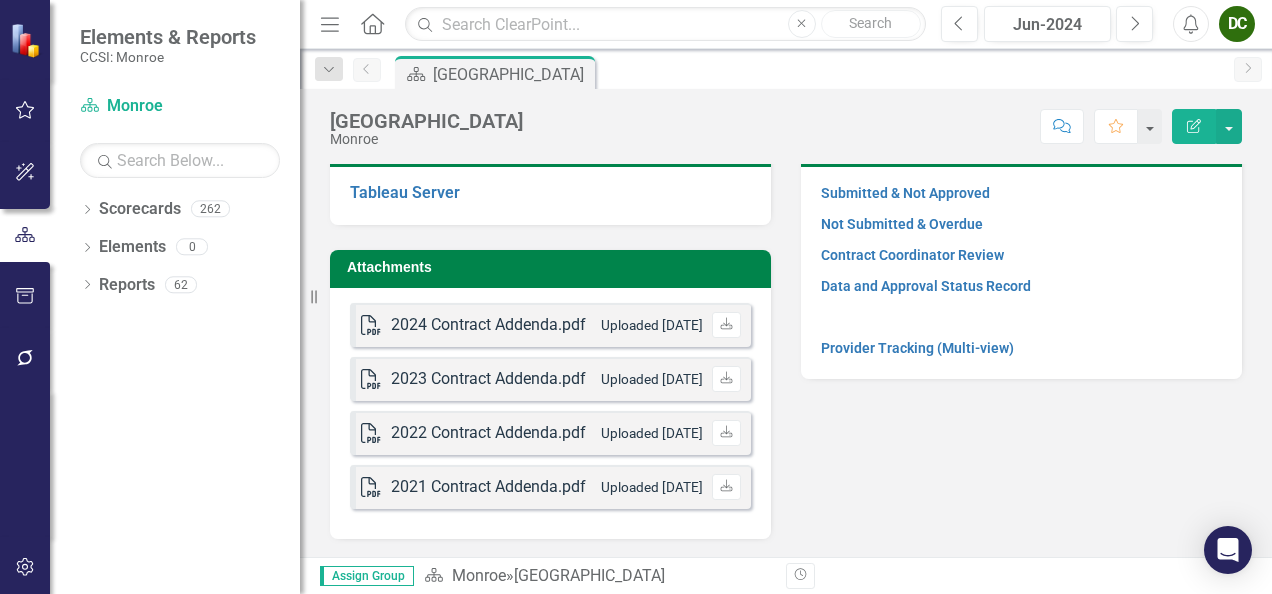click on "Dropdown Scorecards 262 Dropdown Monroe Dropdown Catholic Charities Family & Community Services Catholic Charities Family & Community Services (MCOMH Internal) Alexander Barrington Chemical Dependency Outpatient Compulsive Gambling Treatment Freedom House Jones Ave Liberty Manor Mental Health Clinic Other CD Prevention Primary CD Prevention Senior Screening Supportive Living Dropdown Center for Community Alternatives Center for Community Alternatives (MCOMH Internal) Recovery Center Dropdown Center for Youth Services, Inc. Center for Youth Services, Inc. (MCOMH Internal) Monroe Ave - Other CD Prevention Monroe Ave - Primary CD Prevention Dropdown Children's Institute, Inc. Children's Institute, Inc. (MCOMH Internal) Primary Project Dropdown Community Place, Inc. Community Place, Inc. (MCOMH Internal) Other CD Prevention Primary CD Prevention Dropdown Compeer of Rochester, Inc. Compeer of Rochester, Inc. (MCOMH Internal) Compeer Adult 1:1 Skill Building Dropdown Youth 1:1 Family Support Services Dropdown PASS" at bounding box center (175, 393) 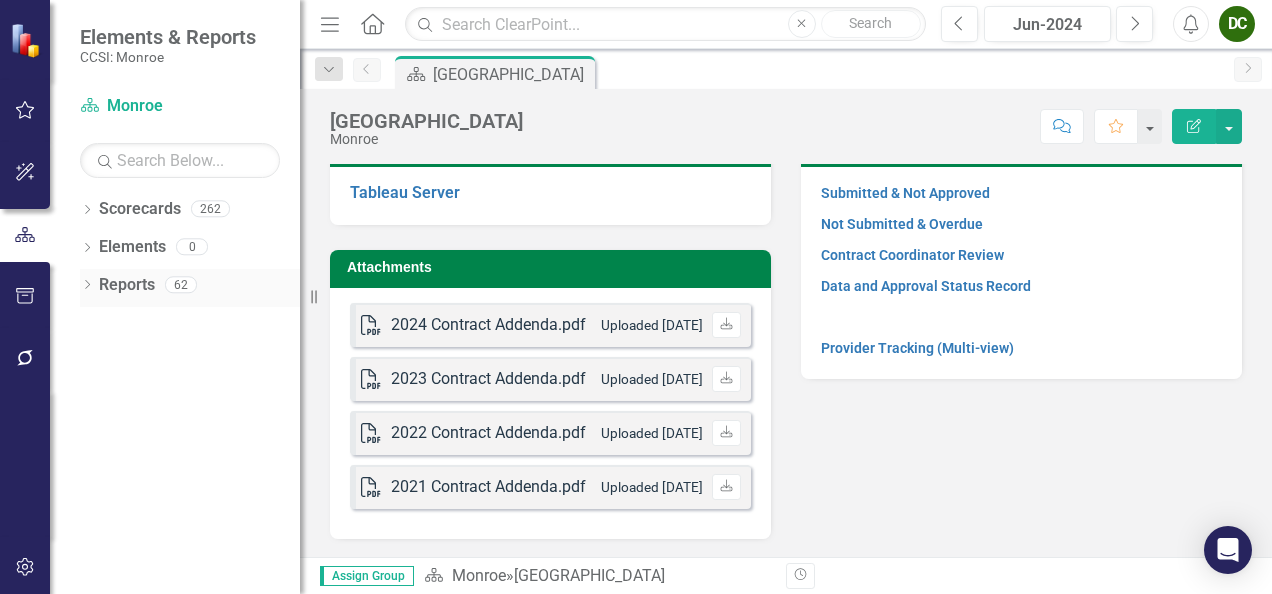 click on "Dropdown" 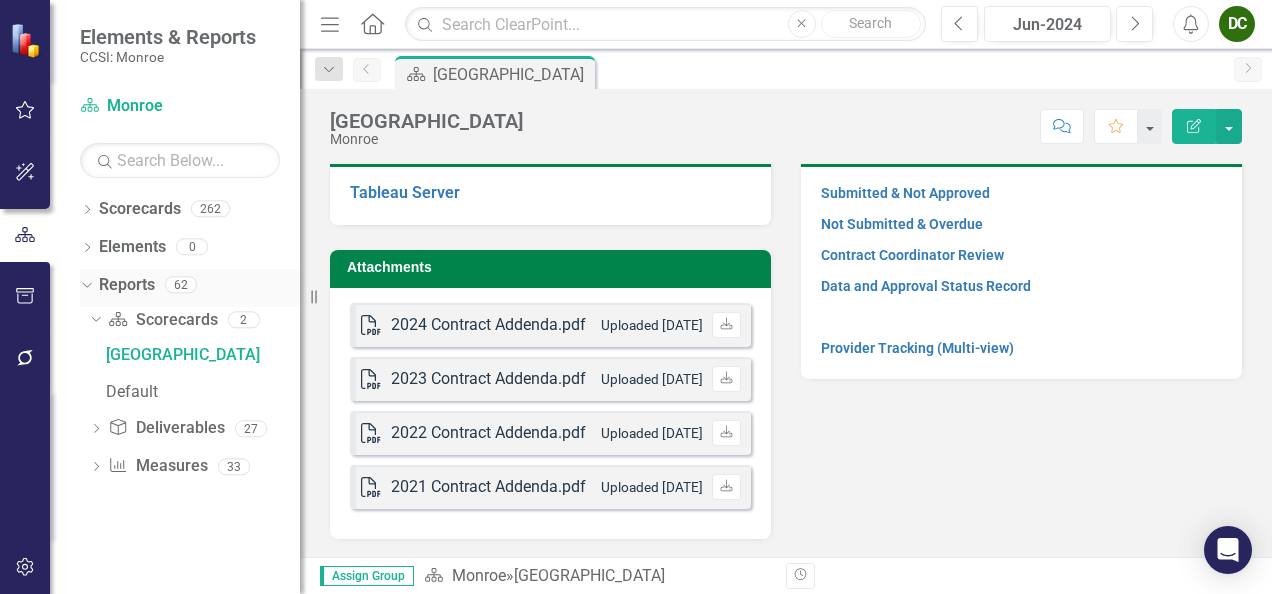 click on "Dropdown" at bounding box center (83, 284) 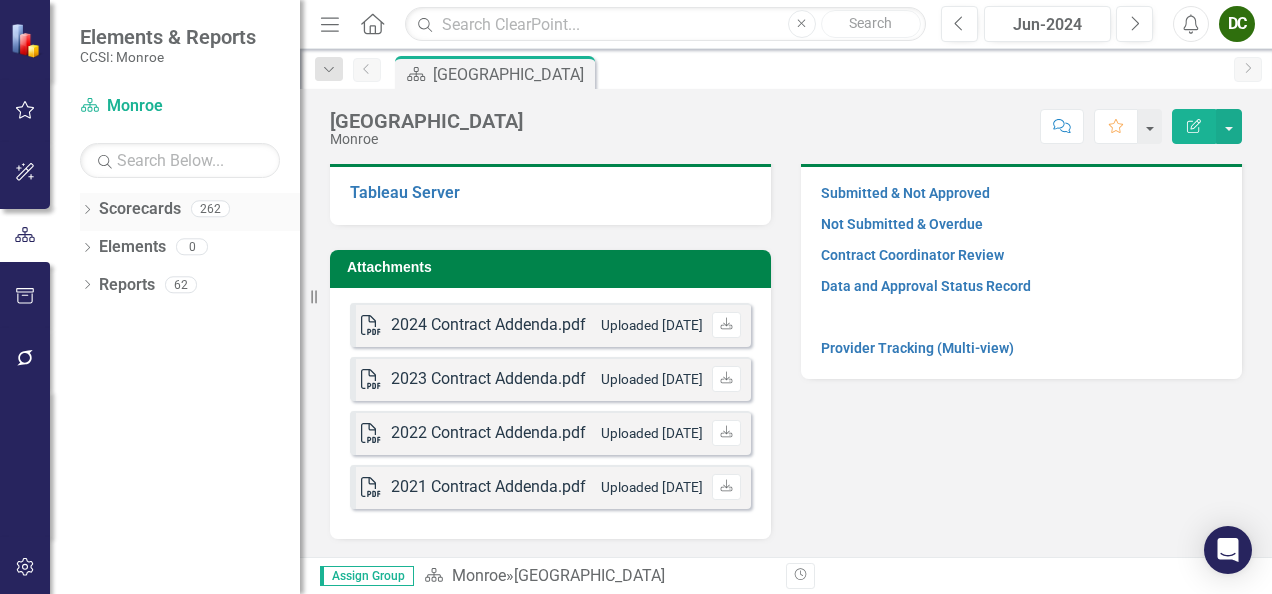 click on "Dropdown Scorecards 262" at bounding box center [190, 212] 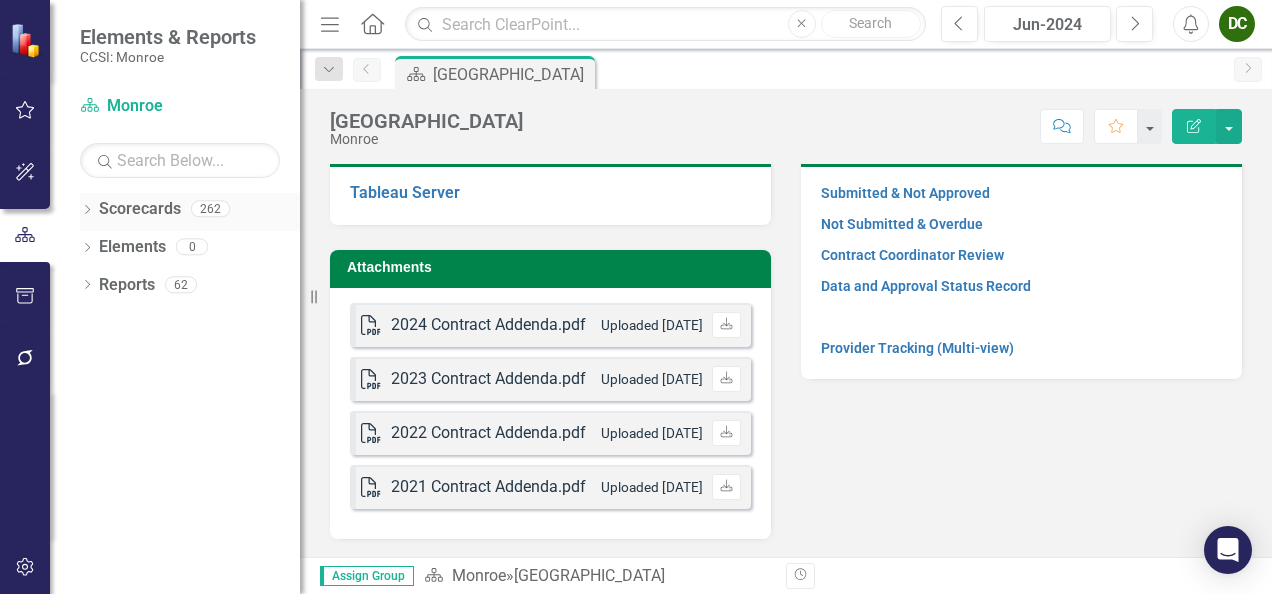 click on "Dropdown" 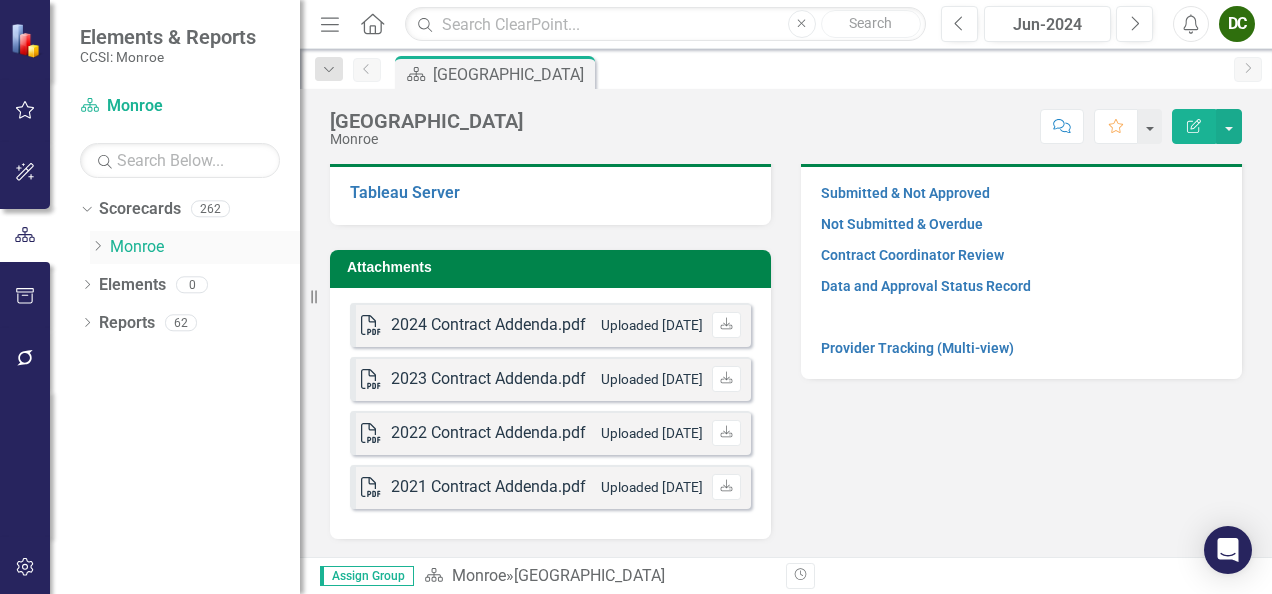 click on "Dropdown" 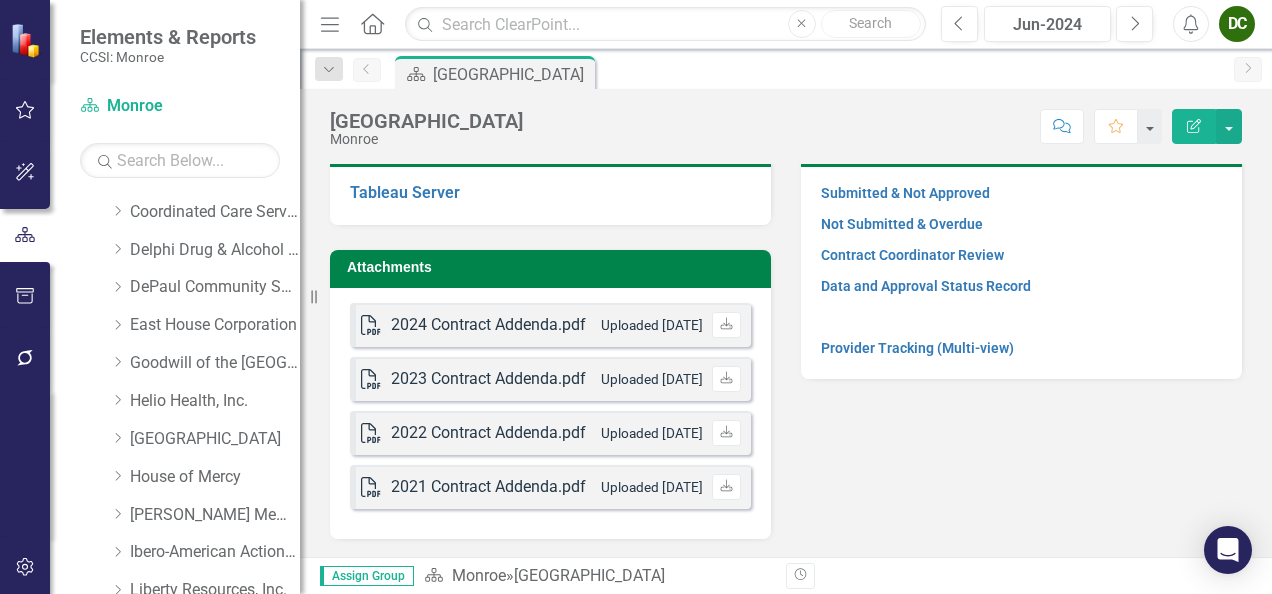 scroll, scrollTop: 500, scrollLeft: 0, axis: vertical 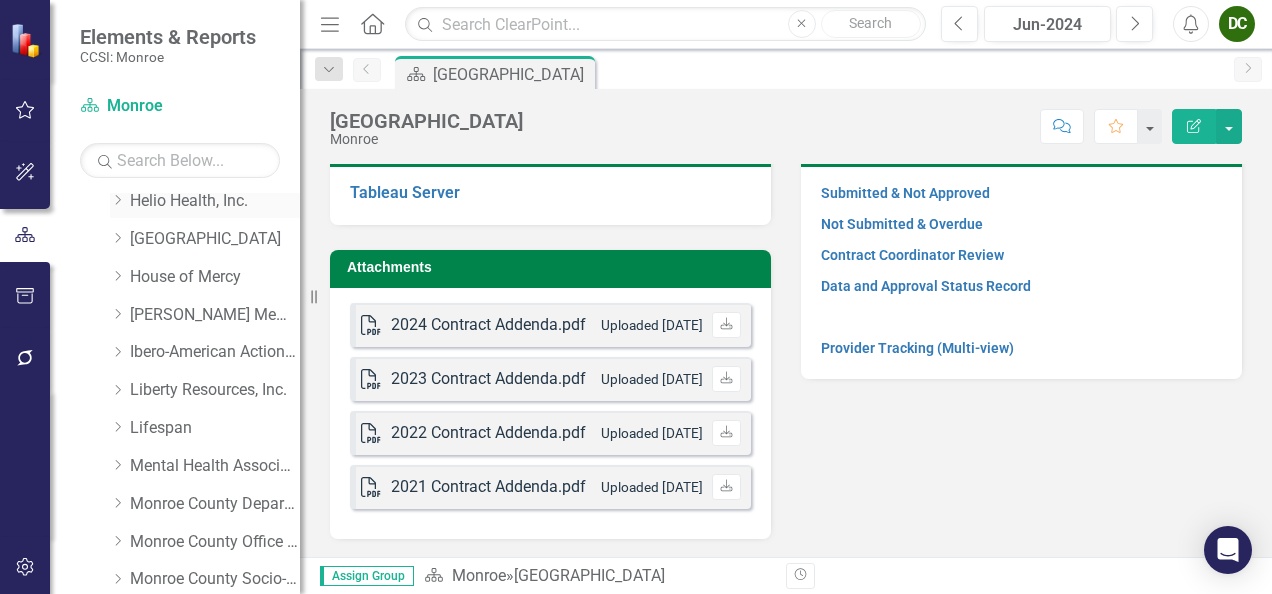 click on "Dropdown" 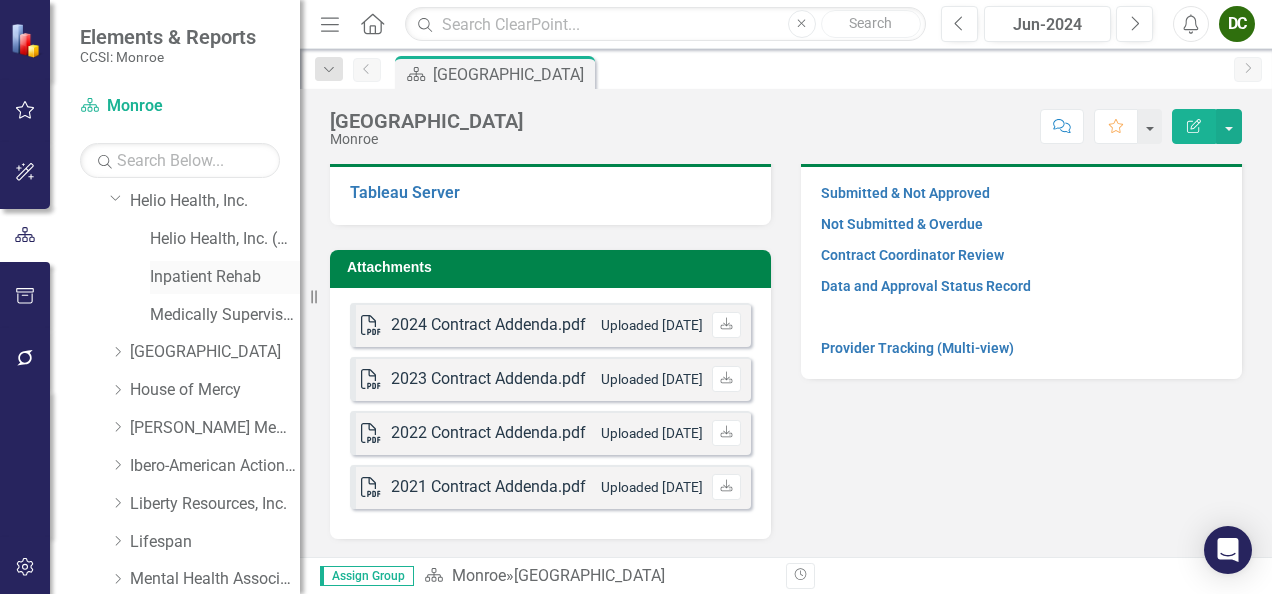 click on "Inpatient Rehab" at bounding box center [225, 277] 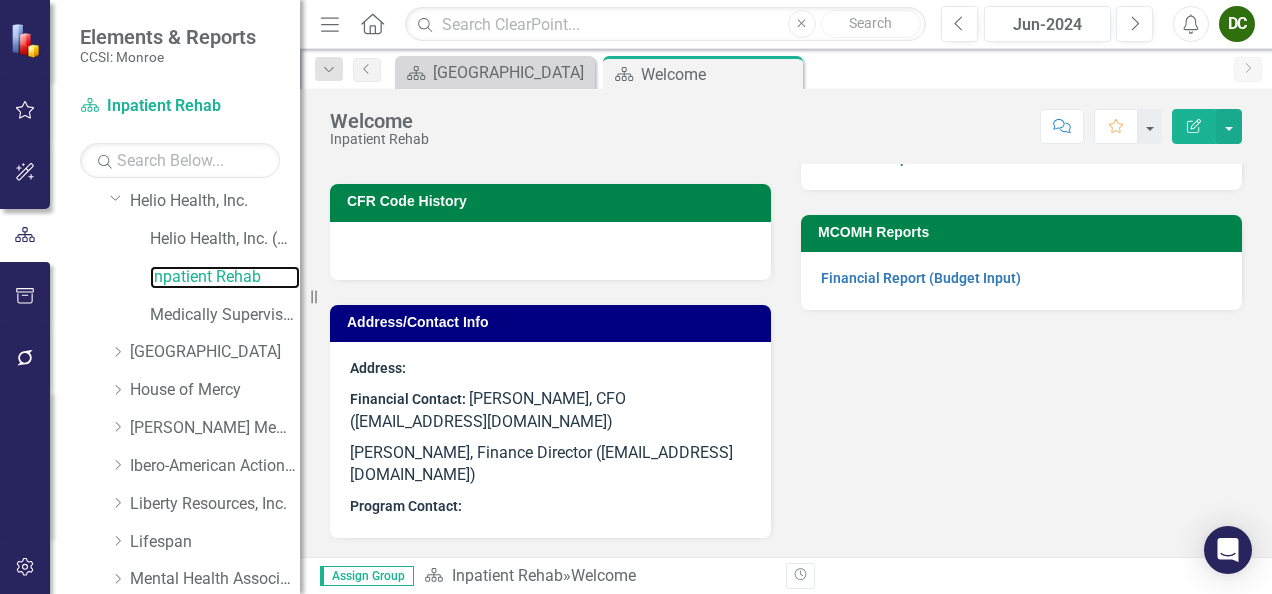 scroll, scrollTop: 0, scrollLeft: 0, axis: both 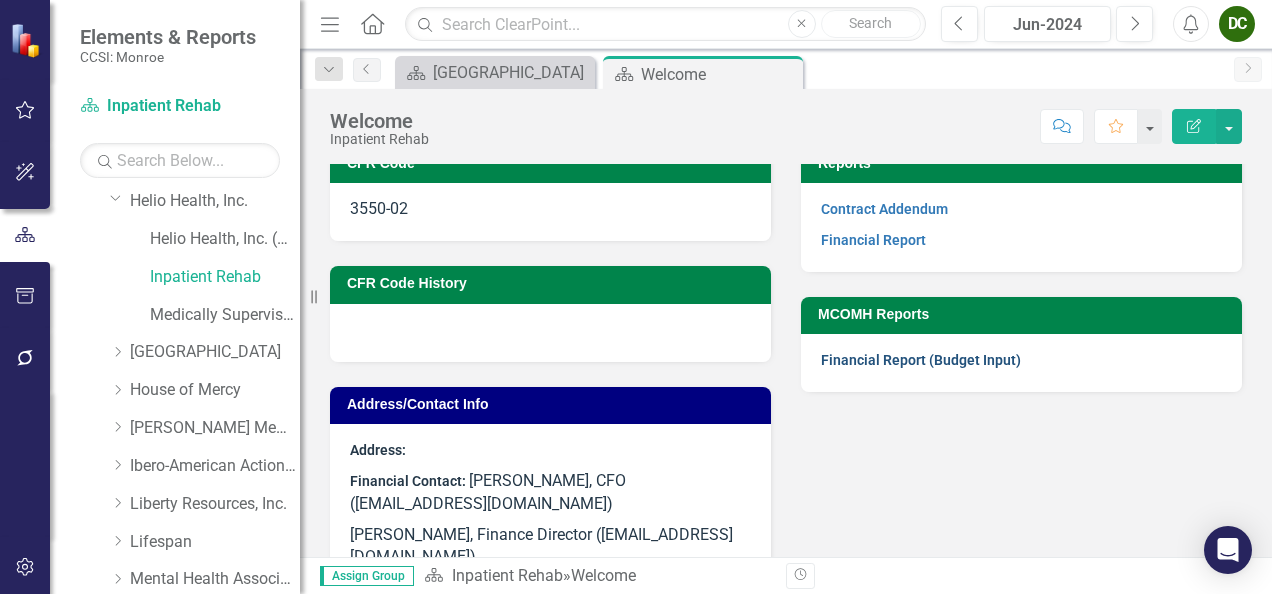click on "Financial Report (Budget Input)" at bounding box center (921, 360) 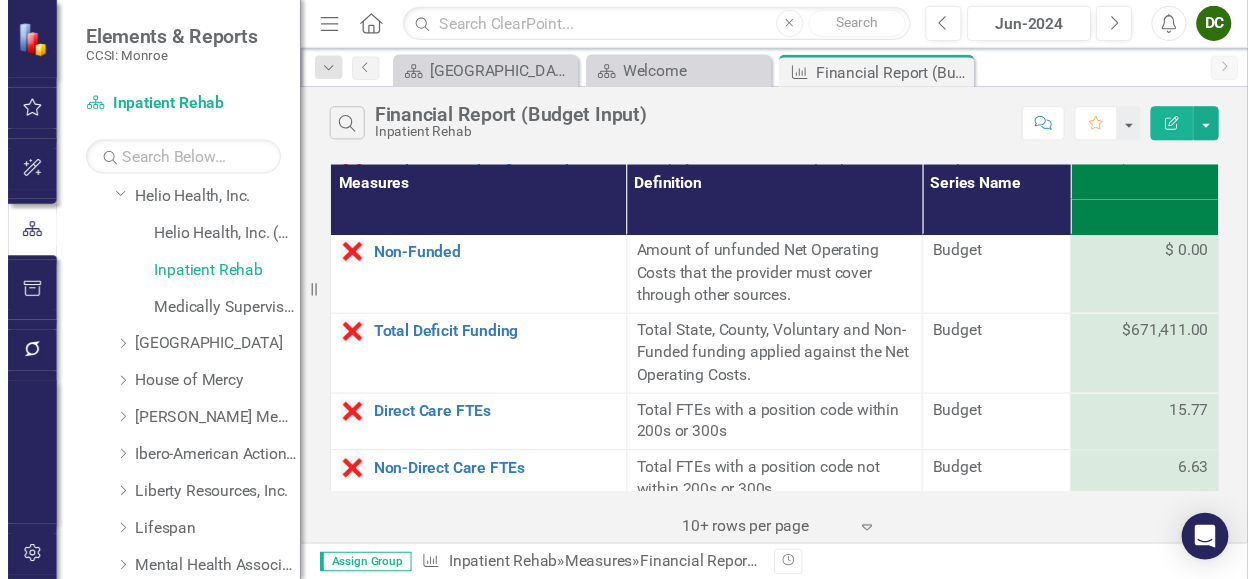 scroll, scrollTop: 2068, scrollLeft: 0, axis: vertical 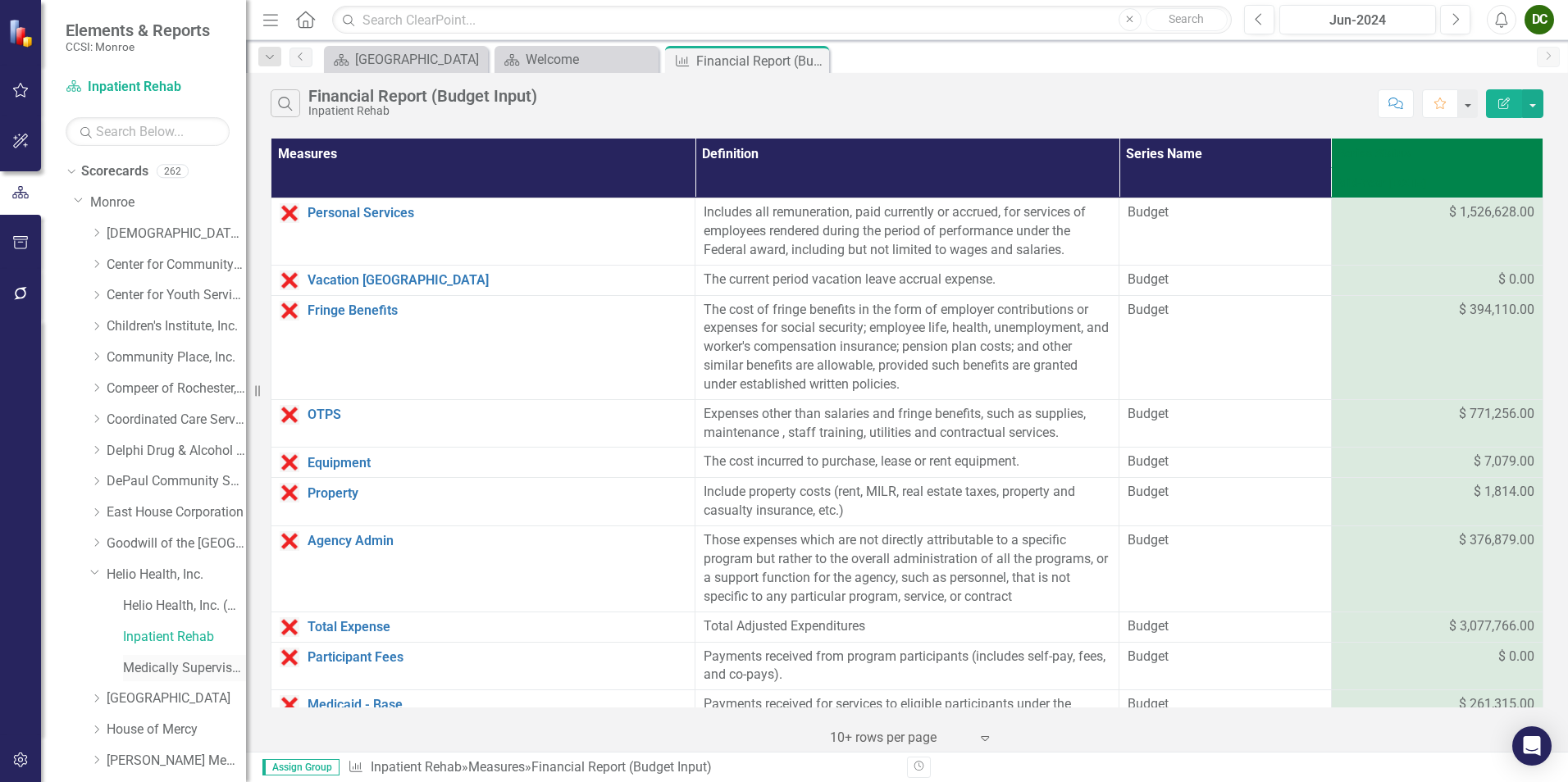 click on "Medically Supervised Withdrawal Residence" at bounding box center (185, 668) 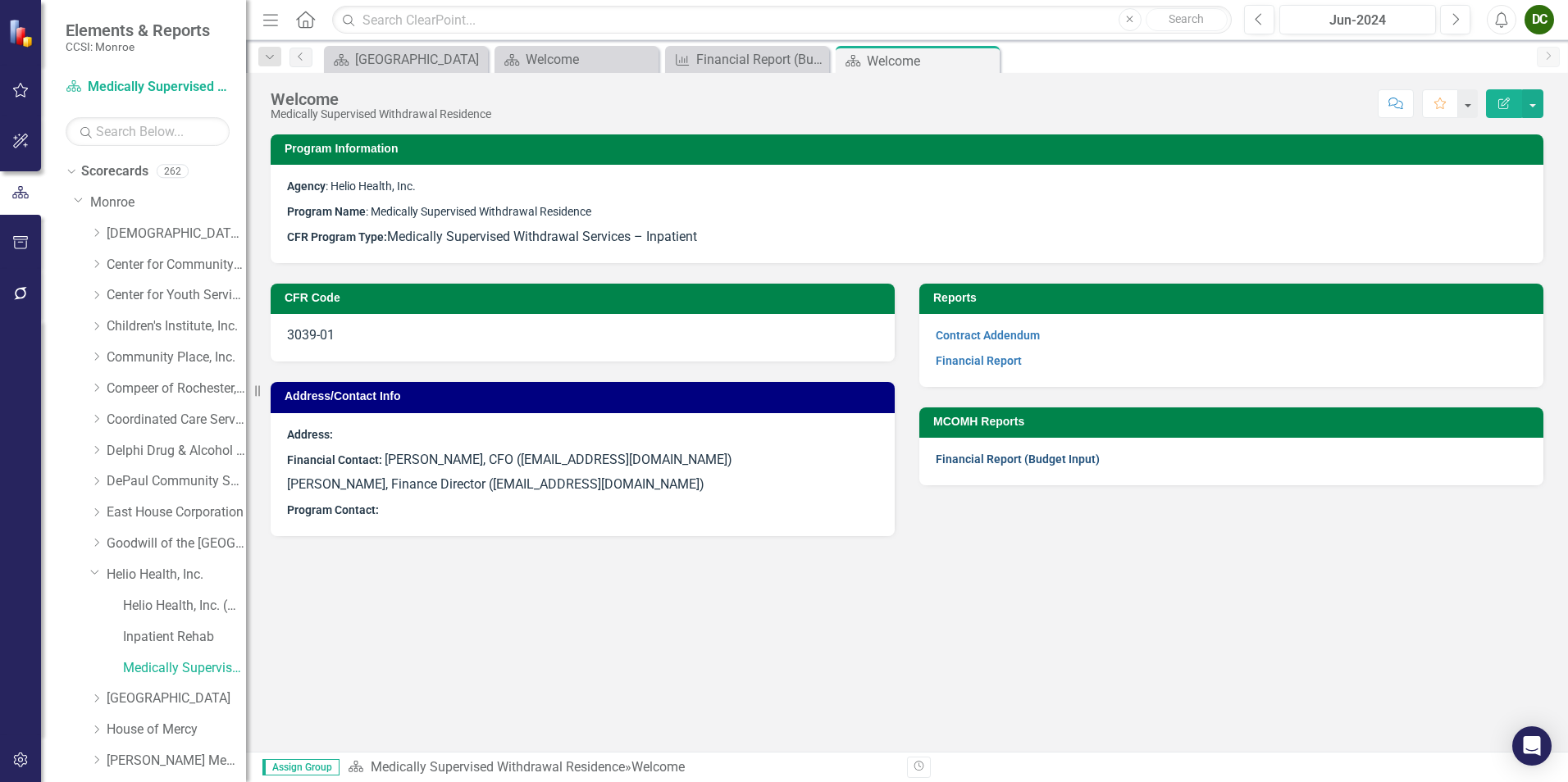 click on "Financial Report (Budget Input)" at bounding box center (1018, 459) 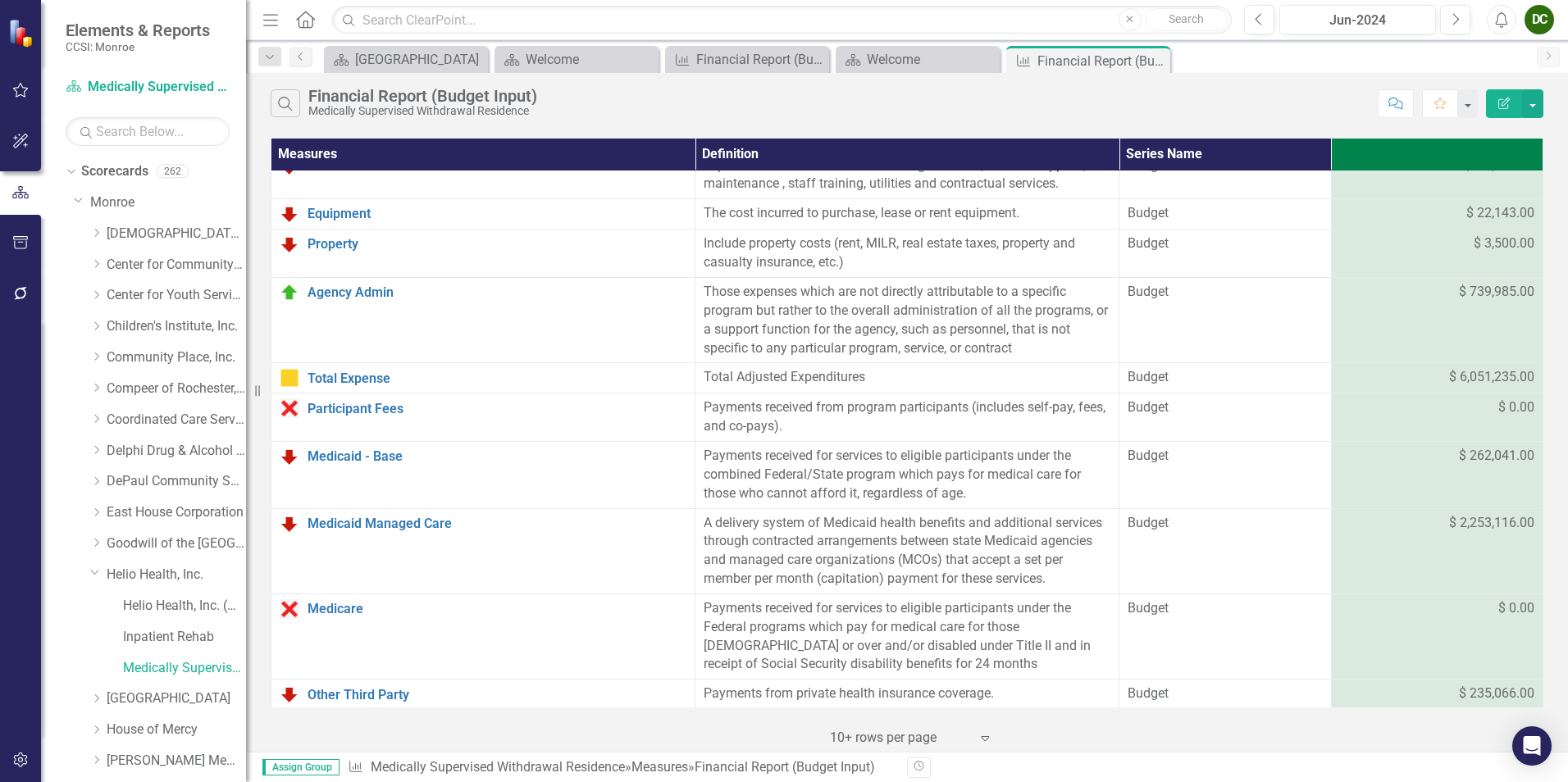 scroll, scrollTop: 0, scrollLeft: 0, axis: both 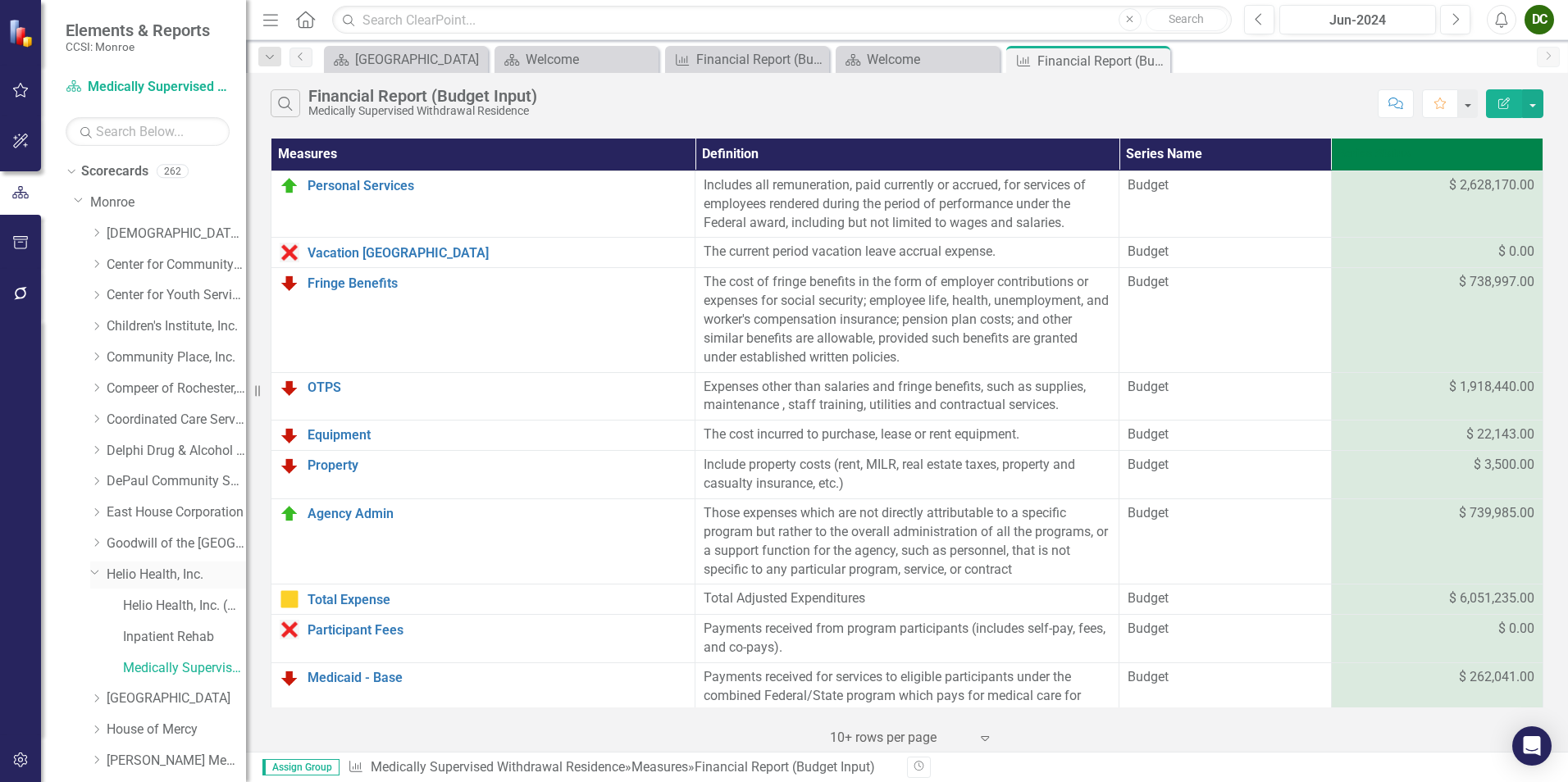 click on "Dropdown" at bounding box center [93, 571] 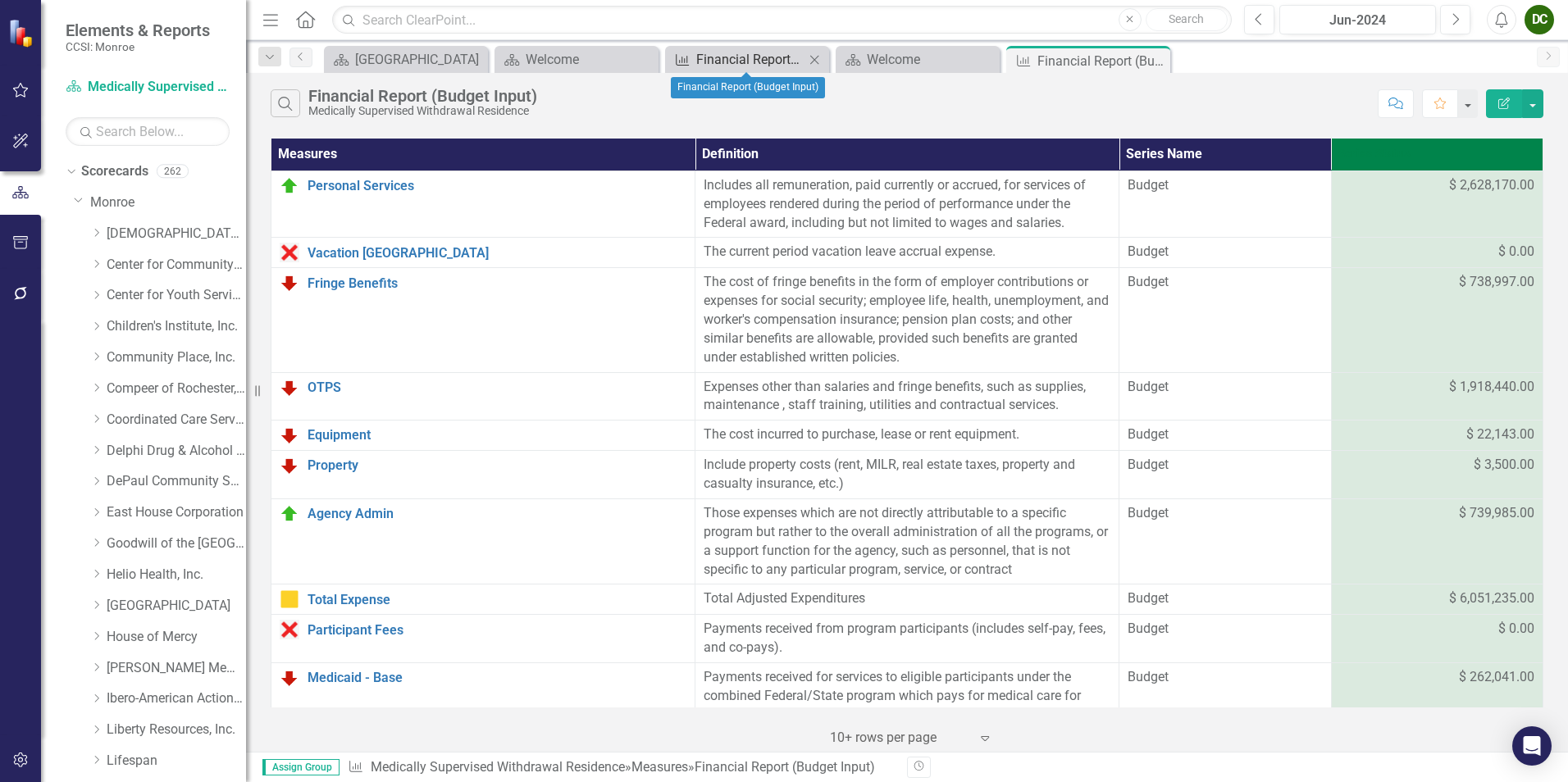 click on "Financial Report (Budget Input)" at bounding box center (750, 59) 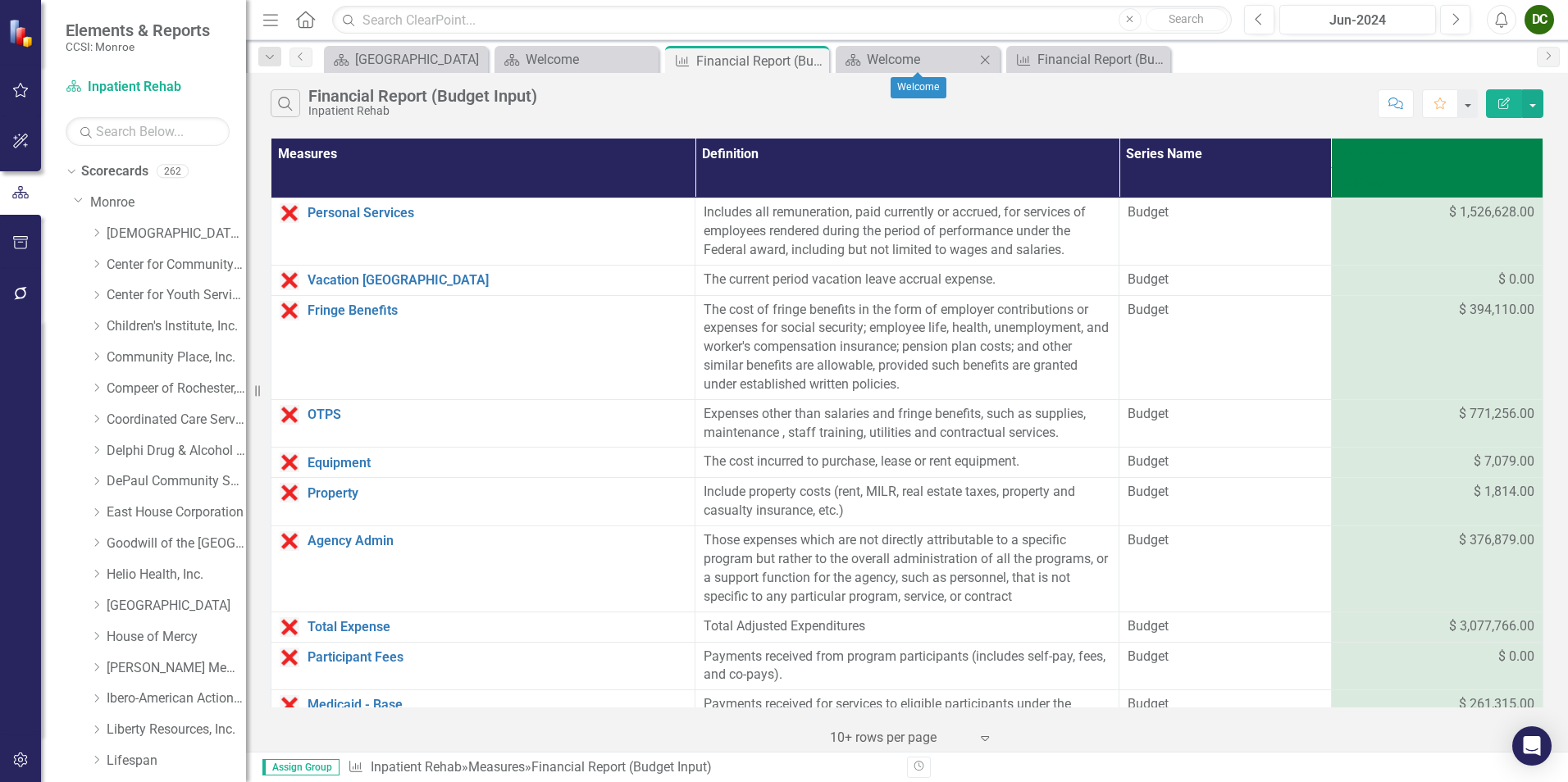 click on "Close" 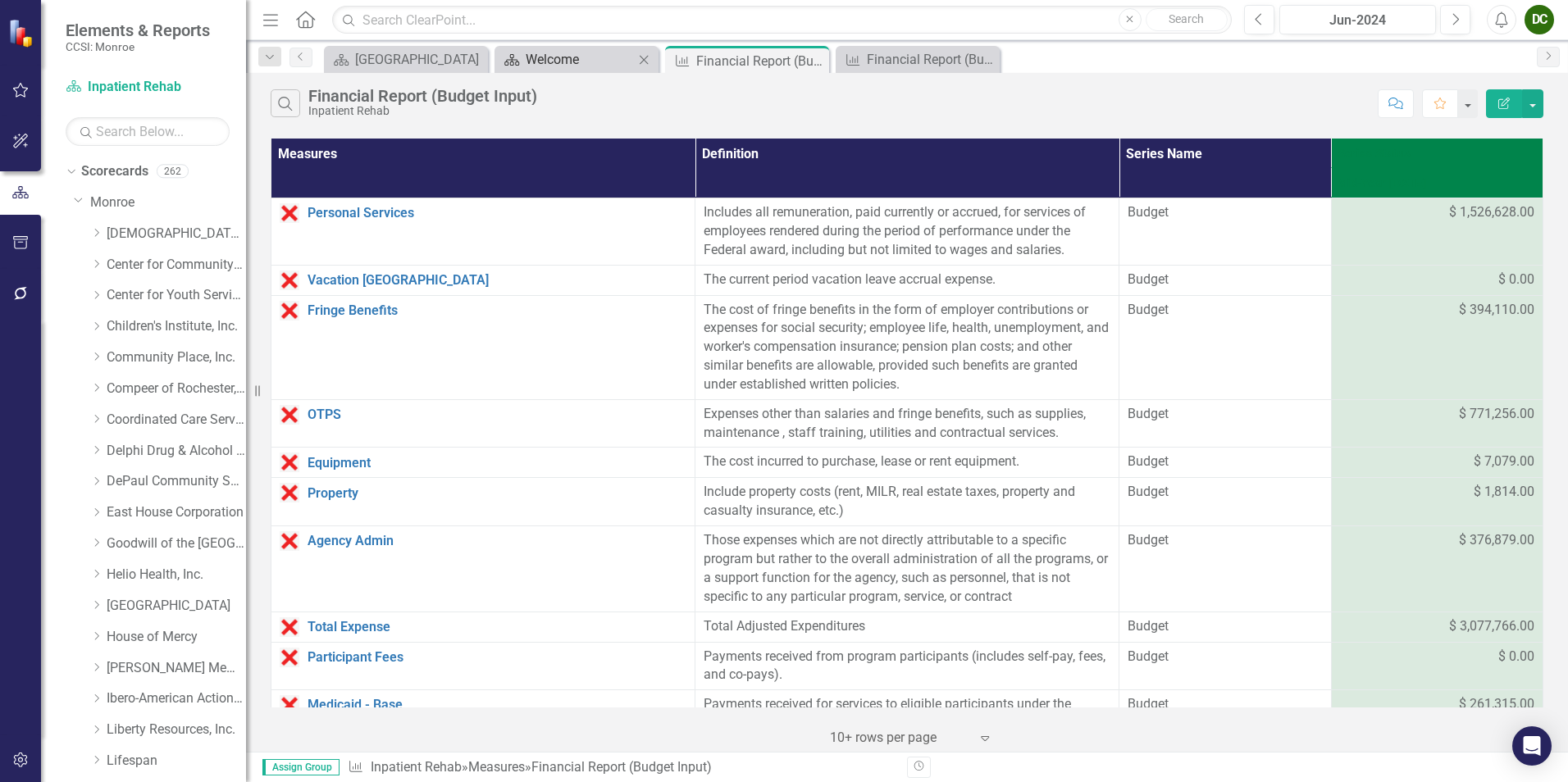 click on "Welcome" at bounding box center (580, 59) 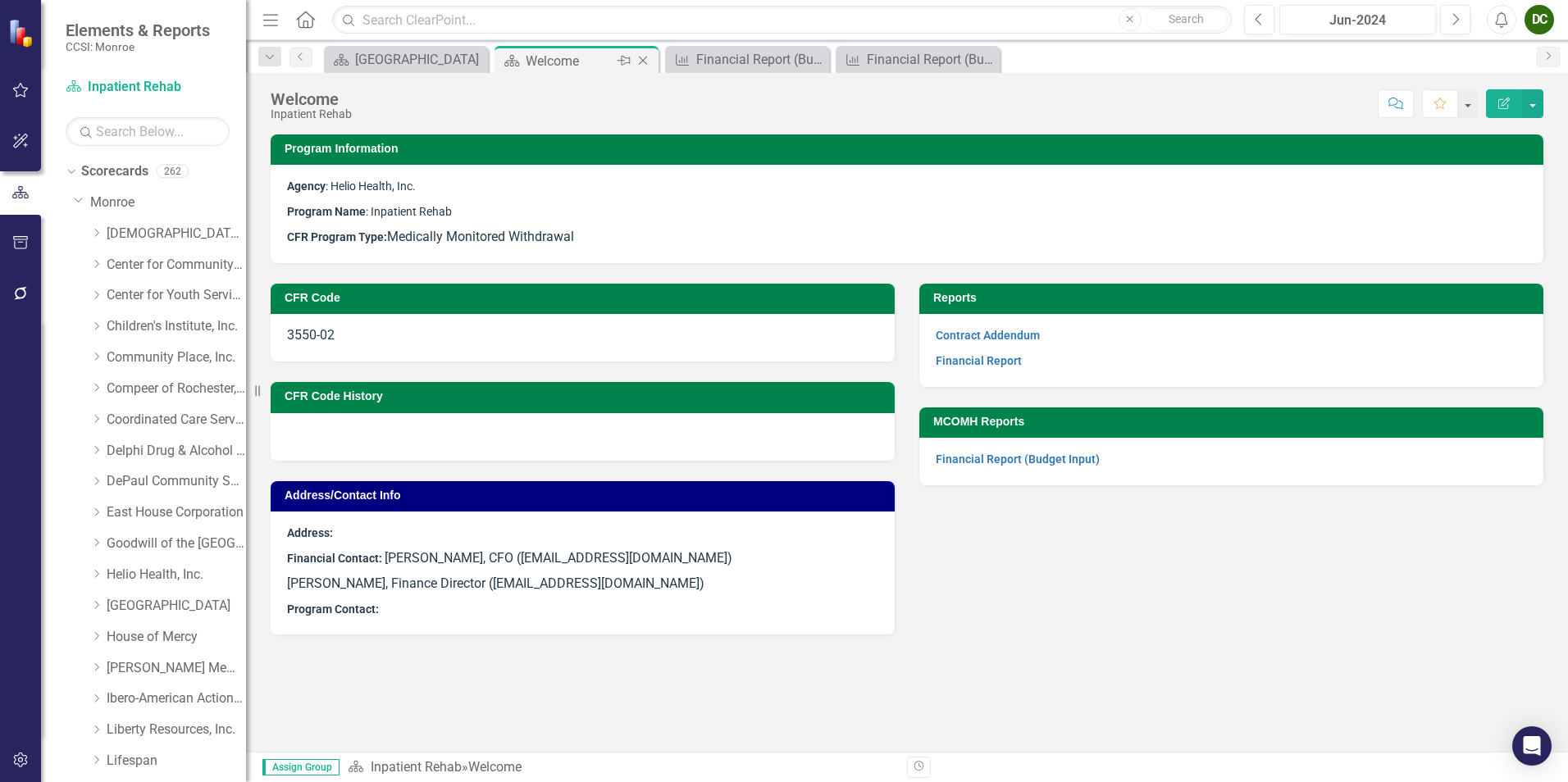 click on "Close" 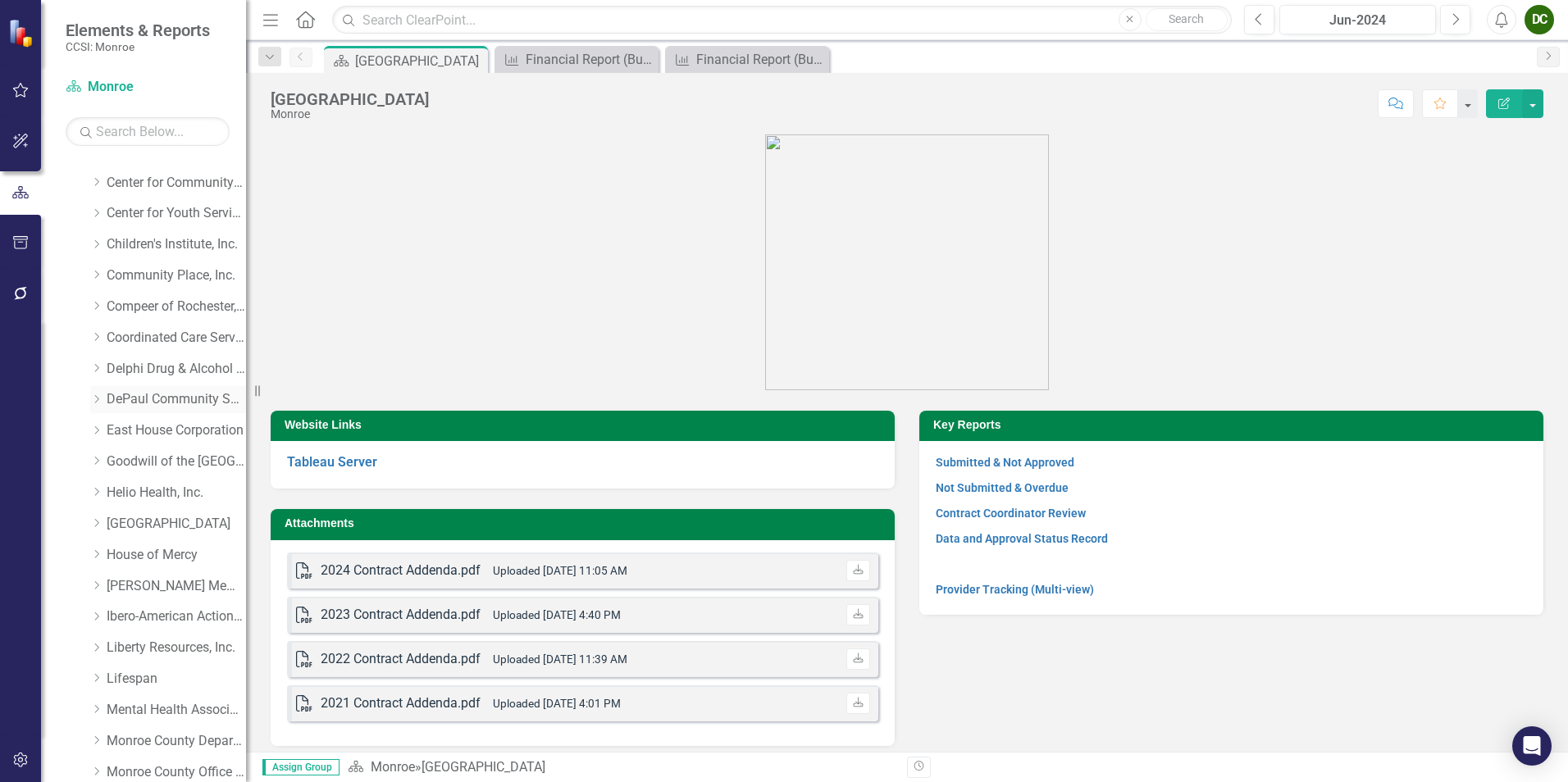 scroll, scrollTop: 0, scrollLeft: 0, axis: both 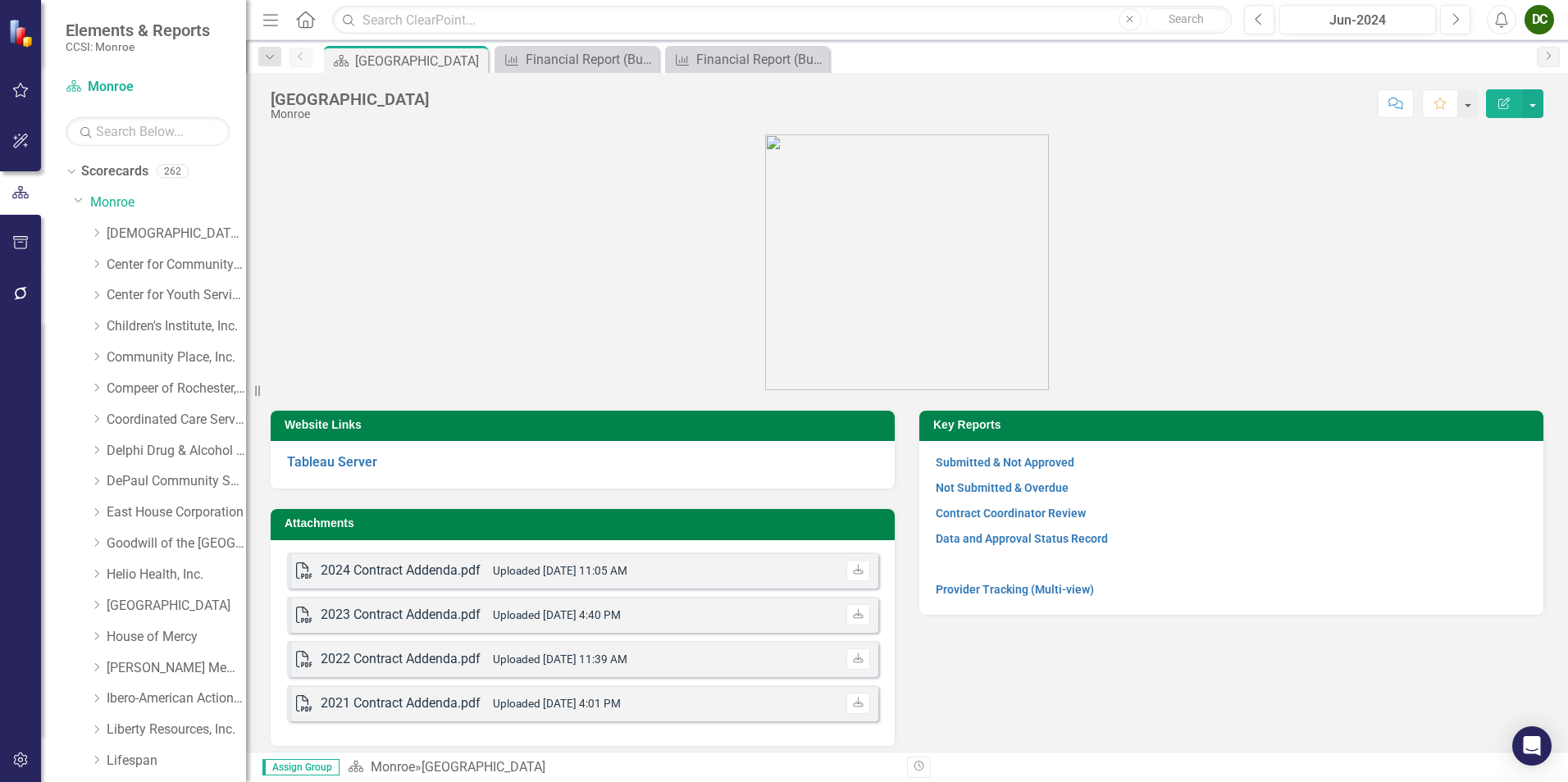 click at bounding box center [21, 91] 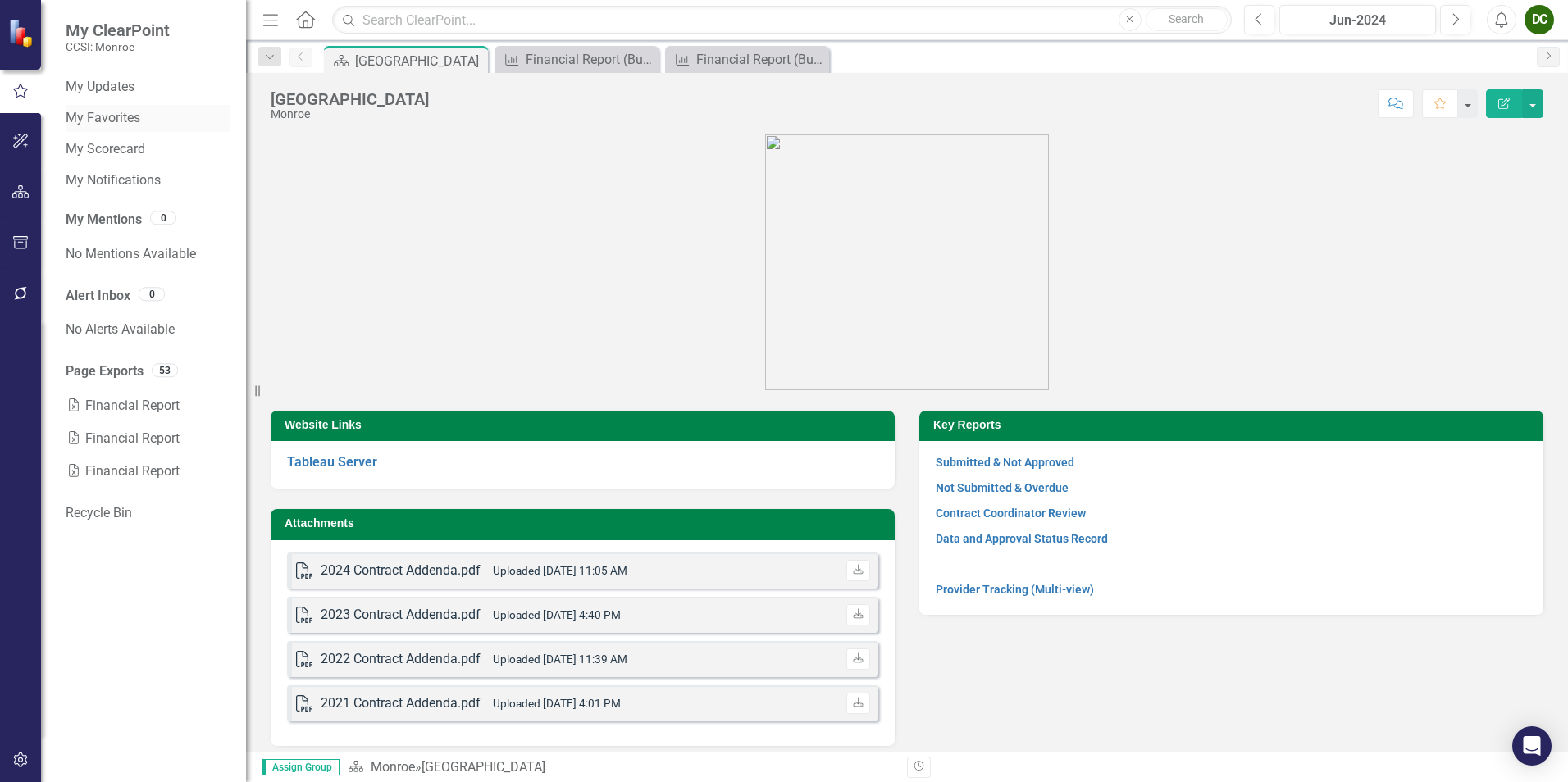 click on "My Favorites" at bounding box center [148, 118] 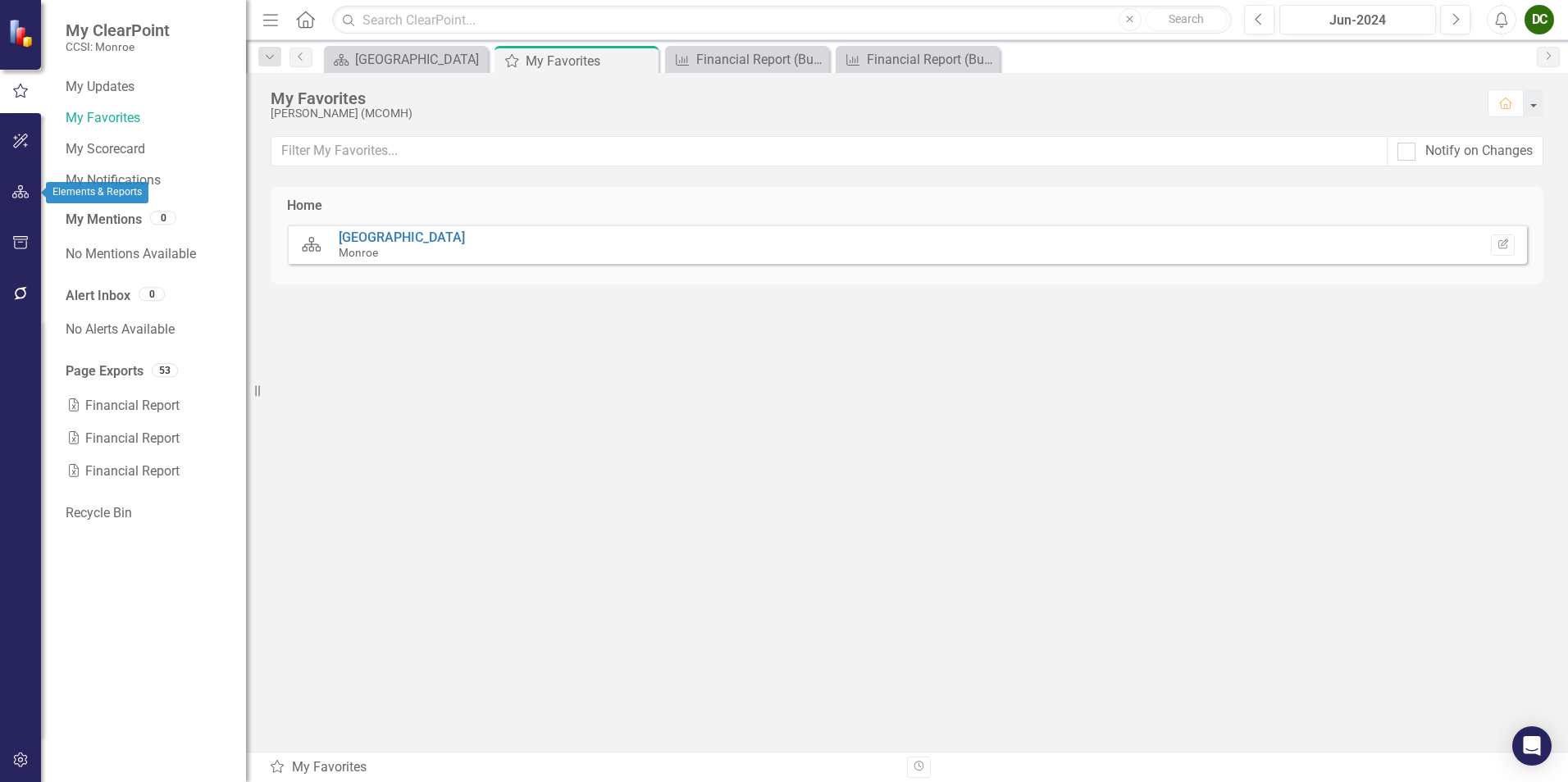 click 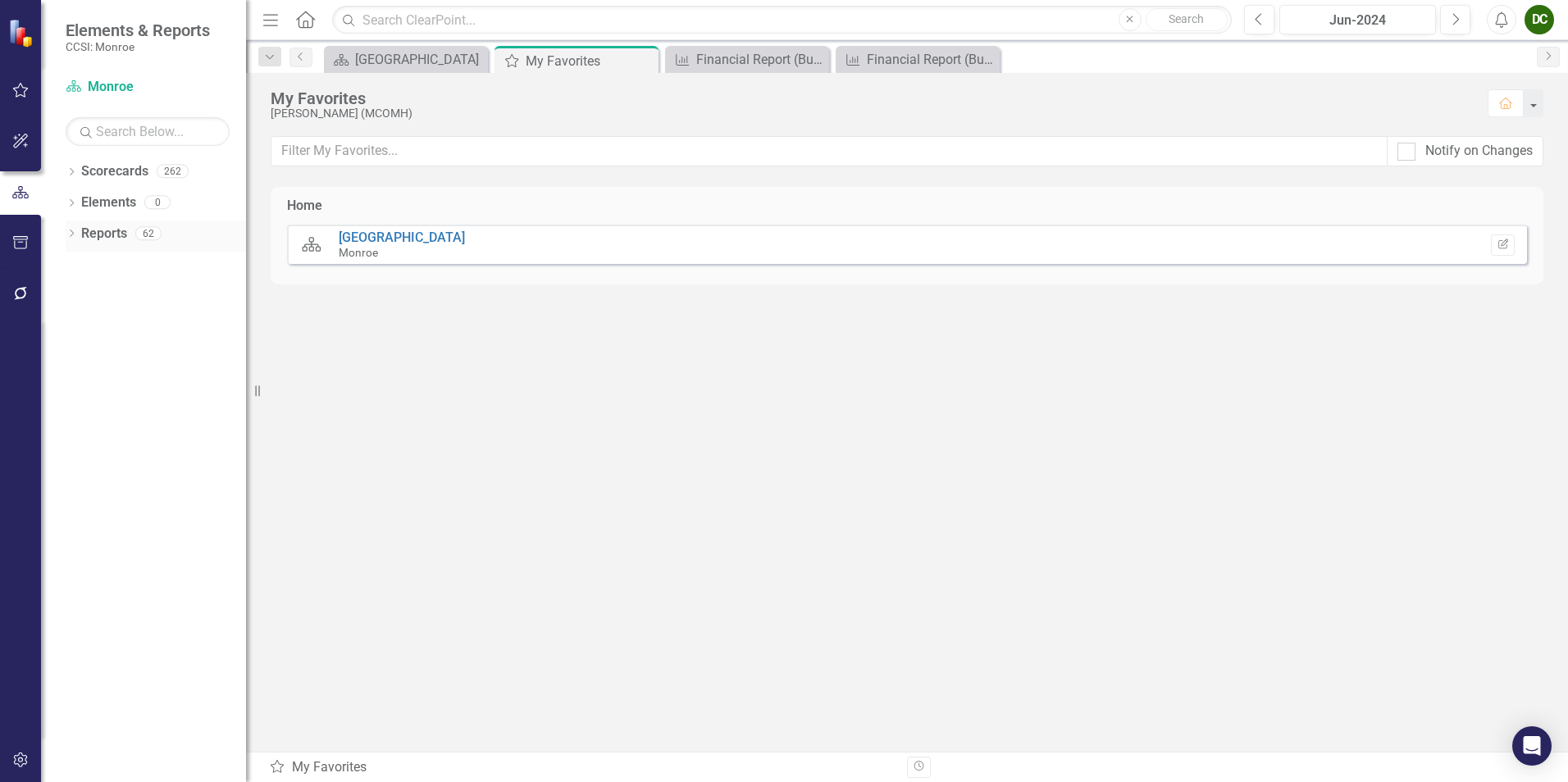 click on "Dropdown" 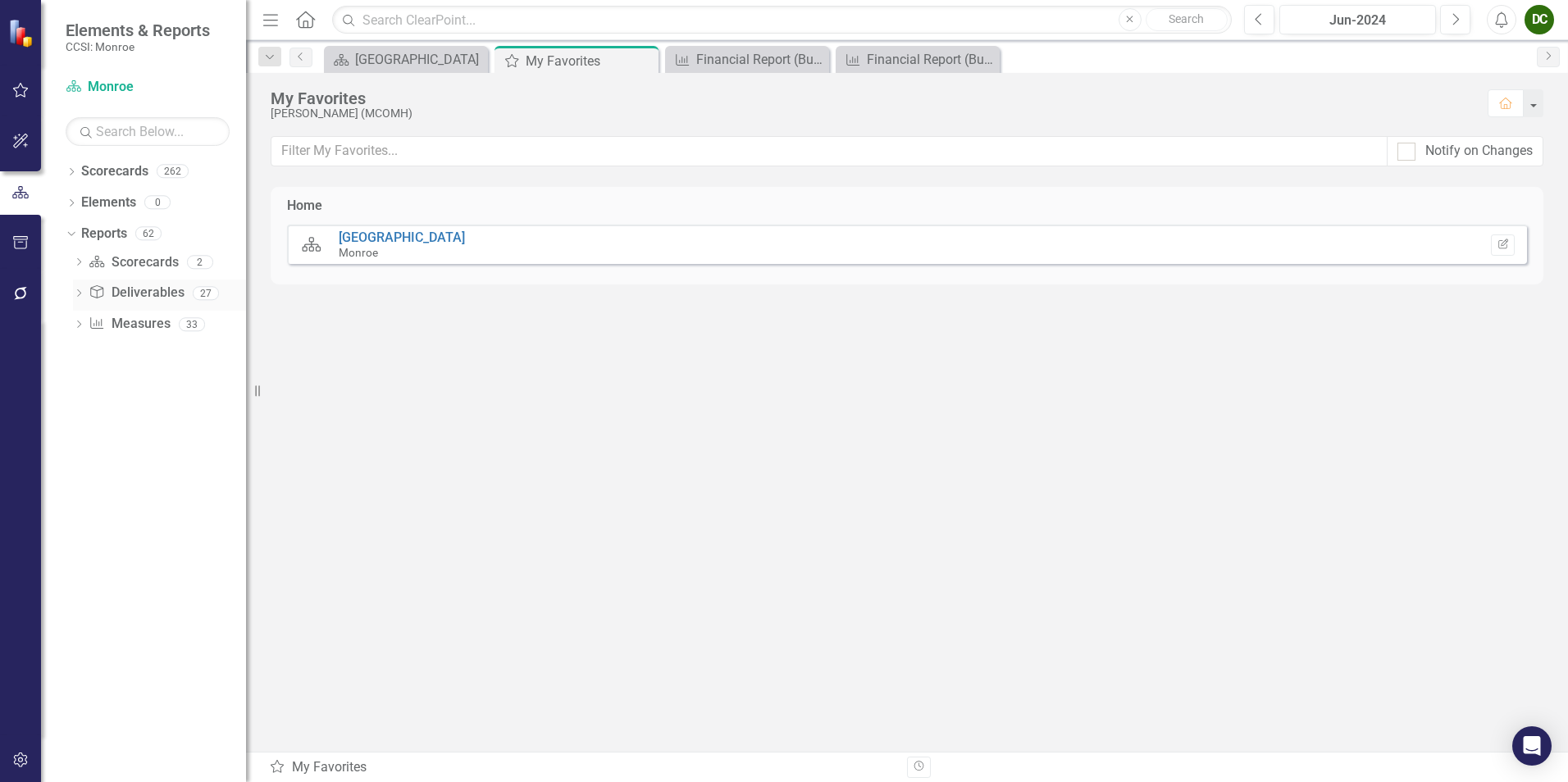 click on "Dropdown" 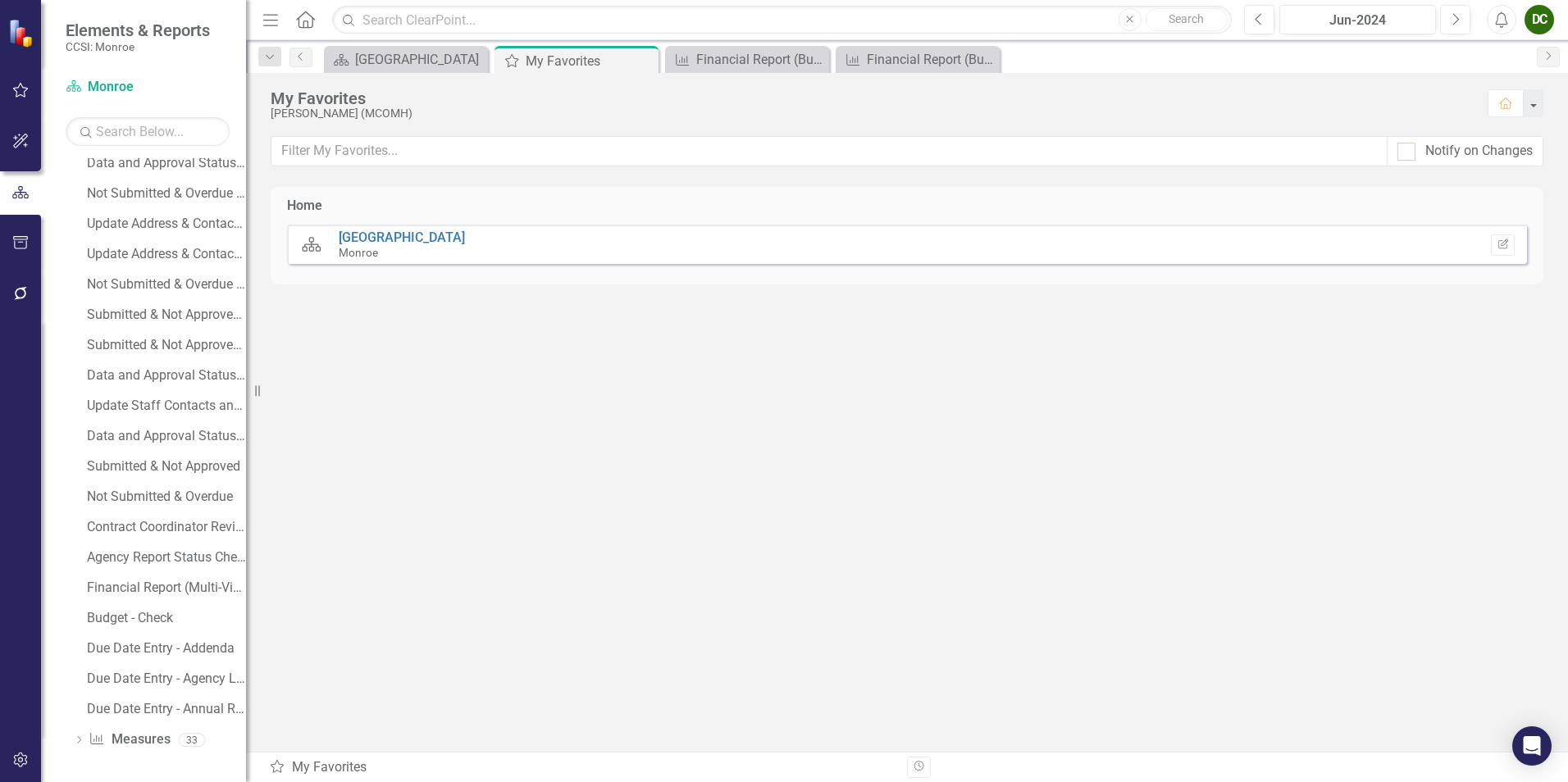 scroll, scrollTop: 0, scrollLeft: 0, axis: both 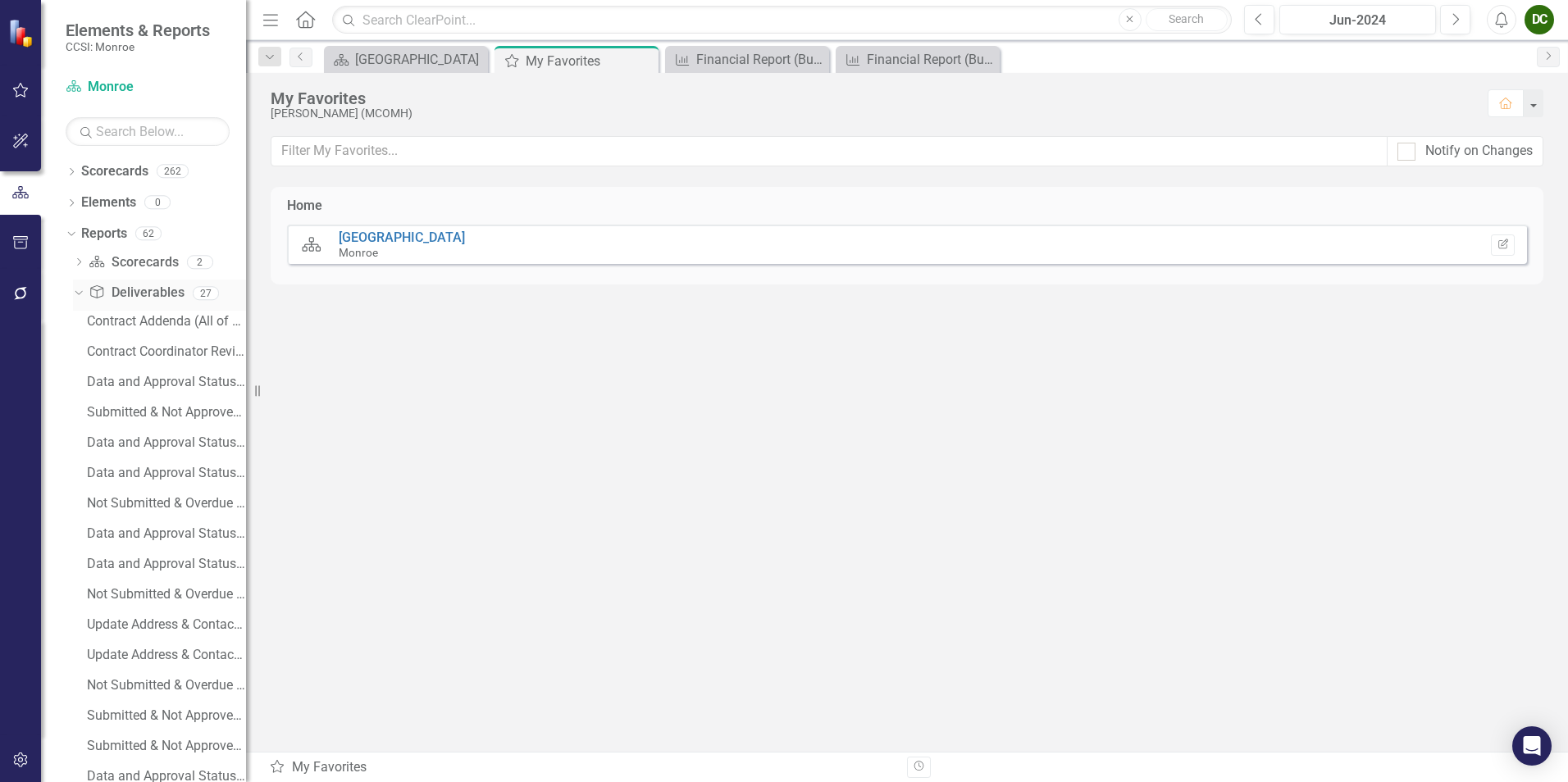 click on "Dropdown" 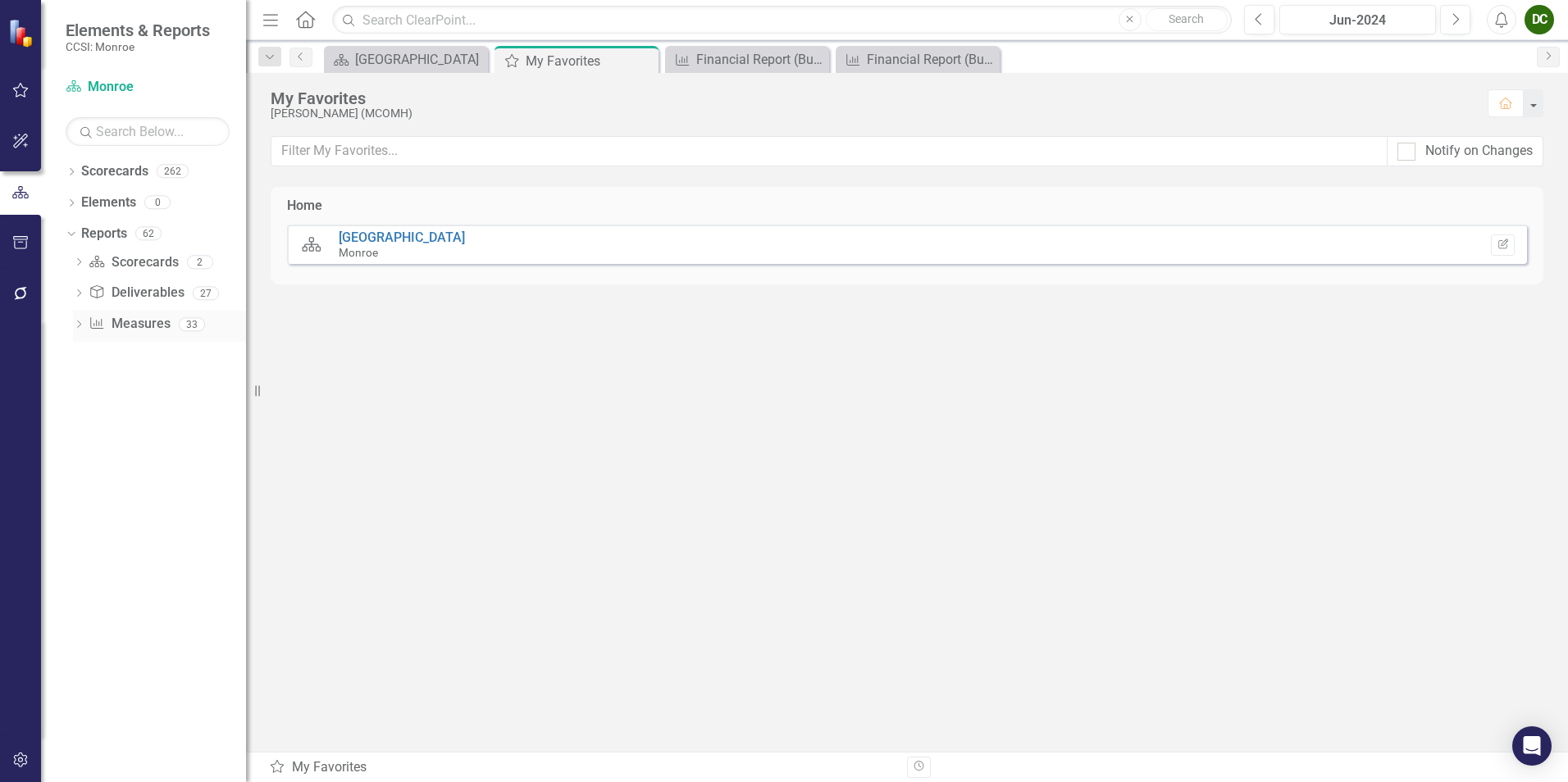 click on "Dropdown" 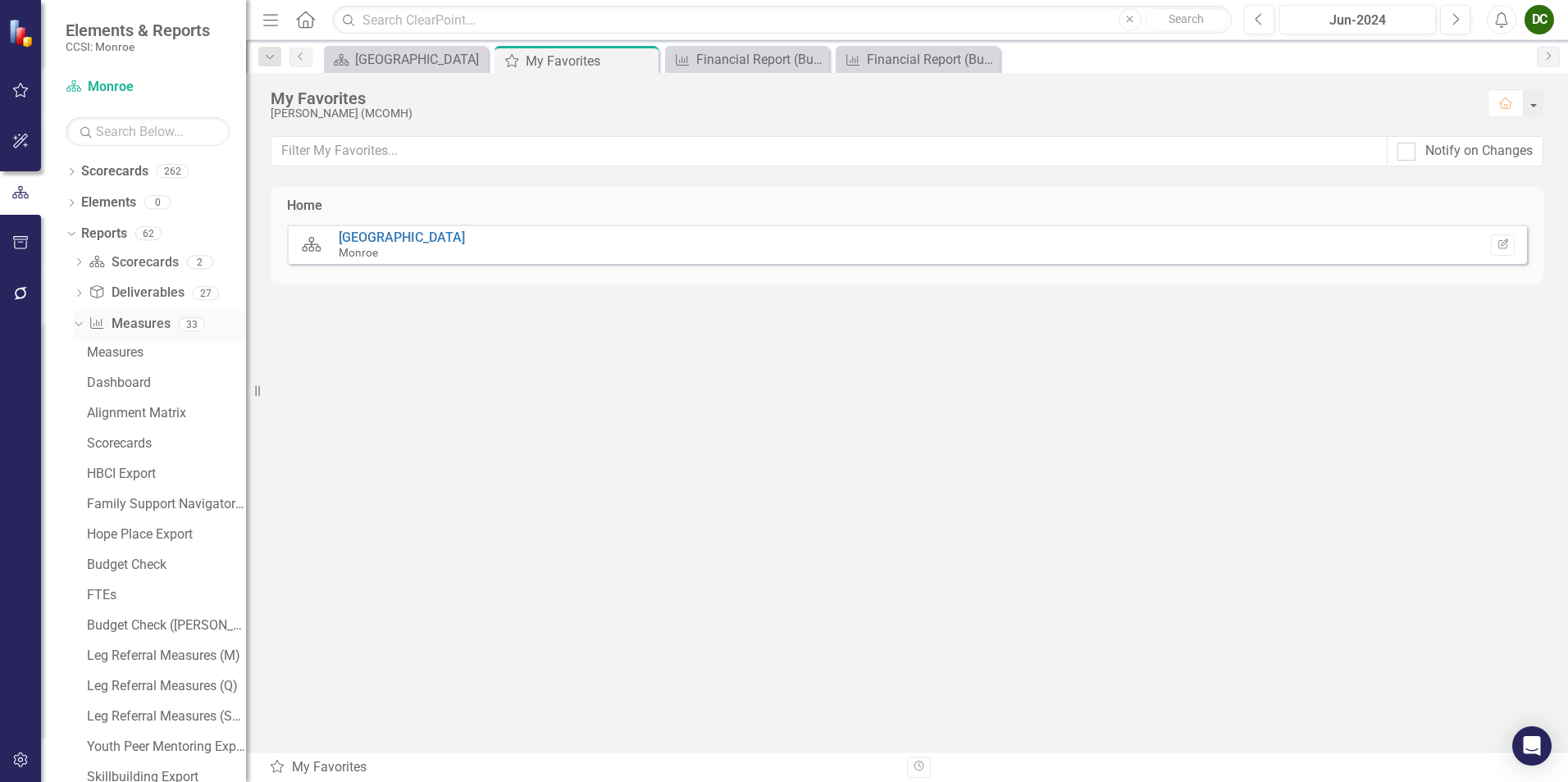 click on "Dropdown" 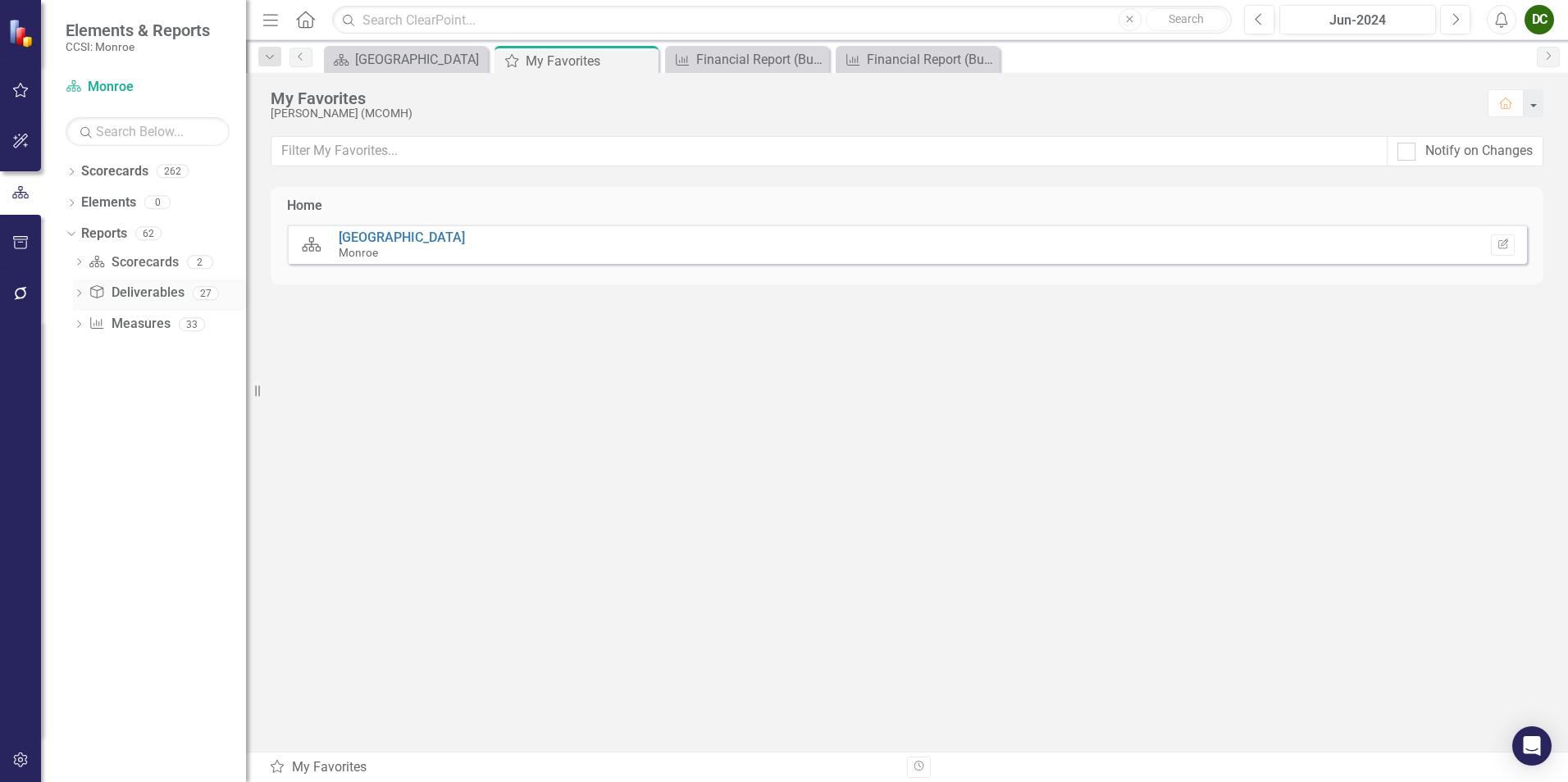click on "Dropdown" 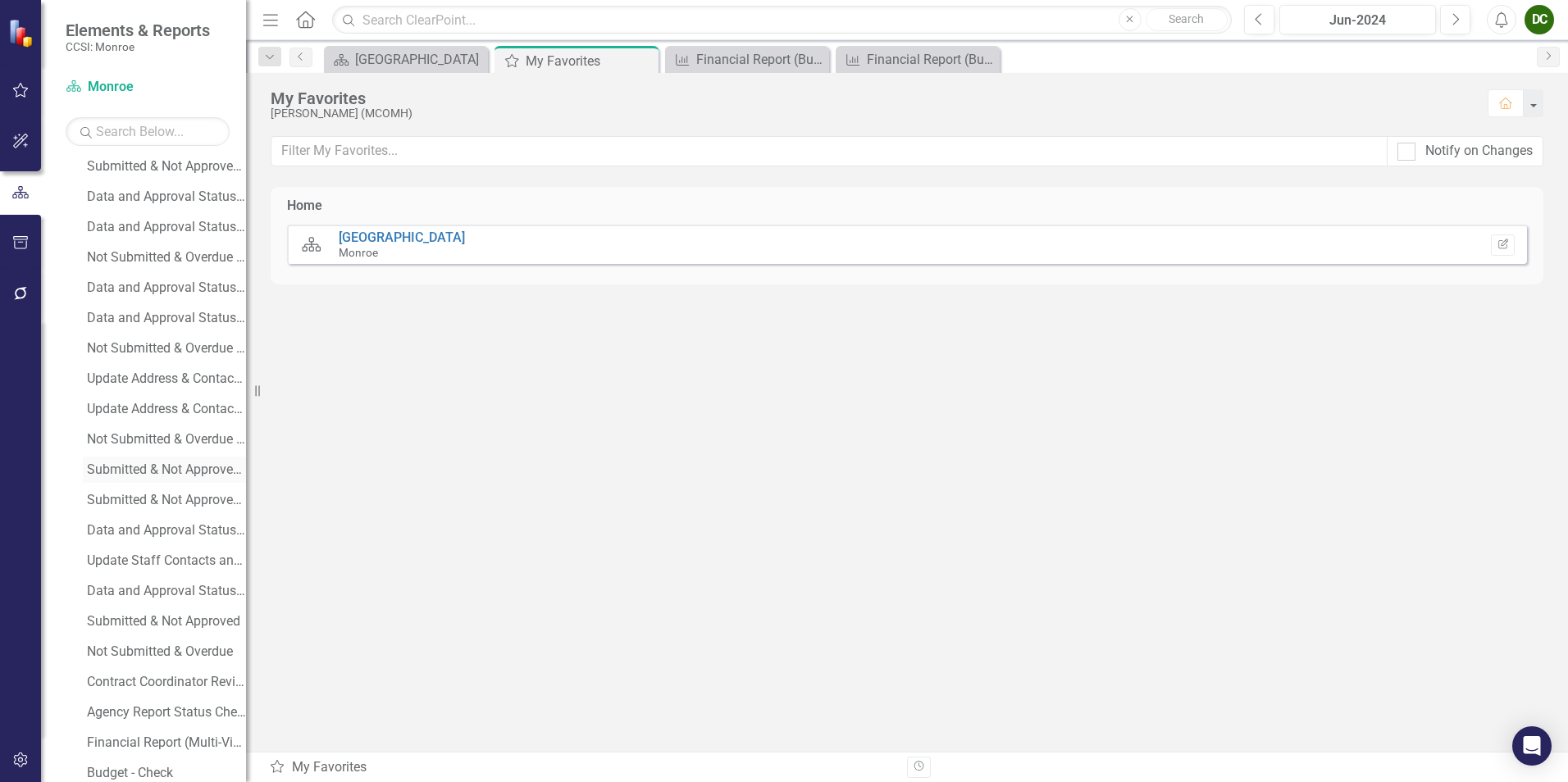 scroll, scrollTop: 328, scrollLeft: 0, axis: vertical 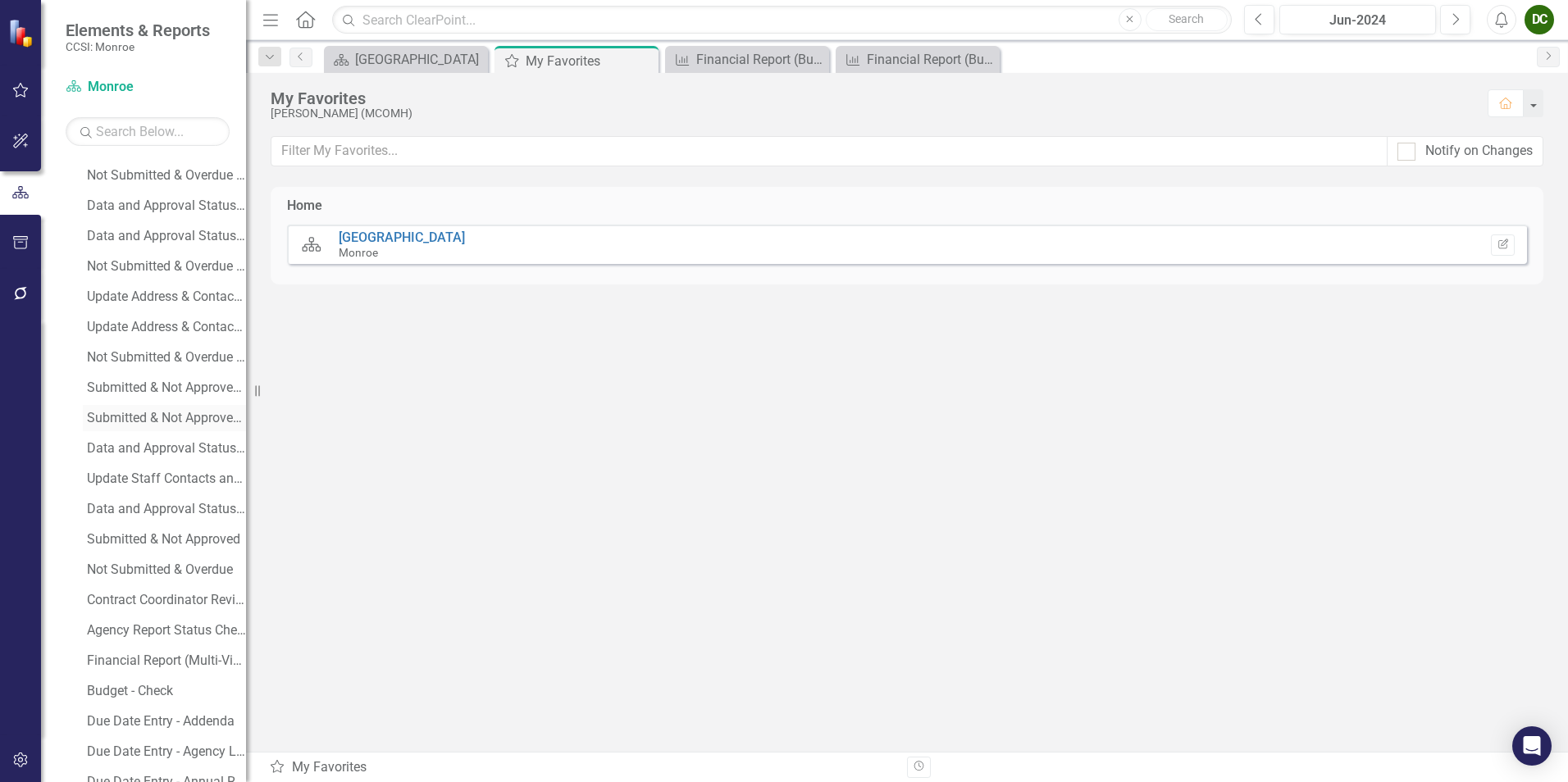 click on "Submitted & Not Approved (CC)" at bounding box center (166, 418) 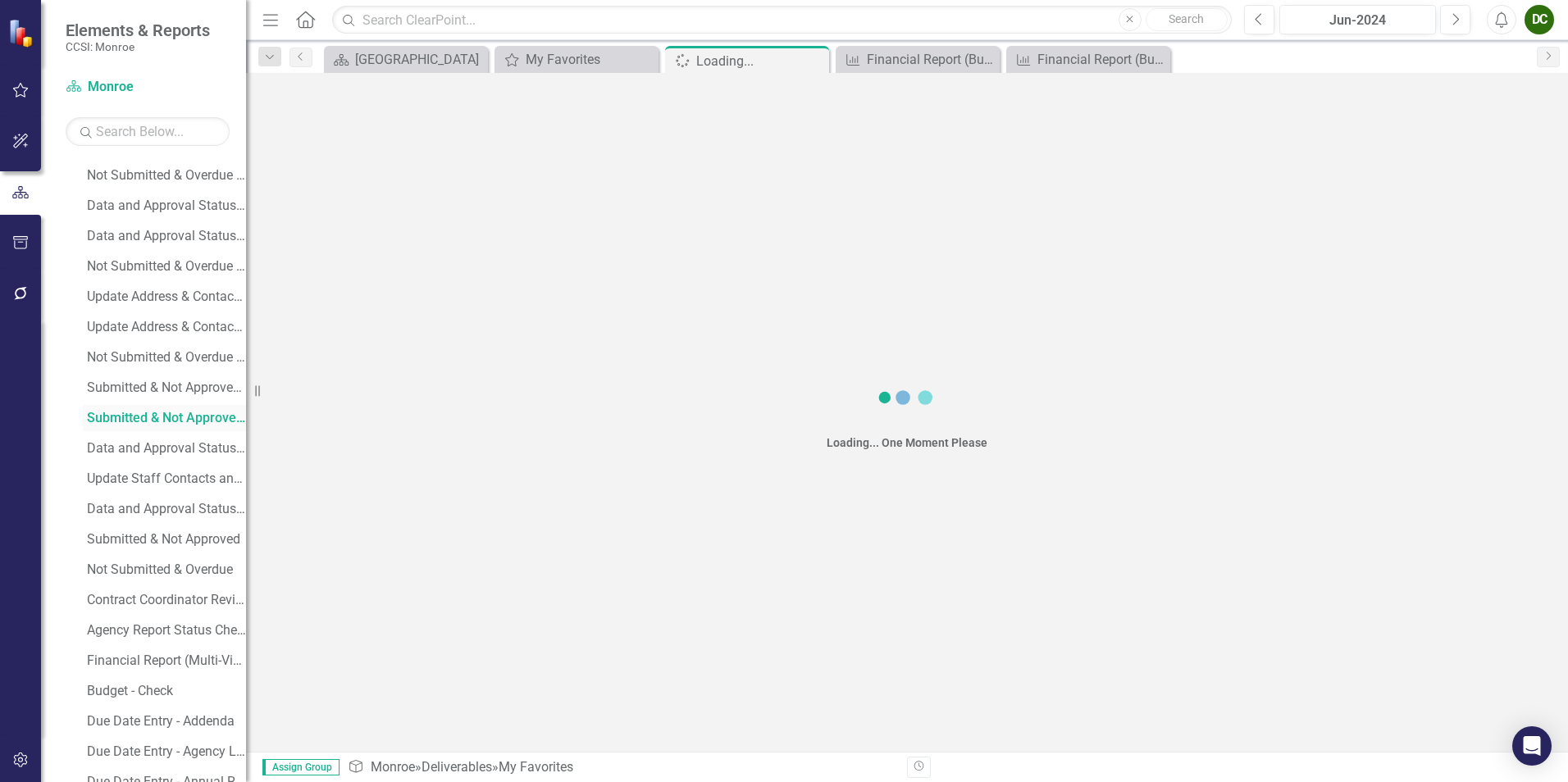 scroll, scrollTop: 0, scrollLeft: 0, axis: both 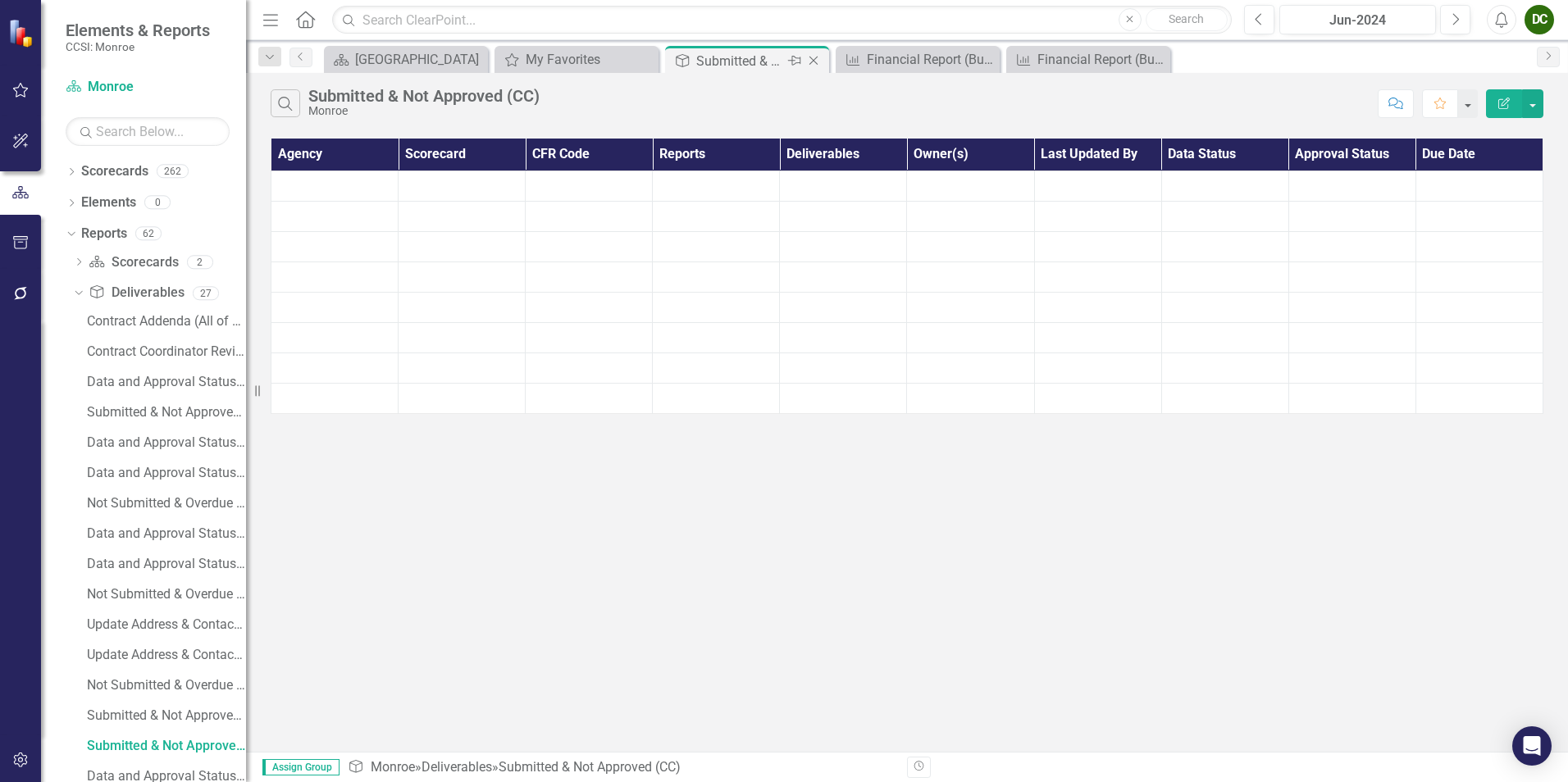 click on "Close" 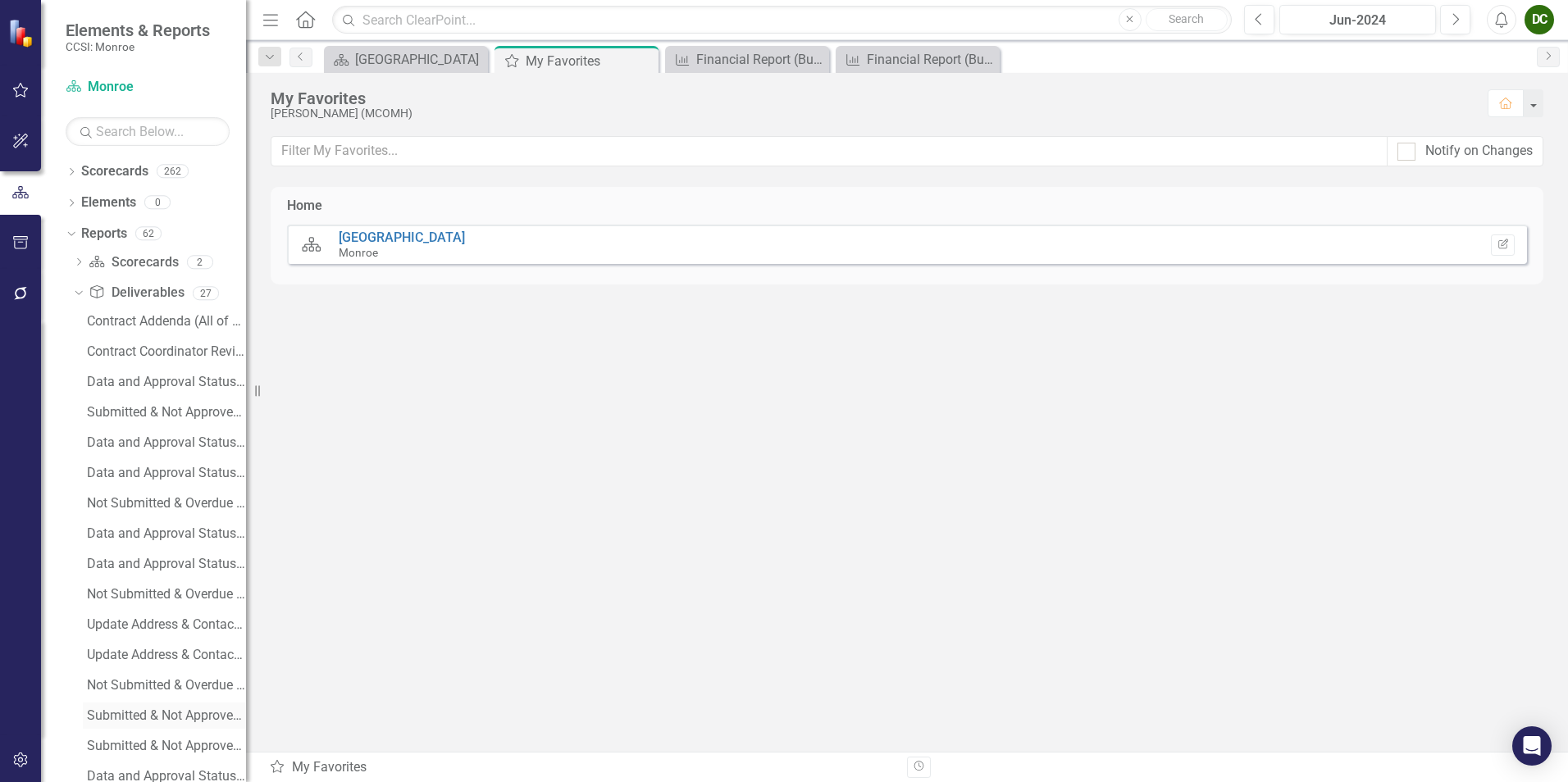 click on "Submitted & Not Approved (Financial)" at bounding box center [166, 716] 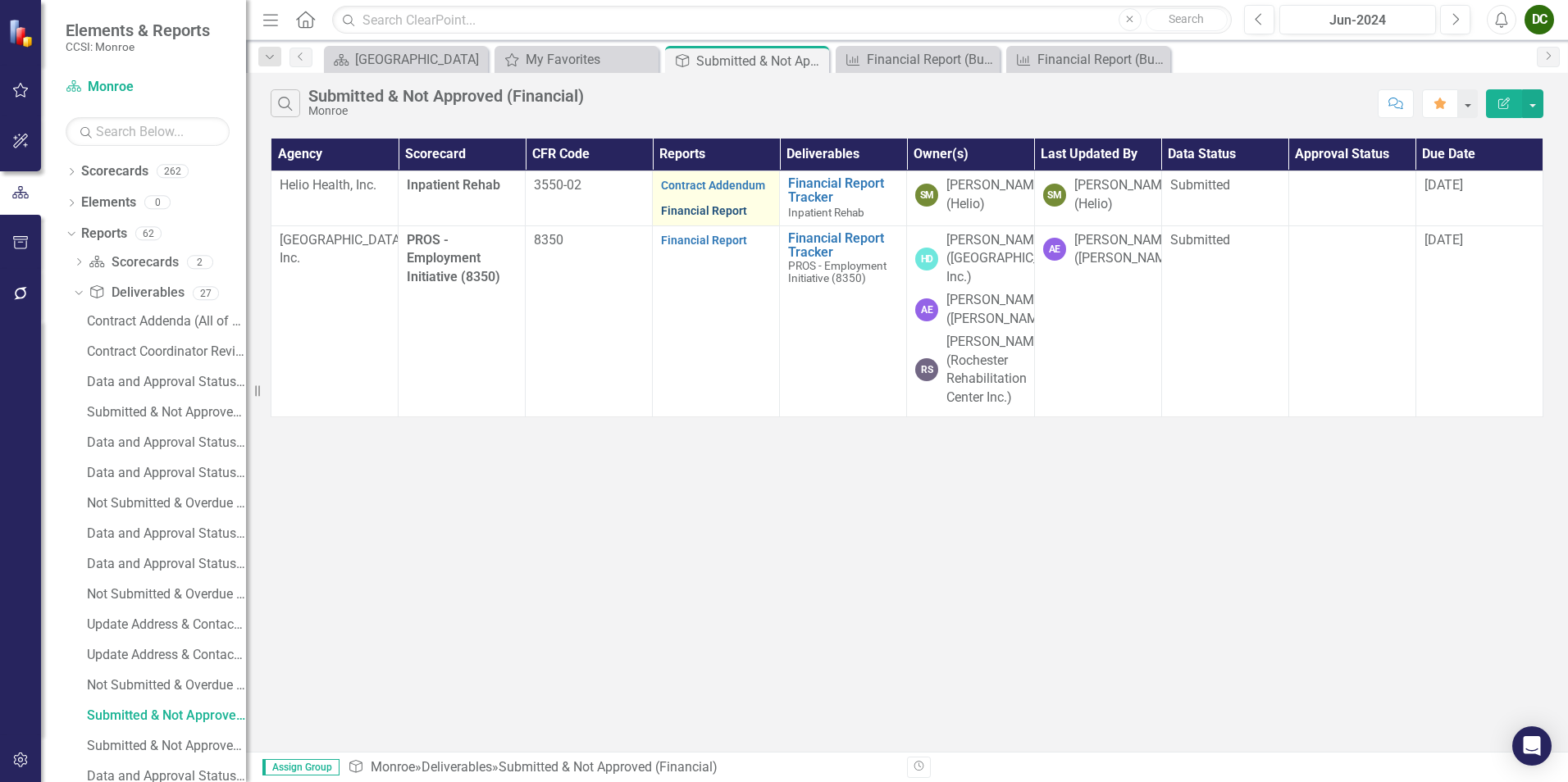click on "Financial Report" at bounding box center (704, 211) 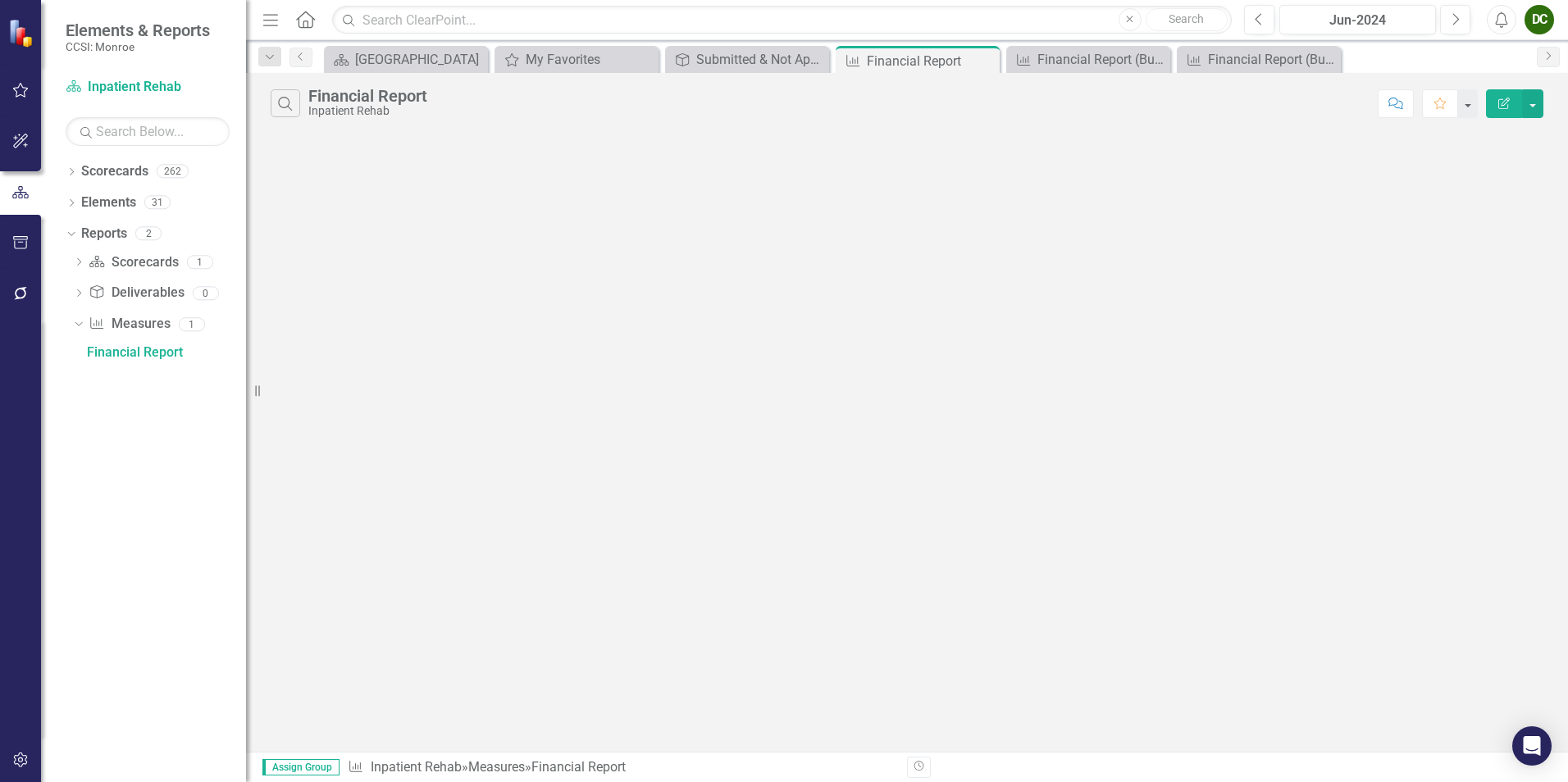 scroll, scrollTop: 0, scrollLeft: 0, axis: both 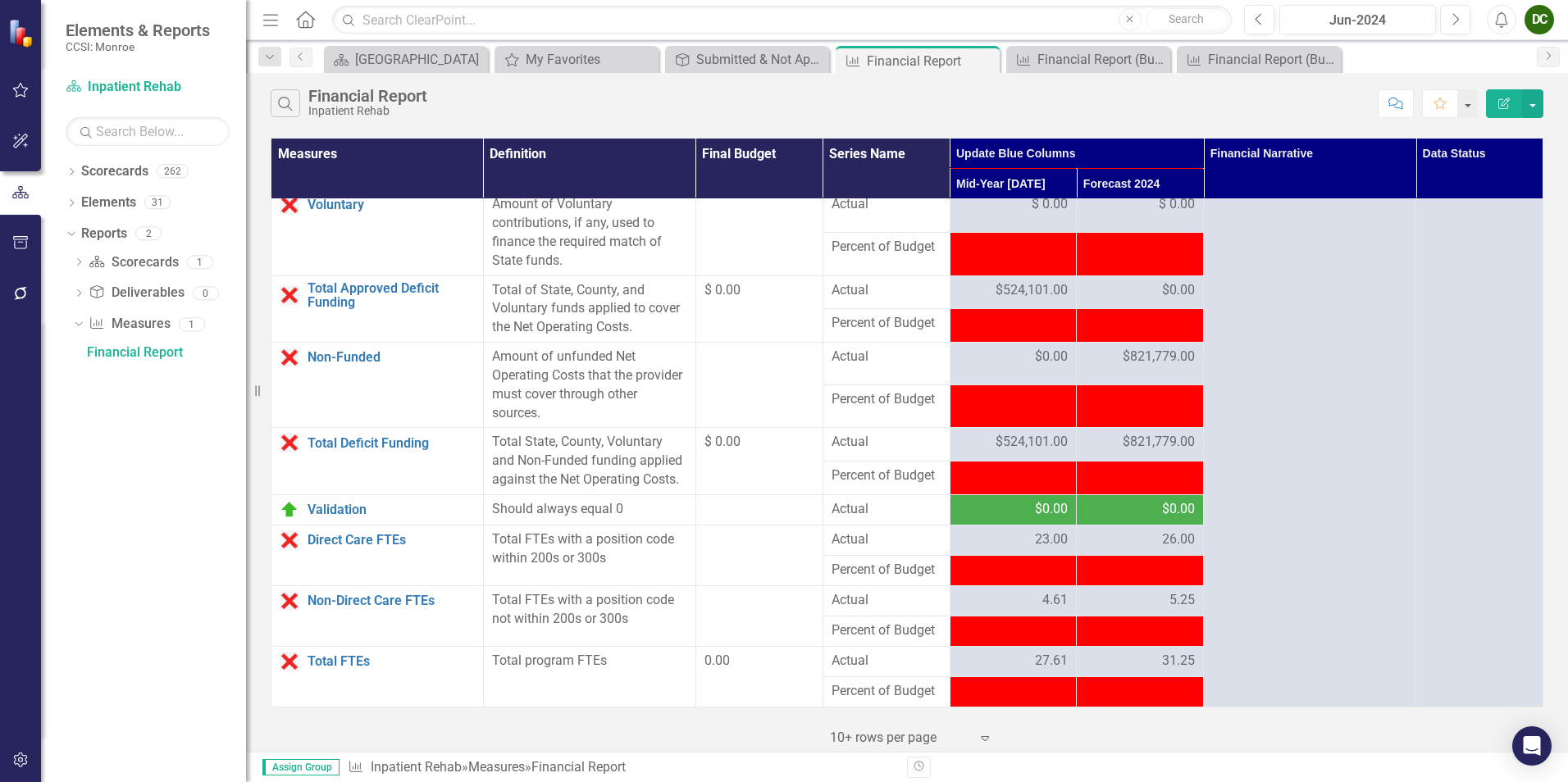 click on "$ 0.00" at bounding box center [759, 442] 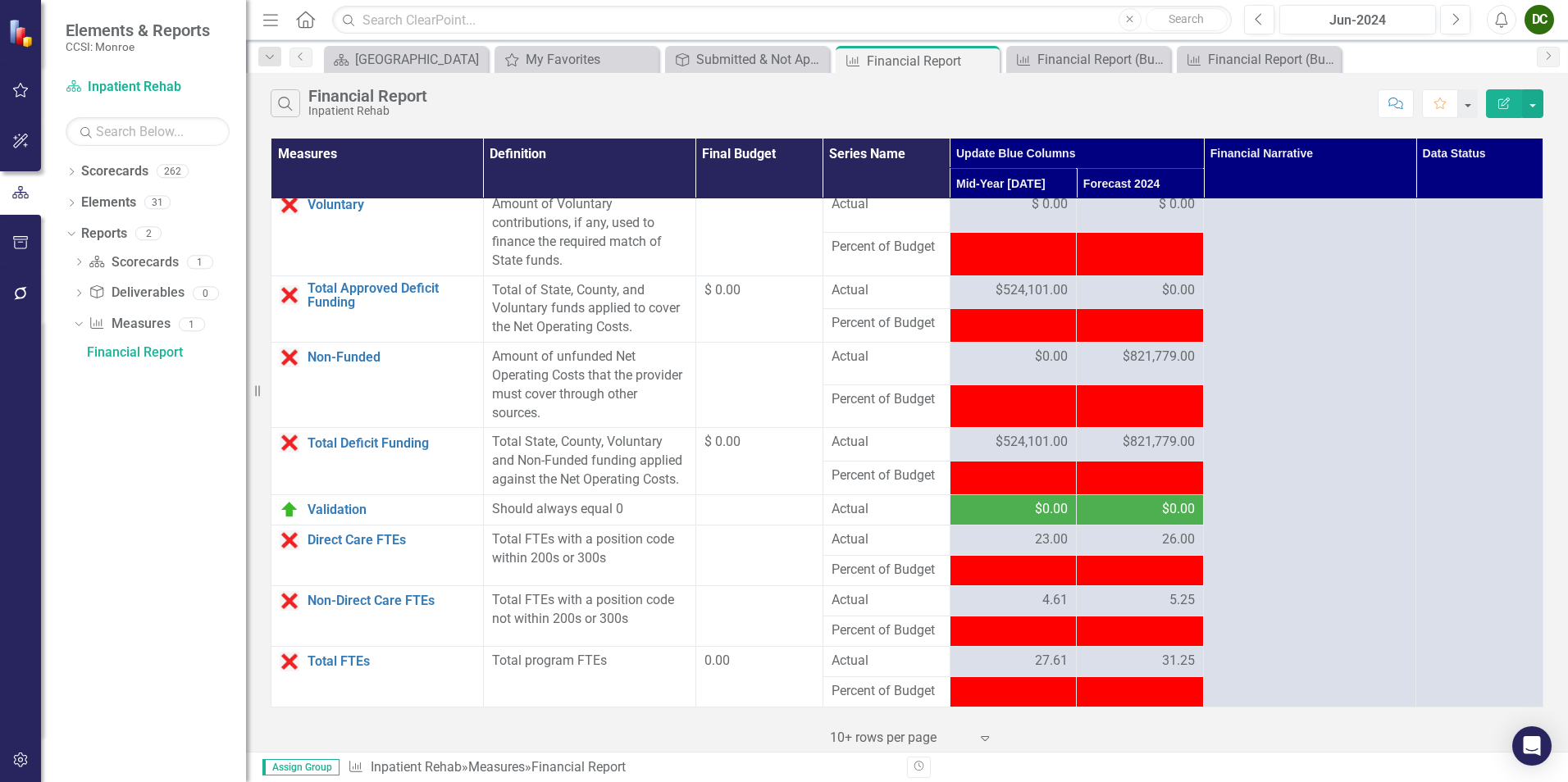 click on "$ 0.00" at bounding box center [759, 442] 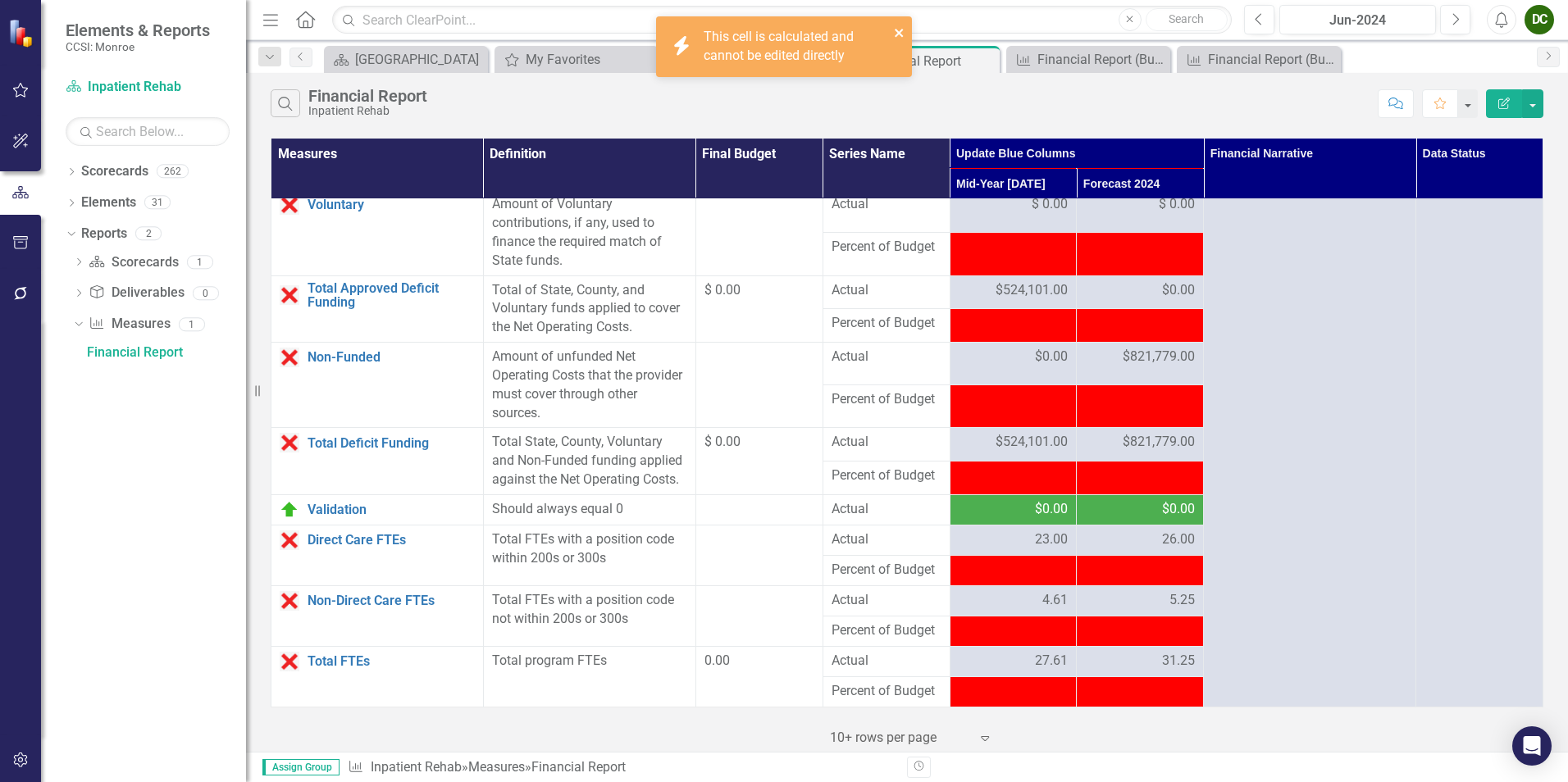 click 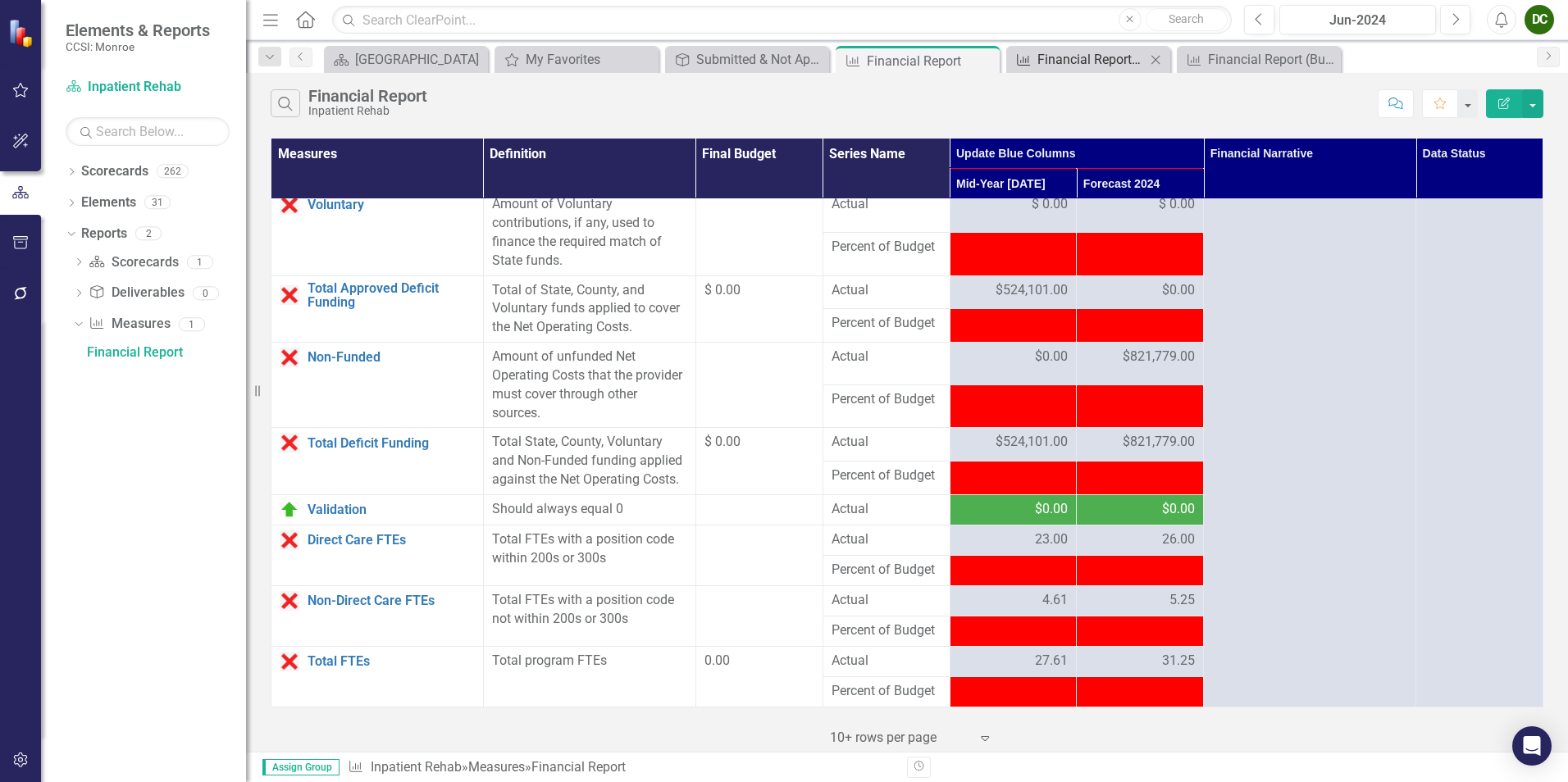 click on "Financial Report (Budget Input)" at bounding box center (1092, 59) 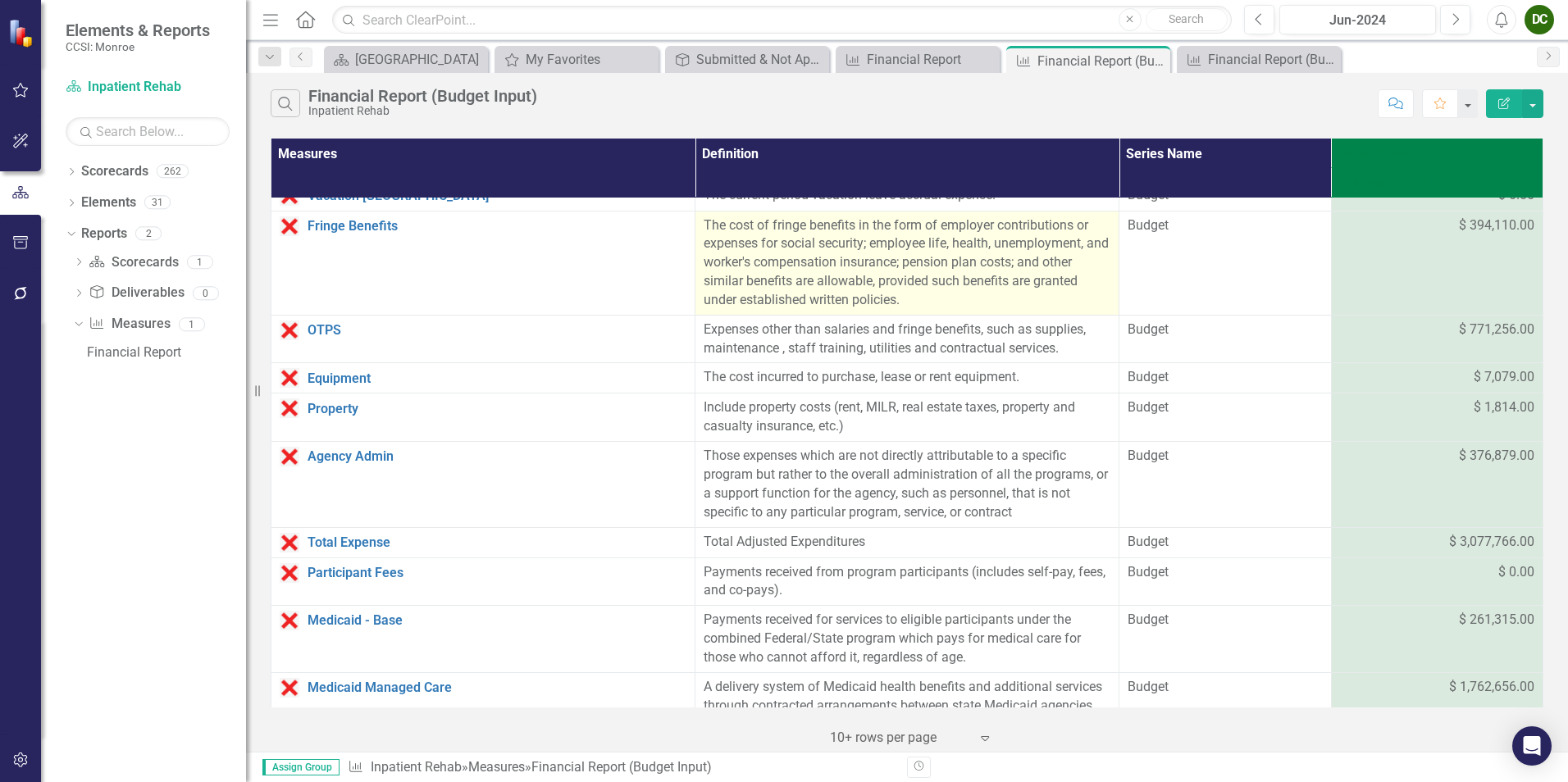 scroll, scrollTop: 0, scrollLeft: 0, axis: both 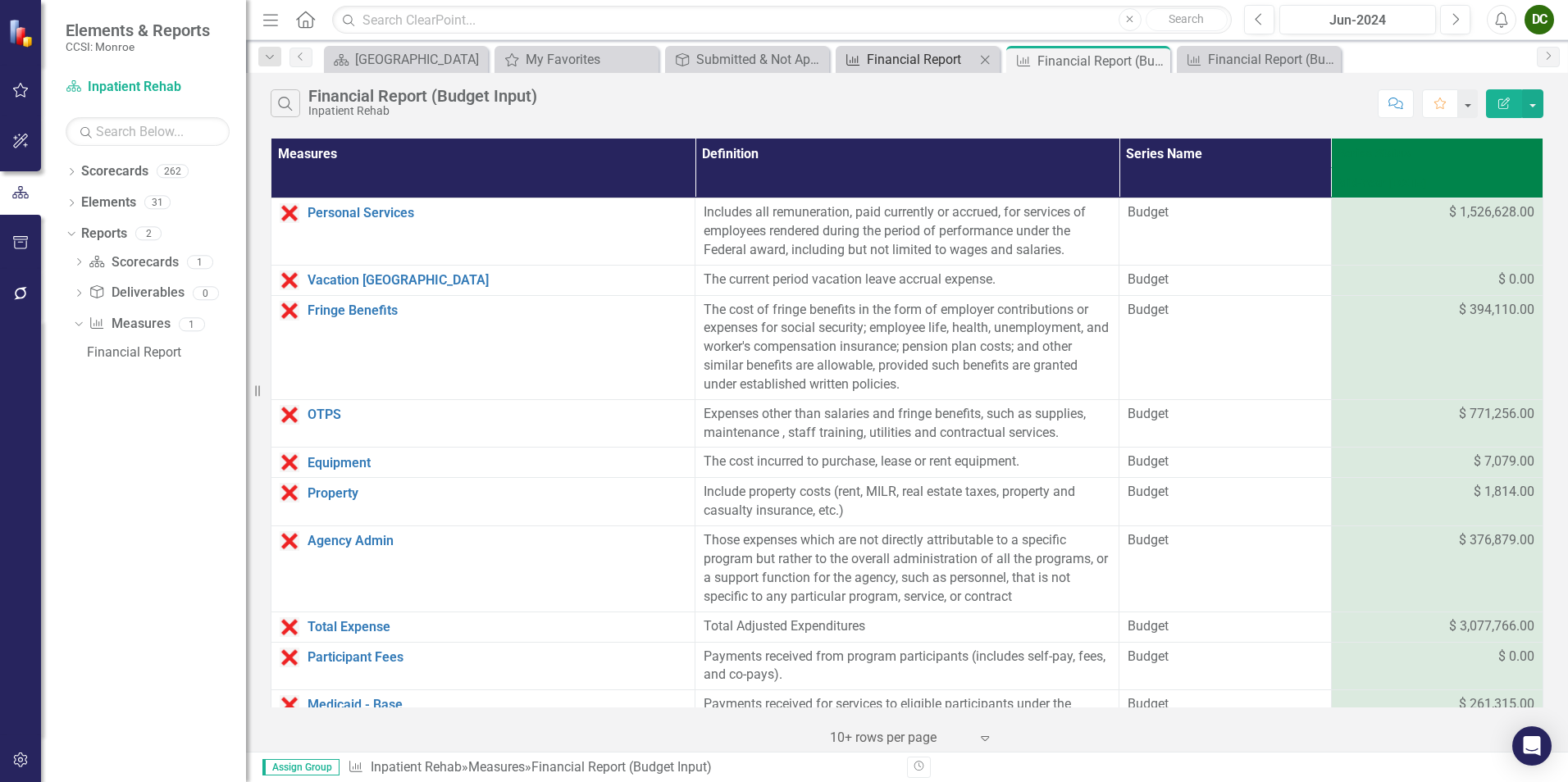 click on "Financial Report" at bounding box center [921, 59] 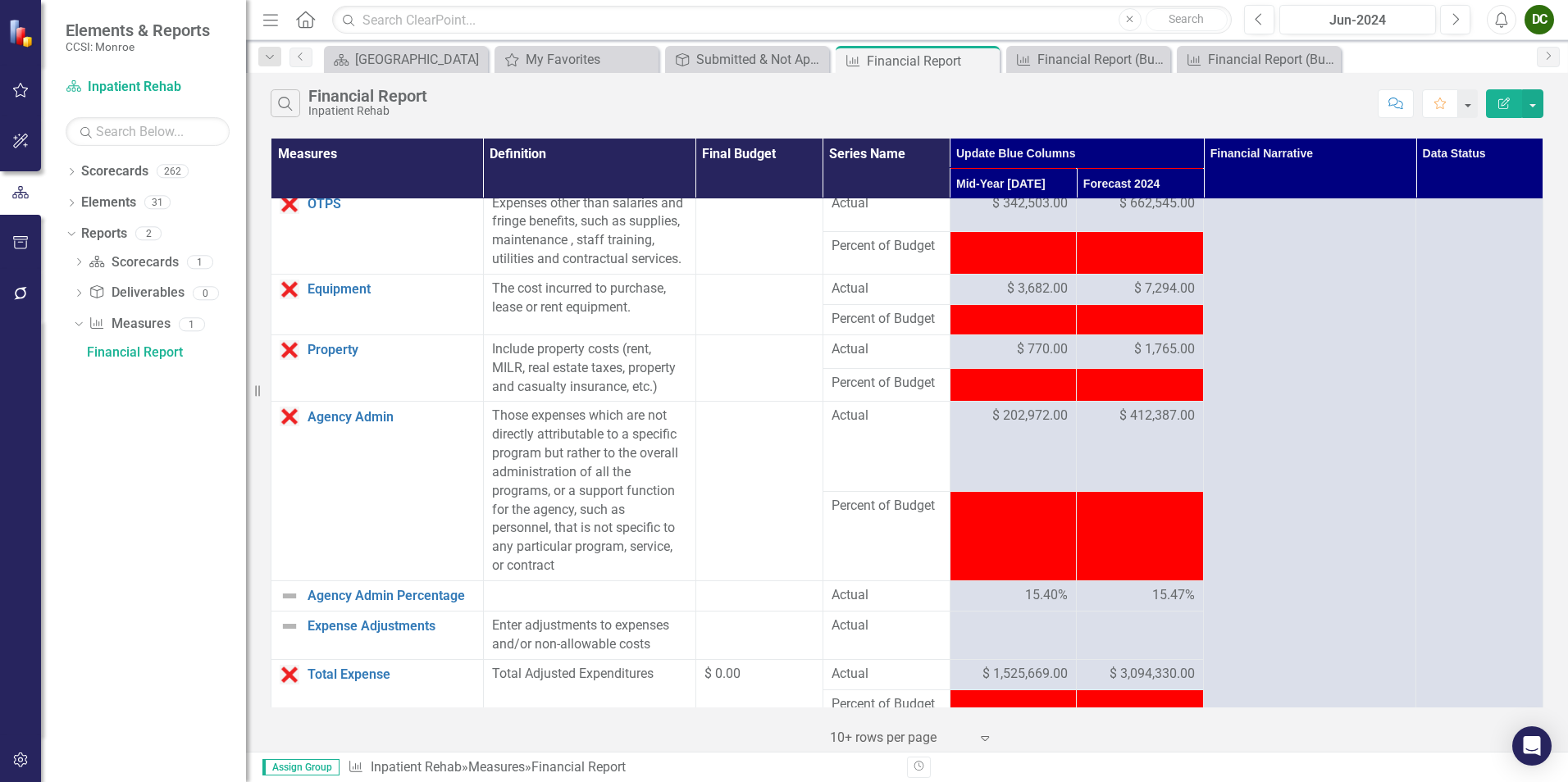 scroll, scrollTop: 0, scrollLeft: 0, axis: both 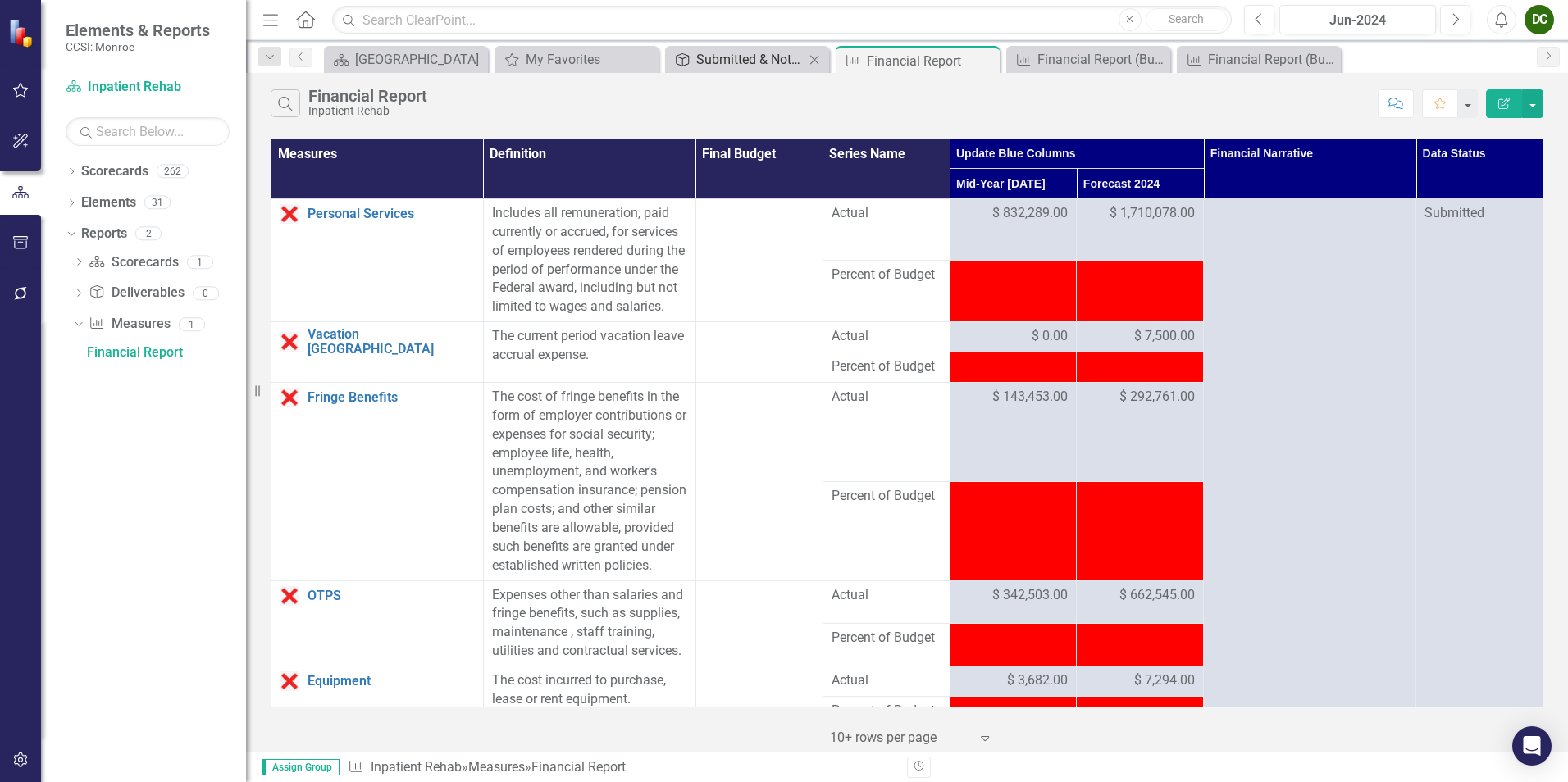 click on "Submitted & Not Approved (Financial)" at bounding box center (750, 59) 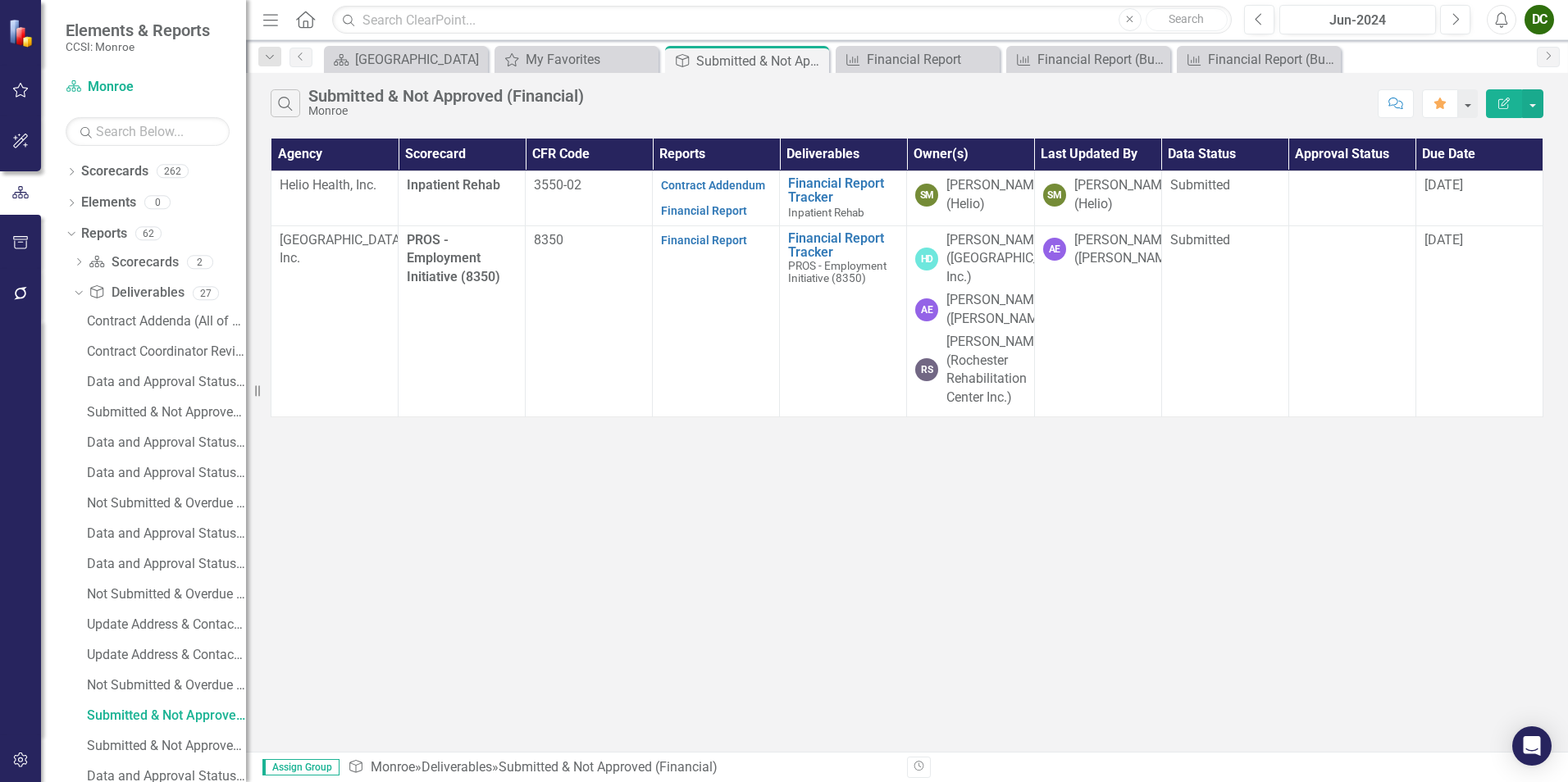 scroll, scrollTop: 0, scrollLeft: 0, axis: both 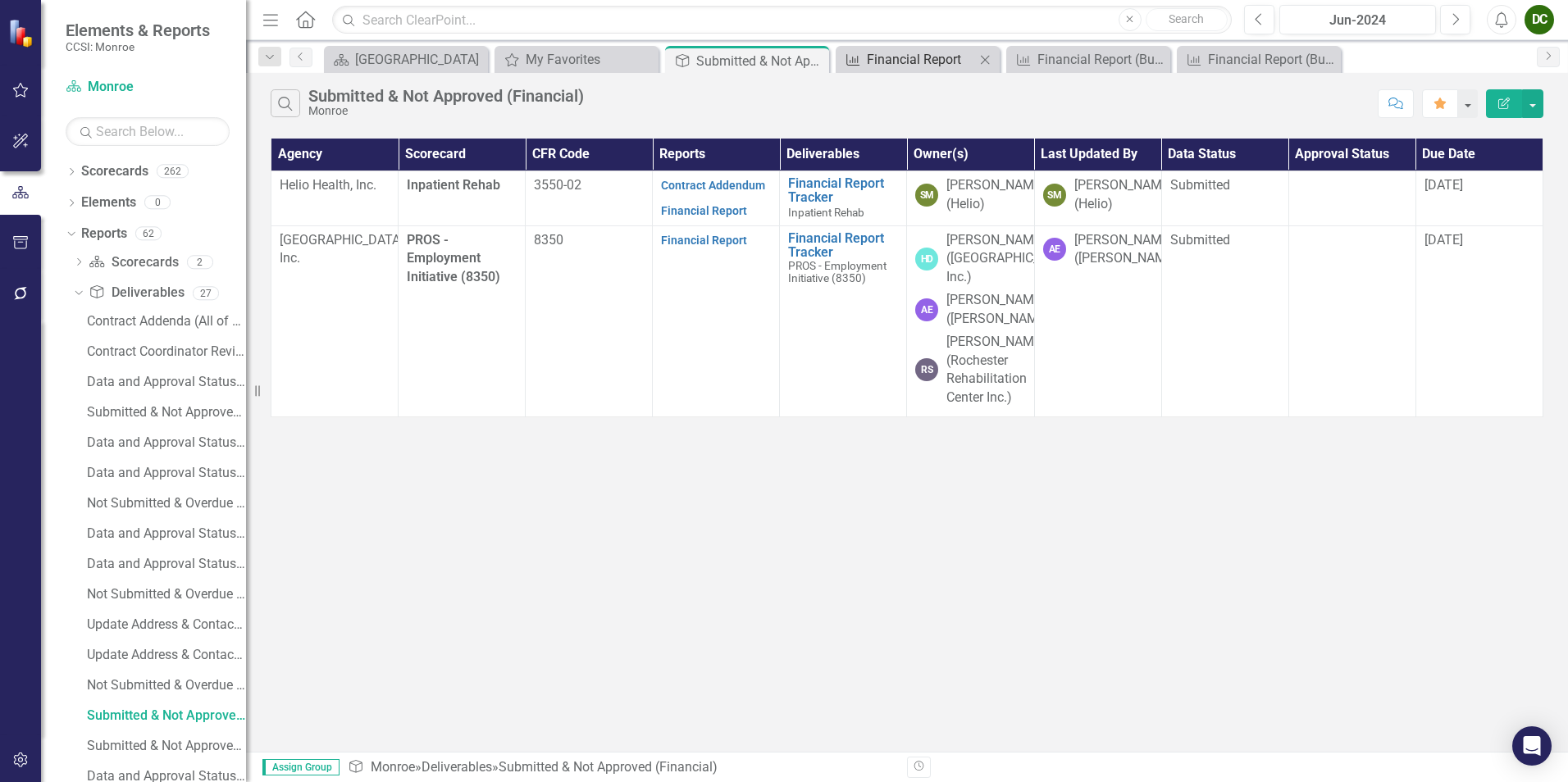 click on "Financial Report" at bounding box center (921, 59) 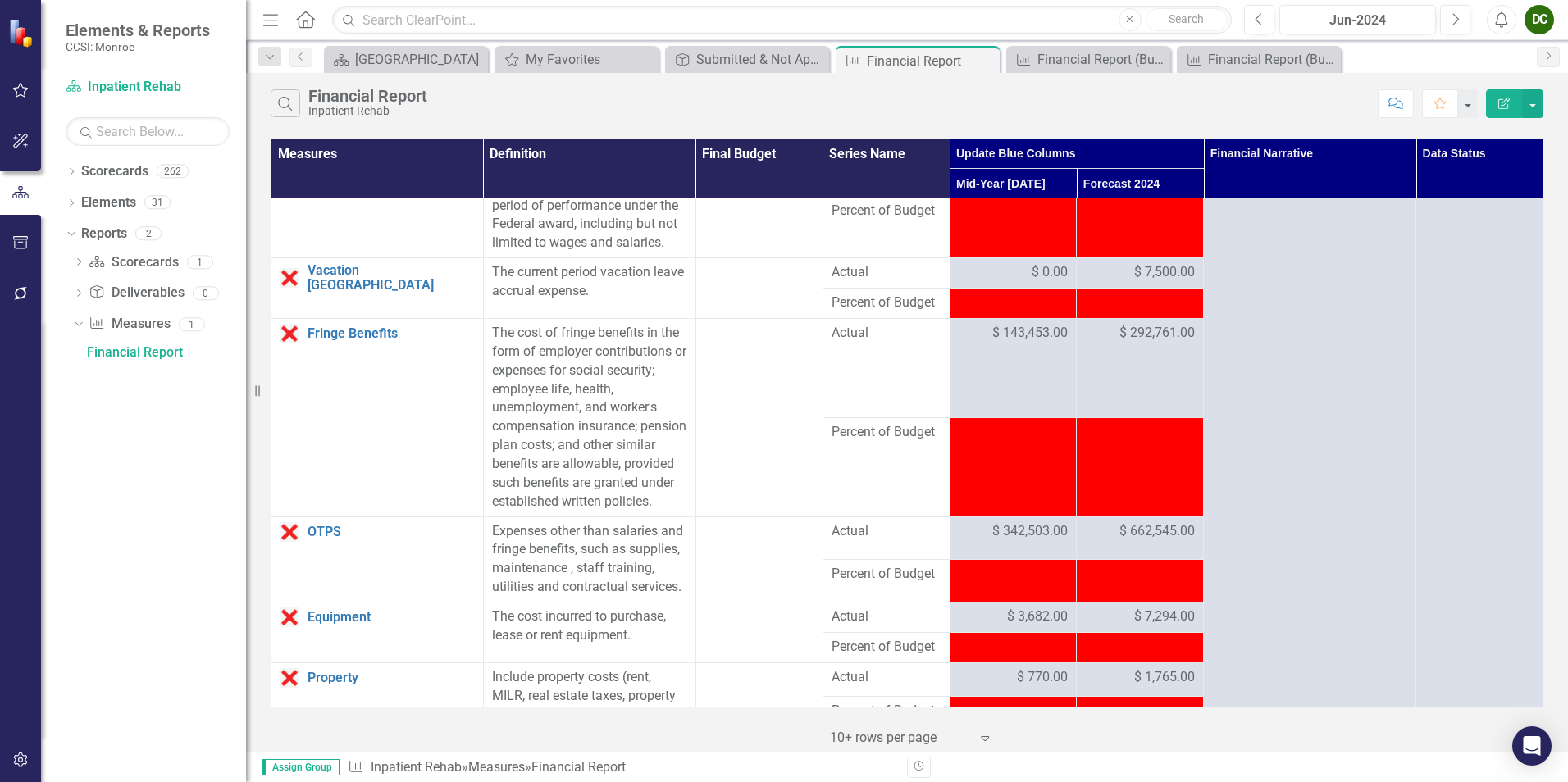 scroll, scrollTop: 0, scrollLeft: 0, axis: both 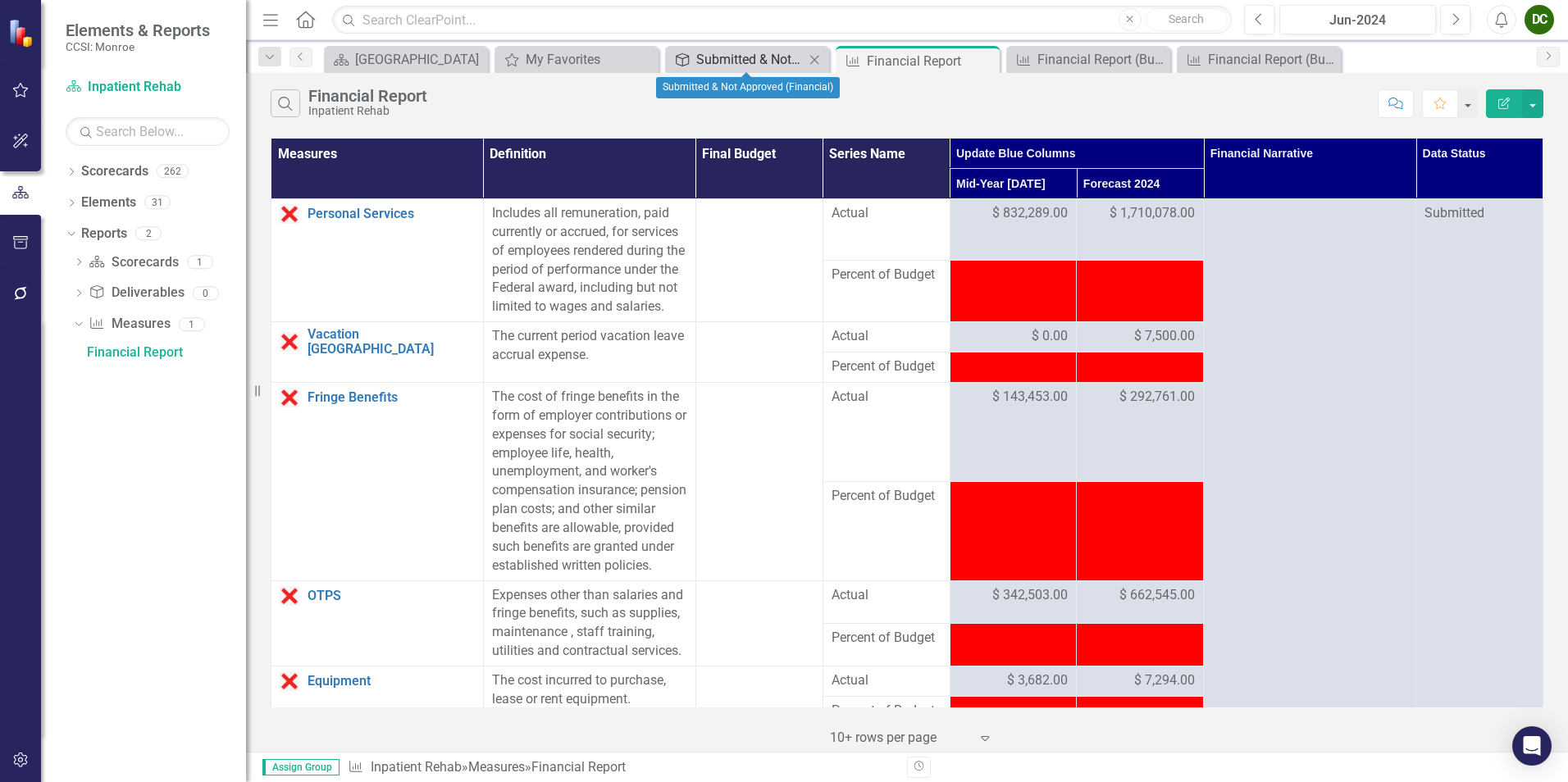 click on "Submitted & Not Approved (Financial)" at bounding box center (750, 59) 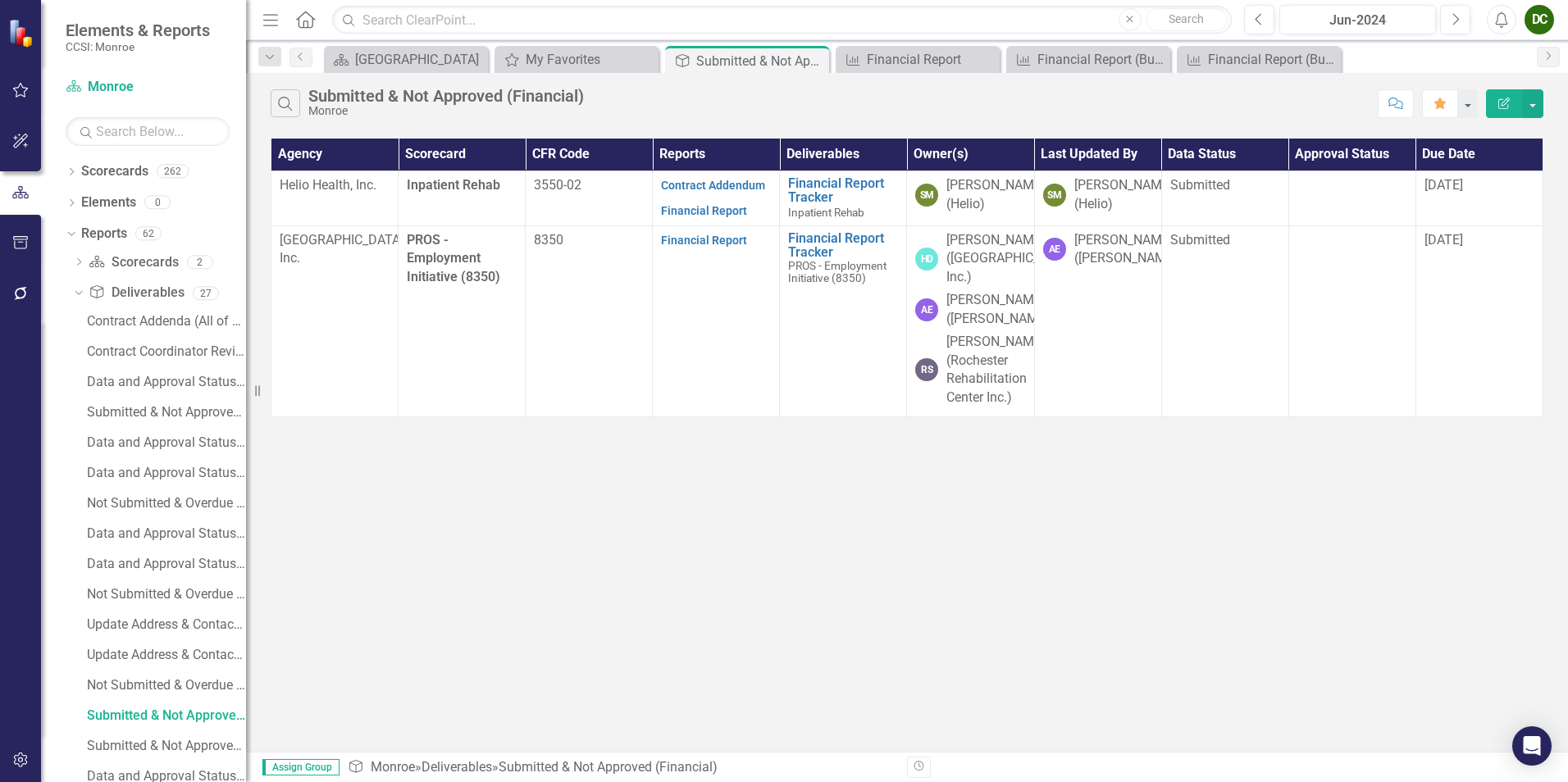 scroll, scrollTop: 0, scrollLeft: 0, axis: both 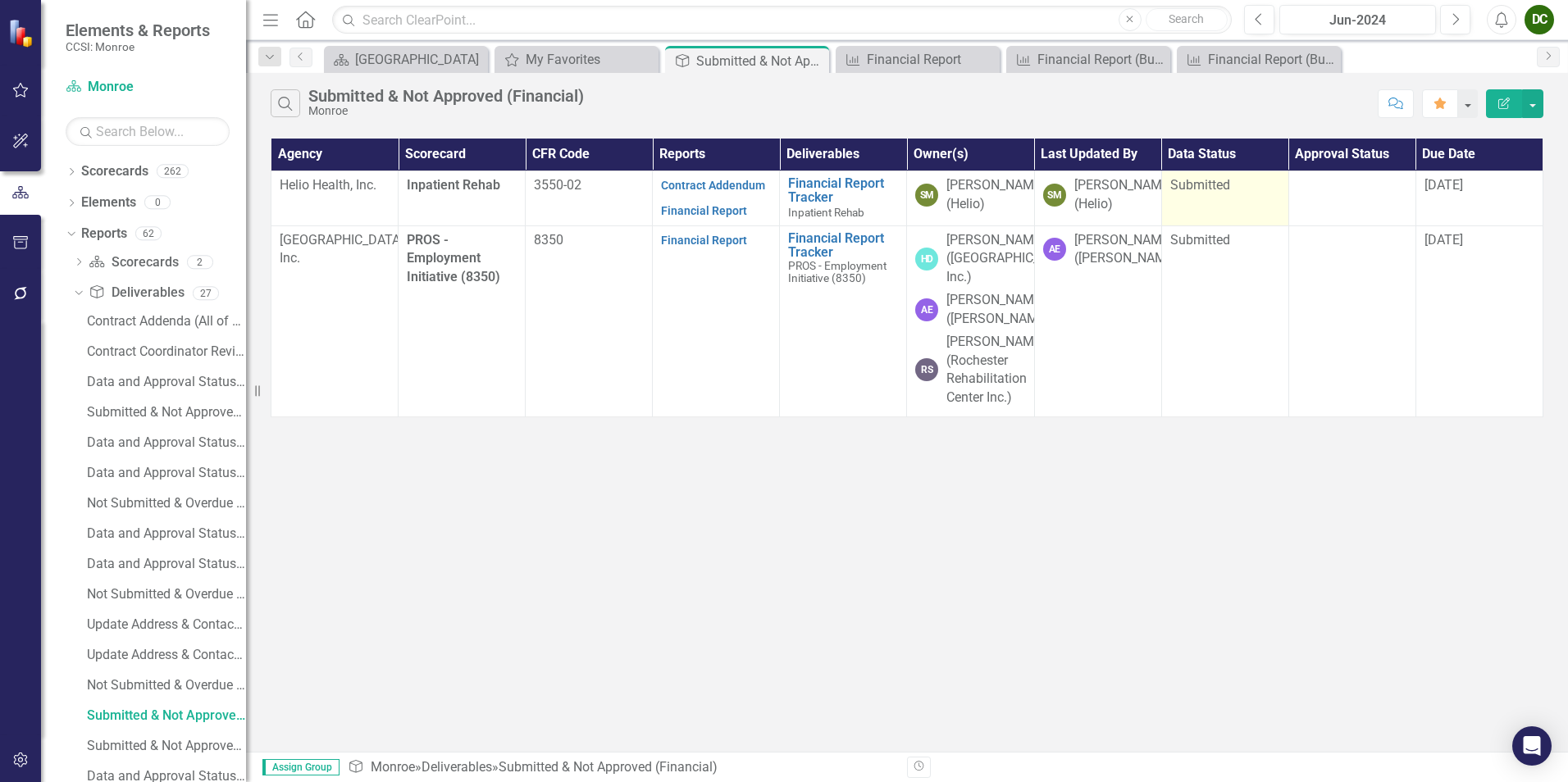 click on "Submitted" at bounding box center [1200, 184] 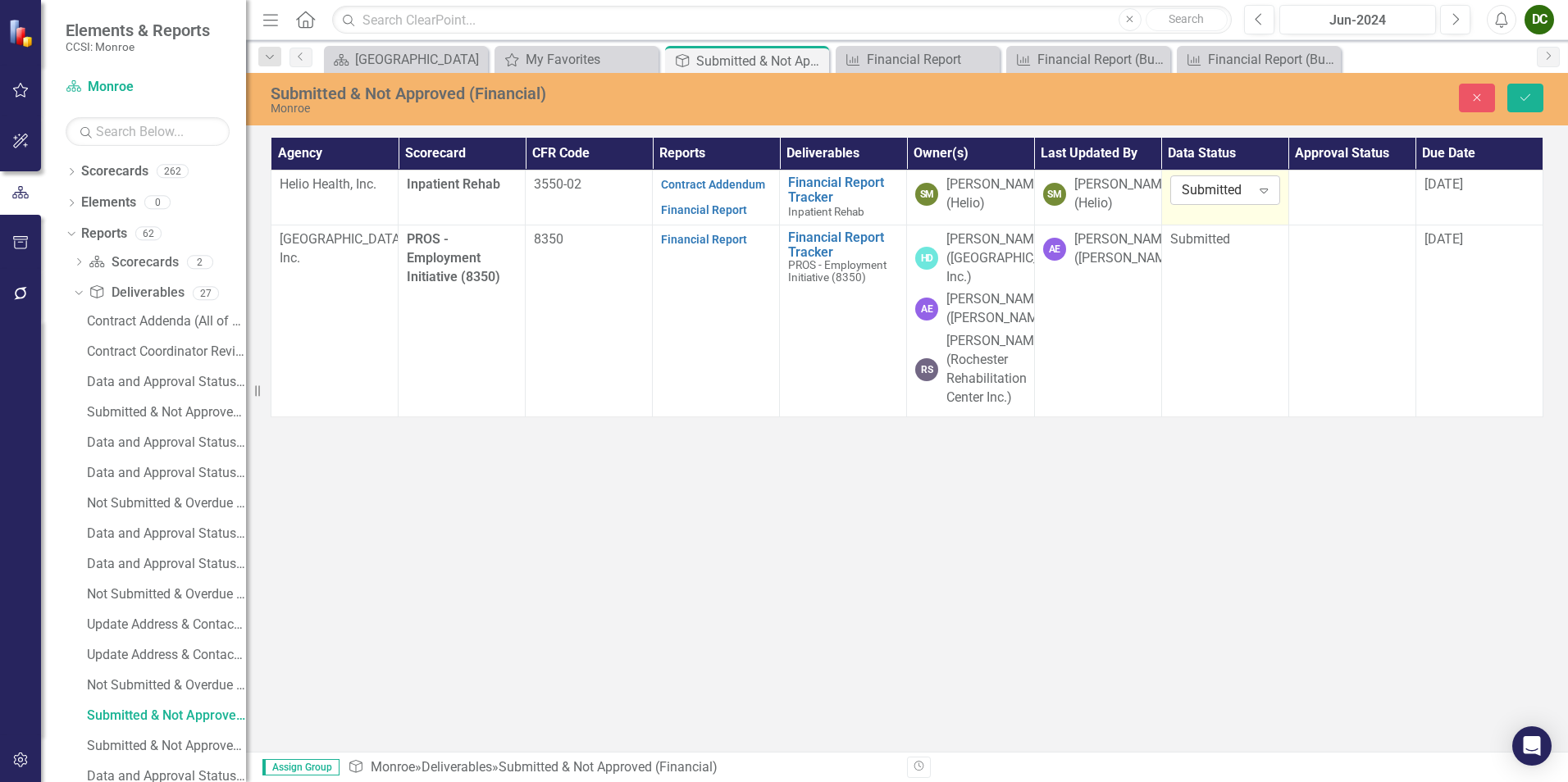 drag, startPoint x: 1204, startPoint y: 183, endPoint x: 1238, endPoint y: 188, distance: 34.365681 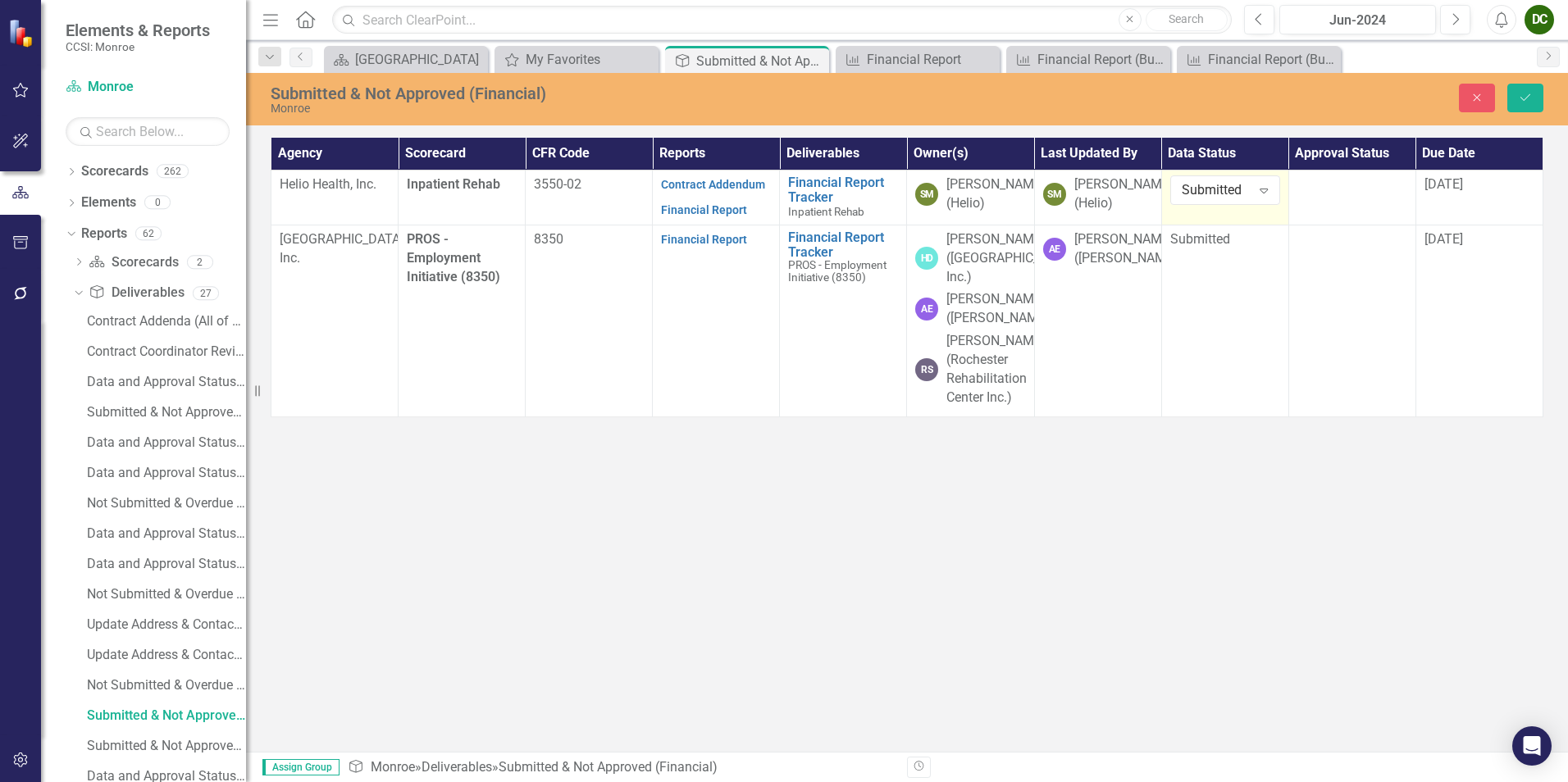 click on "Submitted & Not Approved (Financial) Monroe Close Save Agency Scorecard CFR Code Reports Deliverables Owner(s) Last Updated By Data Status Approval Status Due Date Helio Health, Inc.  Inpatient Rehab 3550-02 Contract Addendum
Financial Report Financial Report Tracker Inpatient Rehab Edit Edit Deliverable Link Open Element SM Sue McGuiggan (Helio) SM Sue McGuiggan (Helio)  Submitted Expand 7/28/25 Rochester Rehabilitation Center, Inc. PROS - Employment Initiative (8350) 8350 Financial Report Financial Report Tracker PROS - Employment Initiative (8350) Edit Edit Deliverable Link Open Element HD Holly Dorfner (Rochester Rehabilitation Center, Inc.) AE Adriana  Eastlack (Roch Rehab) RS Rene Sandroni (Rochester Rehabilitation Center Inc.) AE Adriana  Eastlack (Roch Rehab) Submitted 7/28/25" at bounding box center [907, 412] 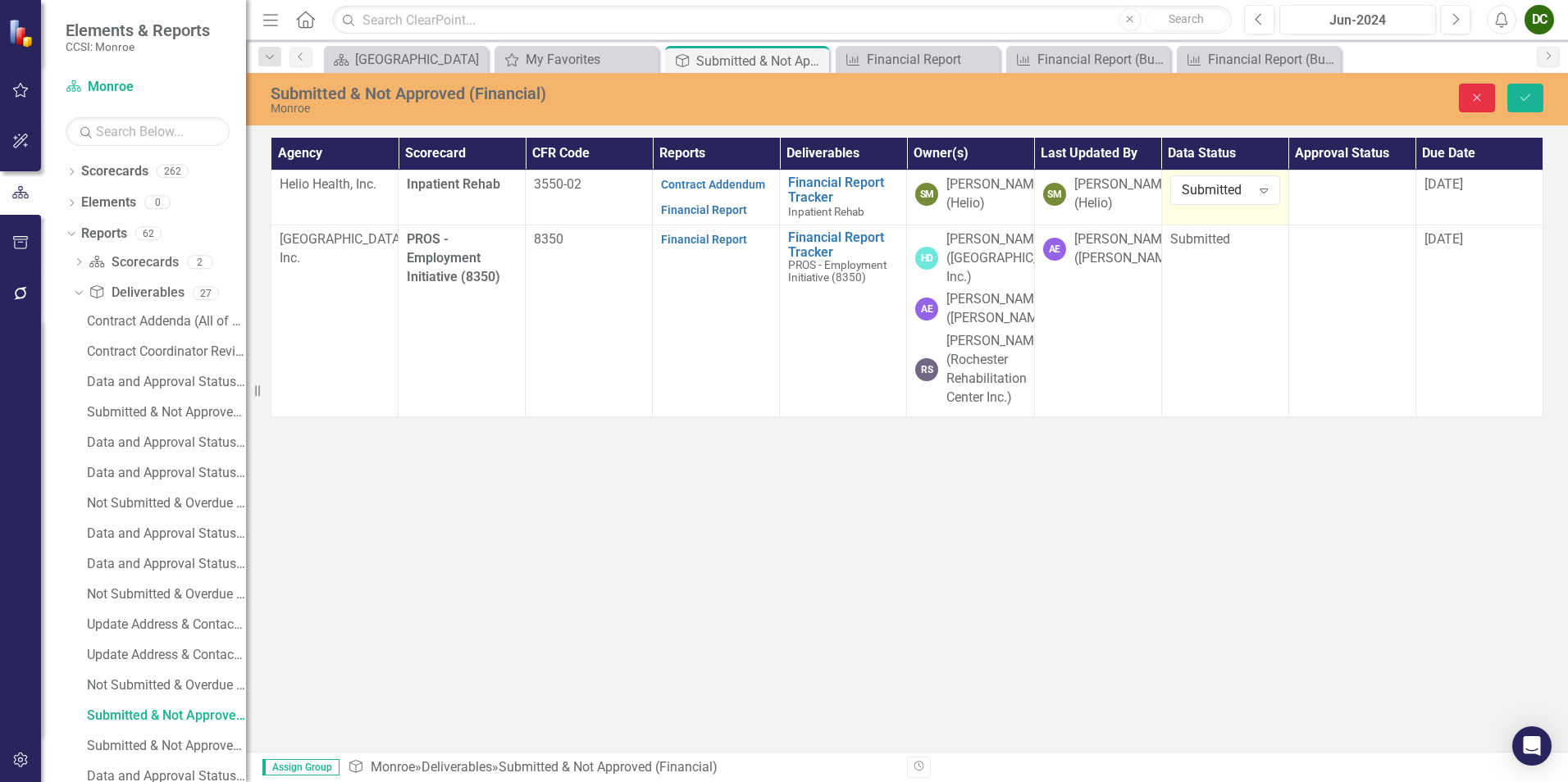 click on "Close" at bounding box center (1477, 98) 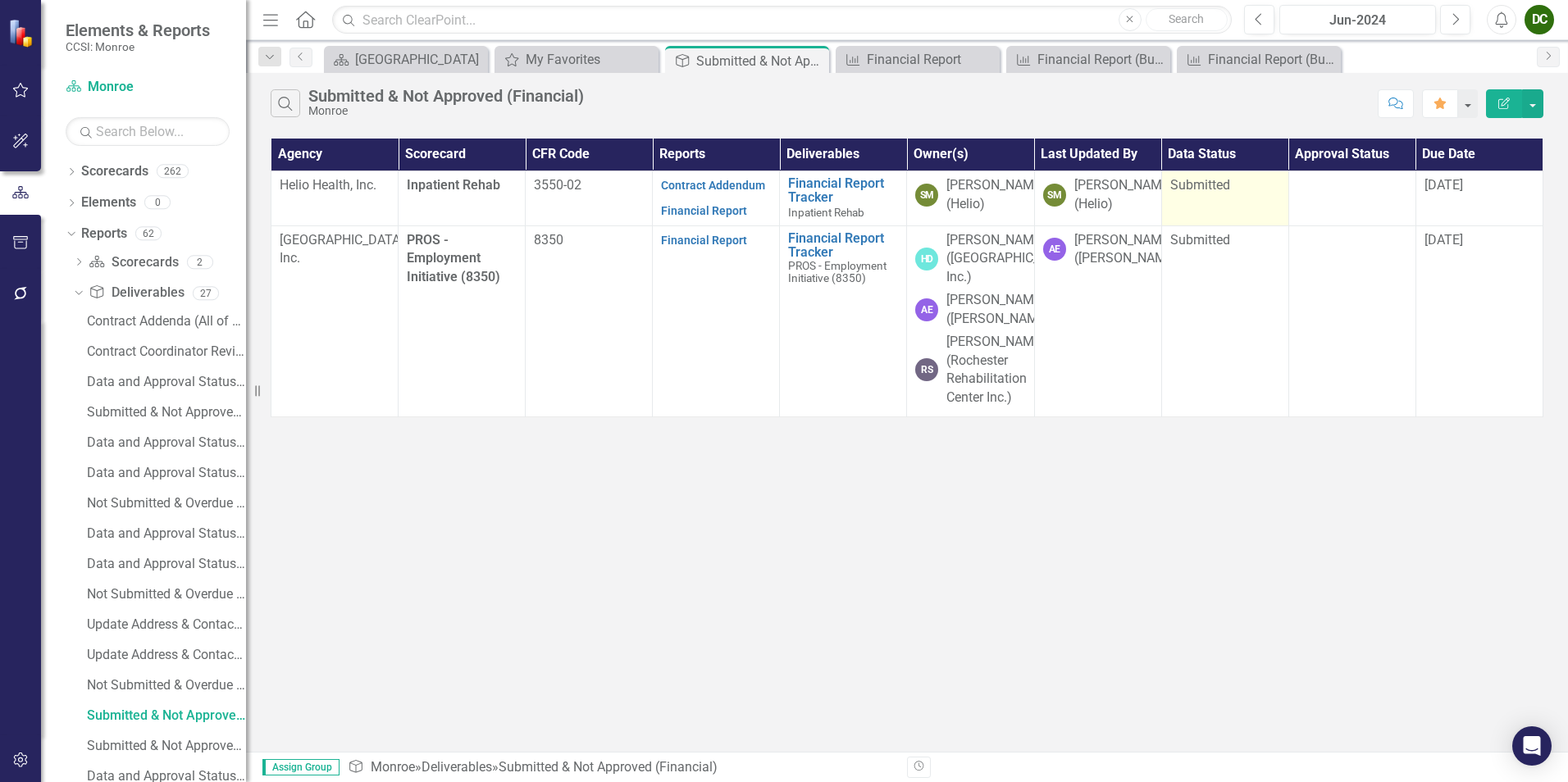 click on "Submitted" at bounding box center (1200, 184) 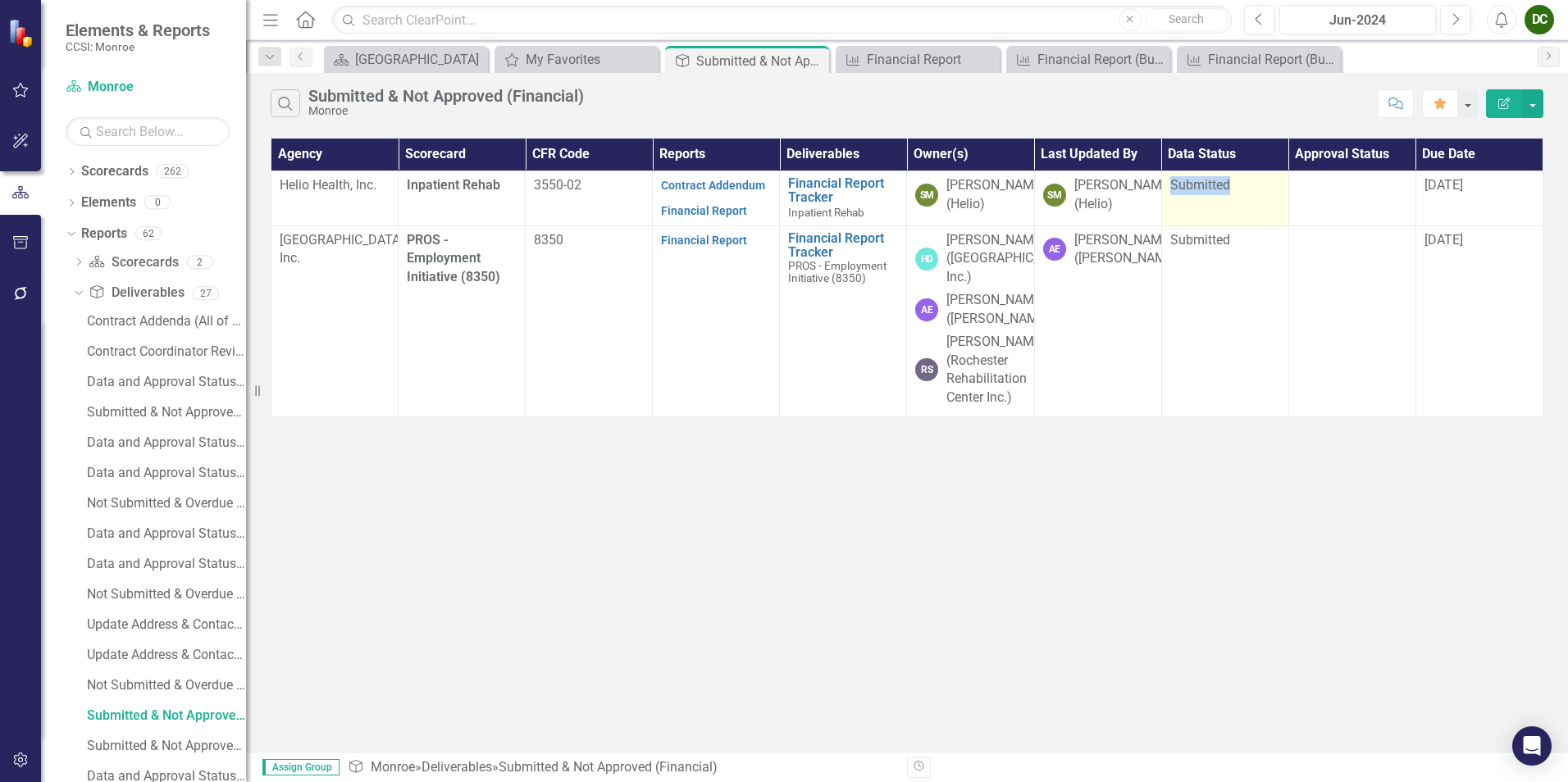 click on "Submitted" at bounding box center (1200, 184) 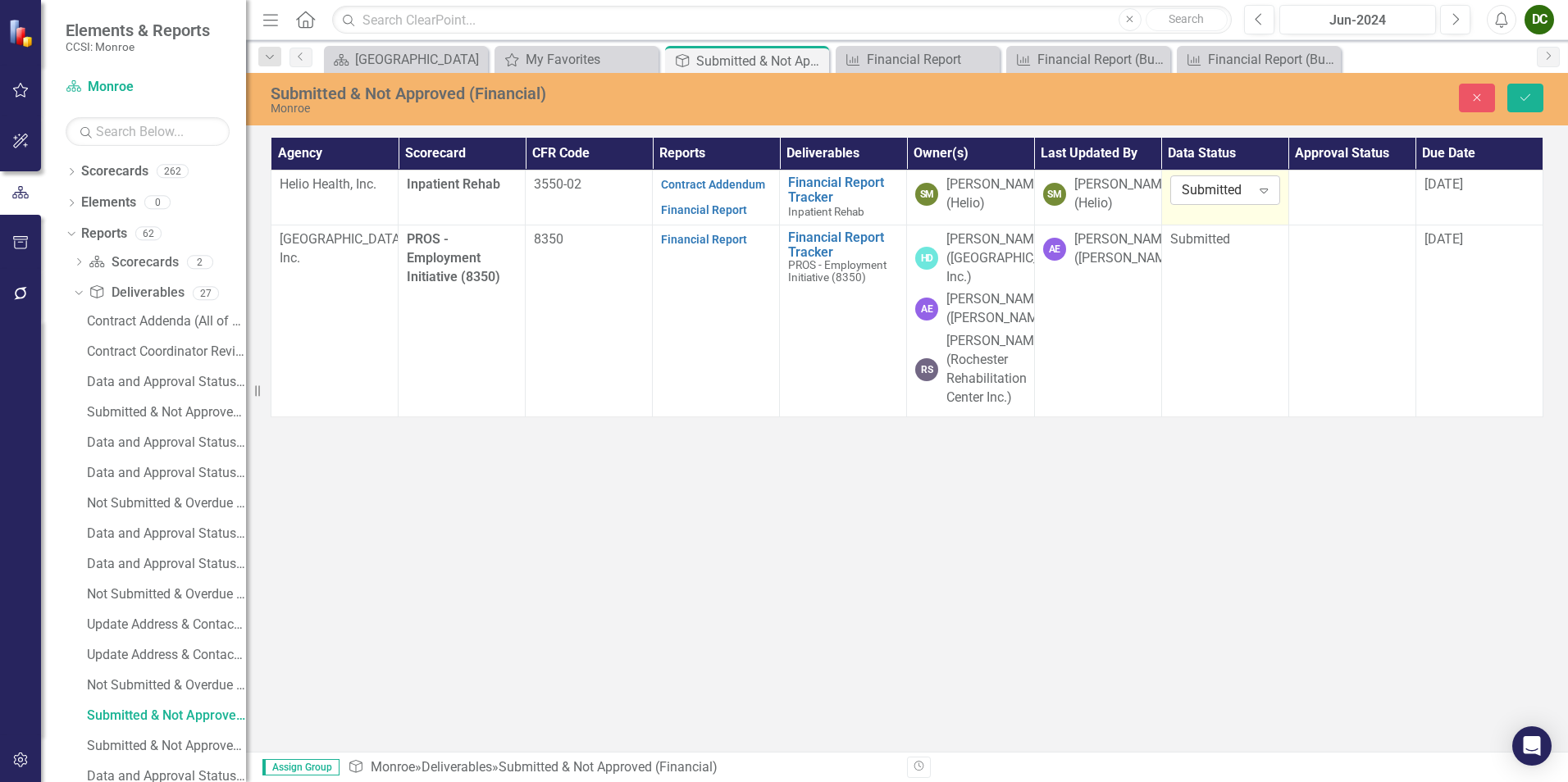 drag, startPoint x: 1226, startPoint y: 181, endPoint x: 1233, endPoint y: 189, distance: 10.630146 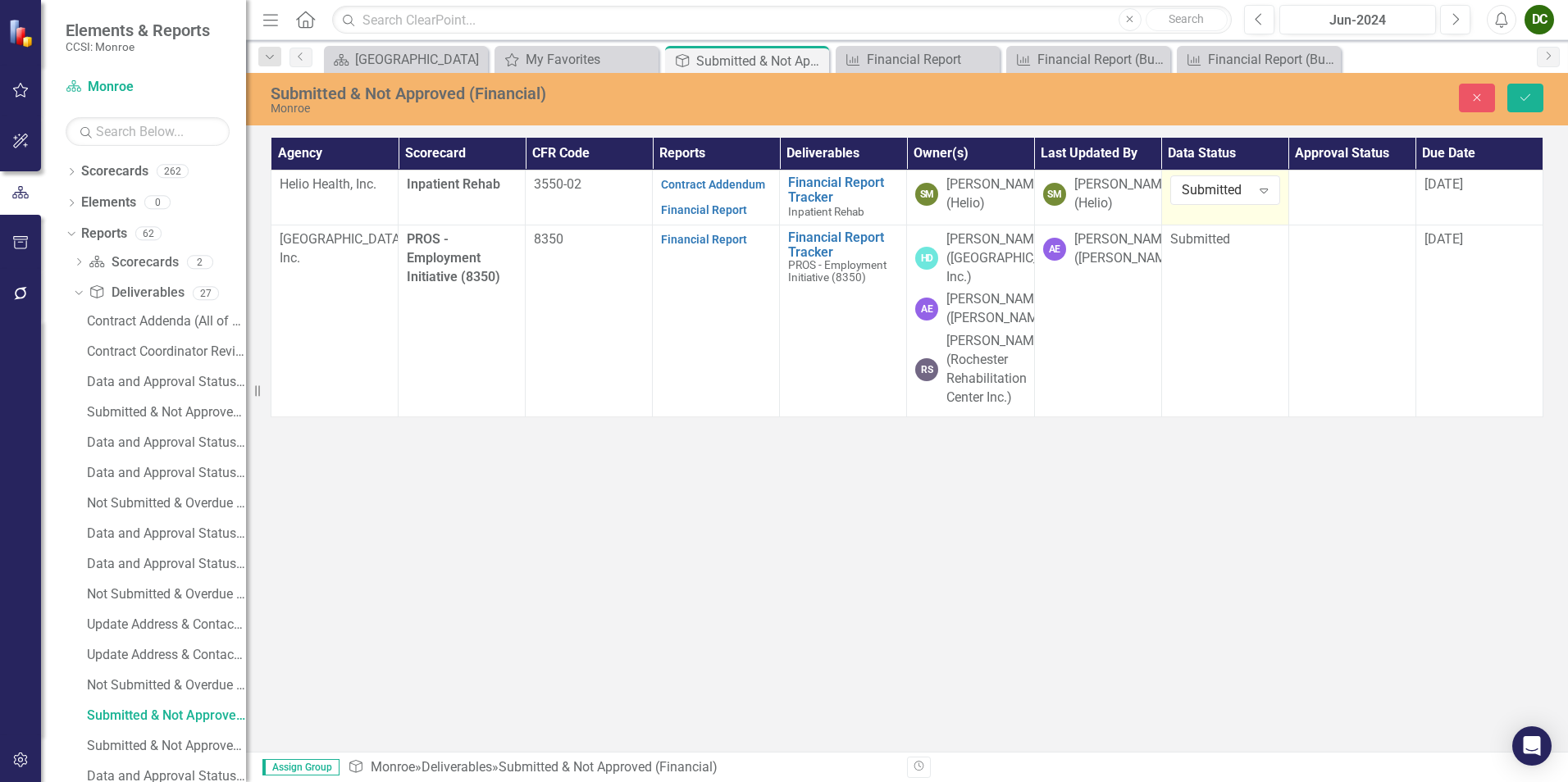 click on "Submitted & Not Approved (Financial) Monroe Close Save Agency Scorecard CFR Code Reports Deliverables Owner(s) Last Updated By Data Status Approval Status Due Date Helio Health, Inc.  Inpatient Rehab 3550-02 Contract Addendum
Financial Report Financial Report Tracker Inpatient Rehab Edit Edit Deliverable Link Open Element SM Sue McGuiggan (Helio) SM Sue McGuiggan (Helio)  Submitted Expand 7/28/25 Rochester Rehabilitation Center, Inc. PROS - Employment Initiative (8350) 8350 Financial Report Financial Report Tracker PROS - Employment Initiative (8350) Edit Edit Deliverable Link Open Element HD Holly Dorfner (Rochester Rehabilitation Center, Inc.) AE Adriana  Eastlack (Roch Rehab) RS Rene Sandroni (Rochester Rehabilitation Center Inc.) AE Adriana  Eastlack (Roch Rehab) Submitted 7/28/25" at bounding box center [907, 412] 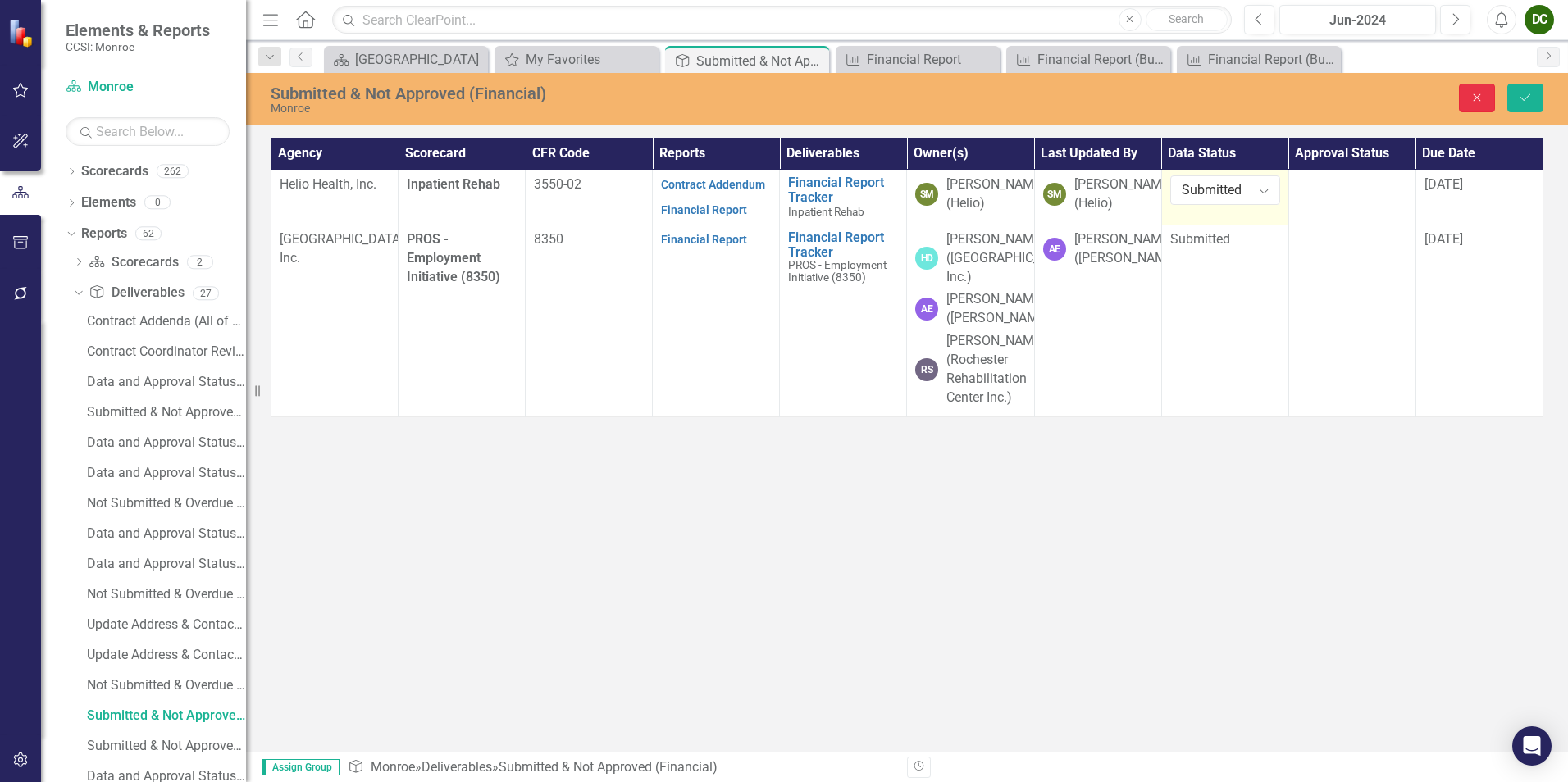 click on "Close" 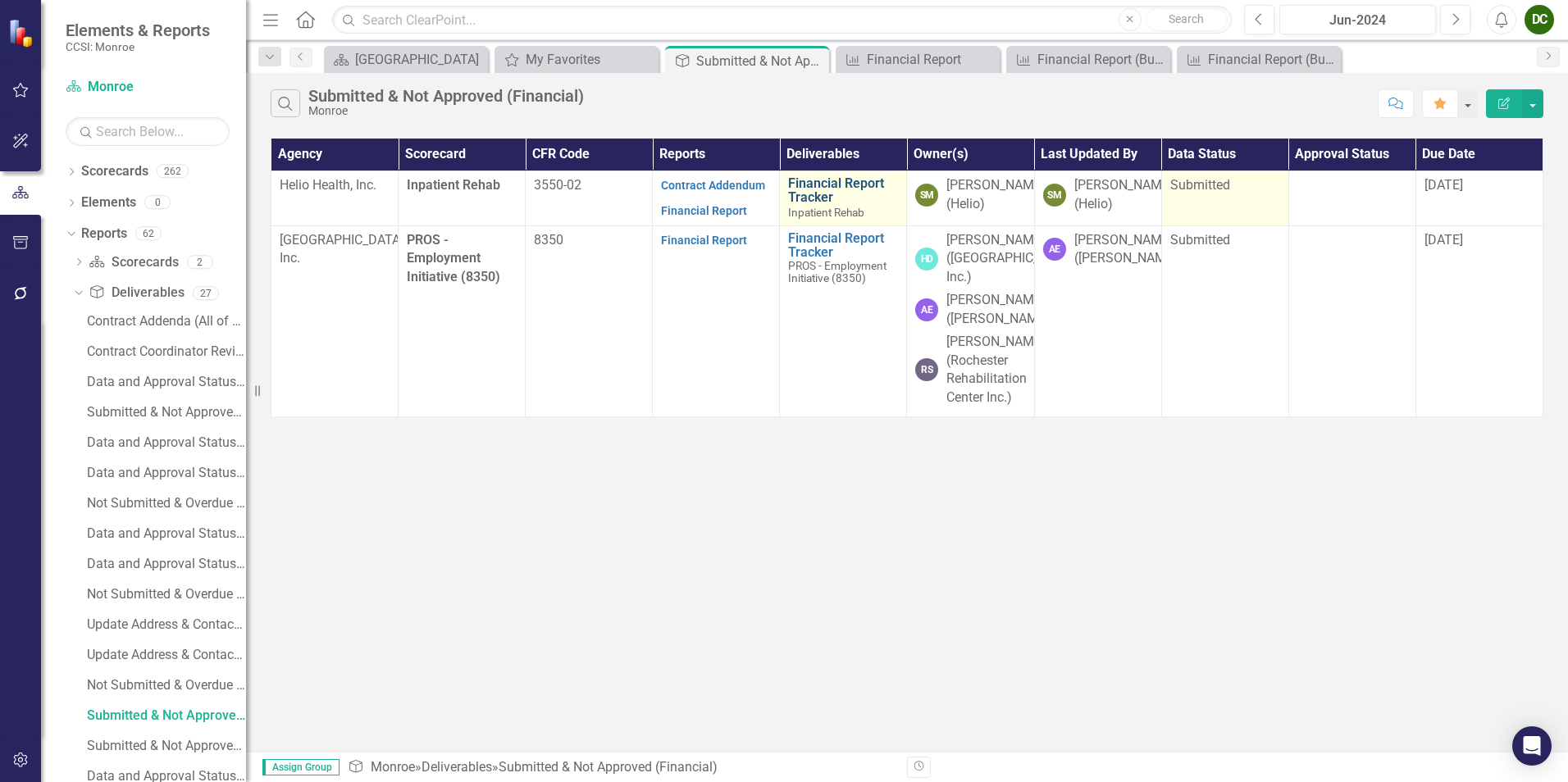 click on "Financial Report Tracker" at bounding box center [843, 190] 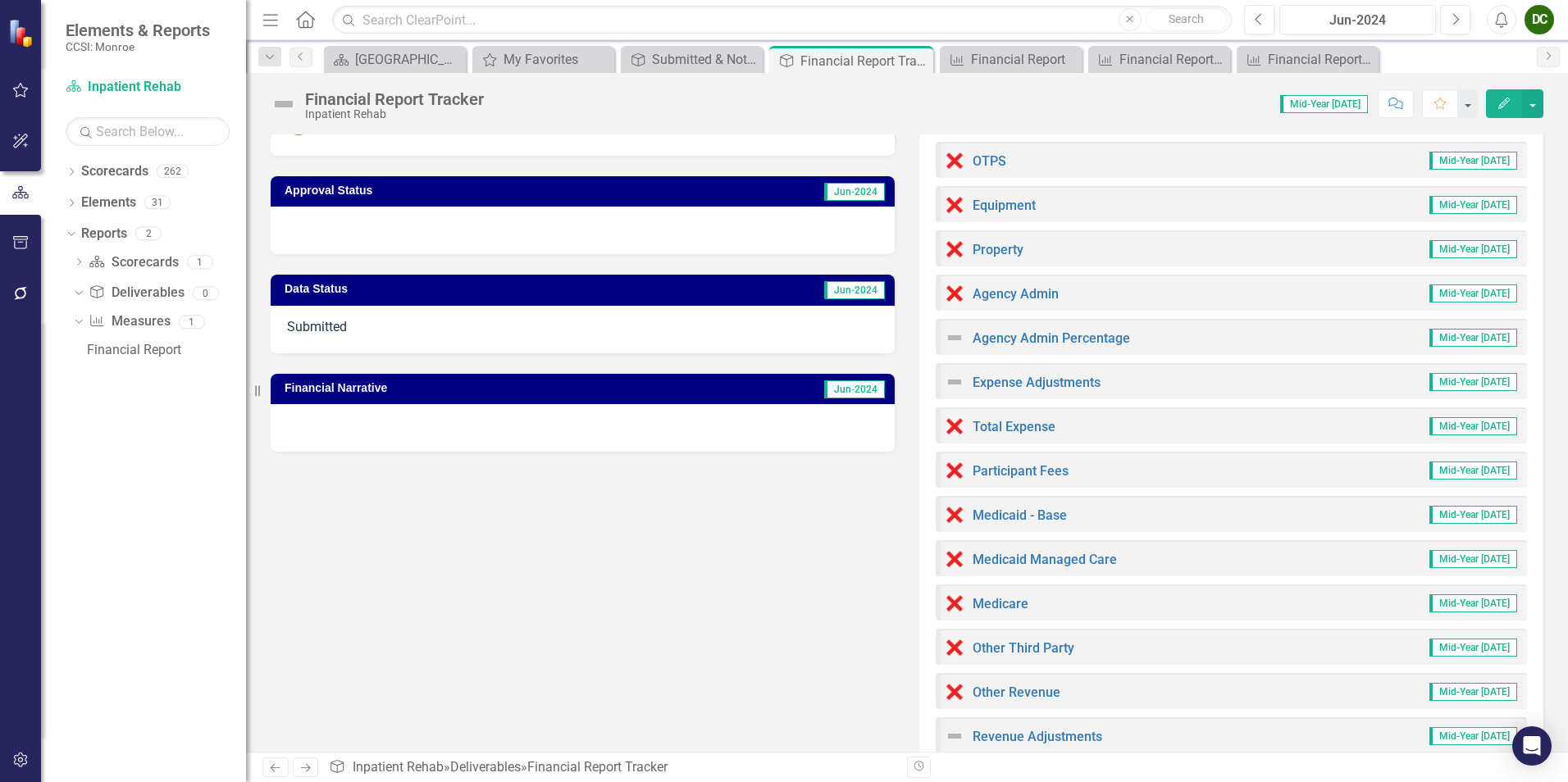 scroll, scrollTop: 0, scrollLeft: 0, axis: both 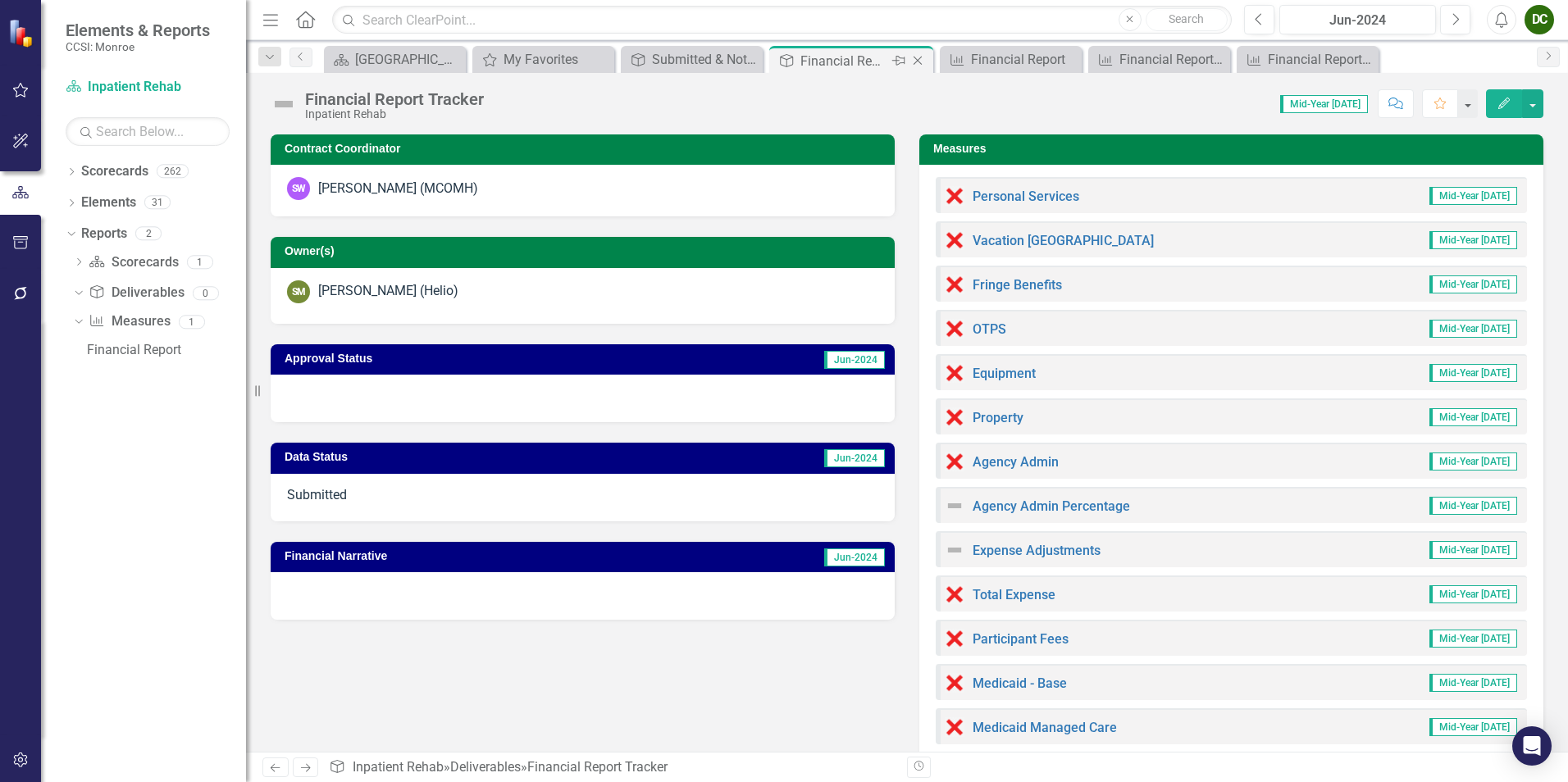 click on "Close" 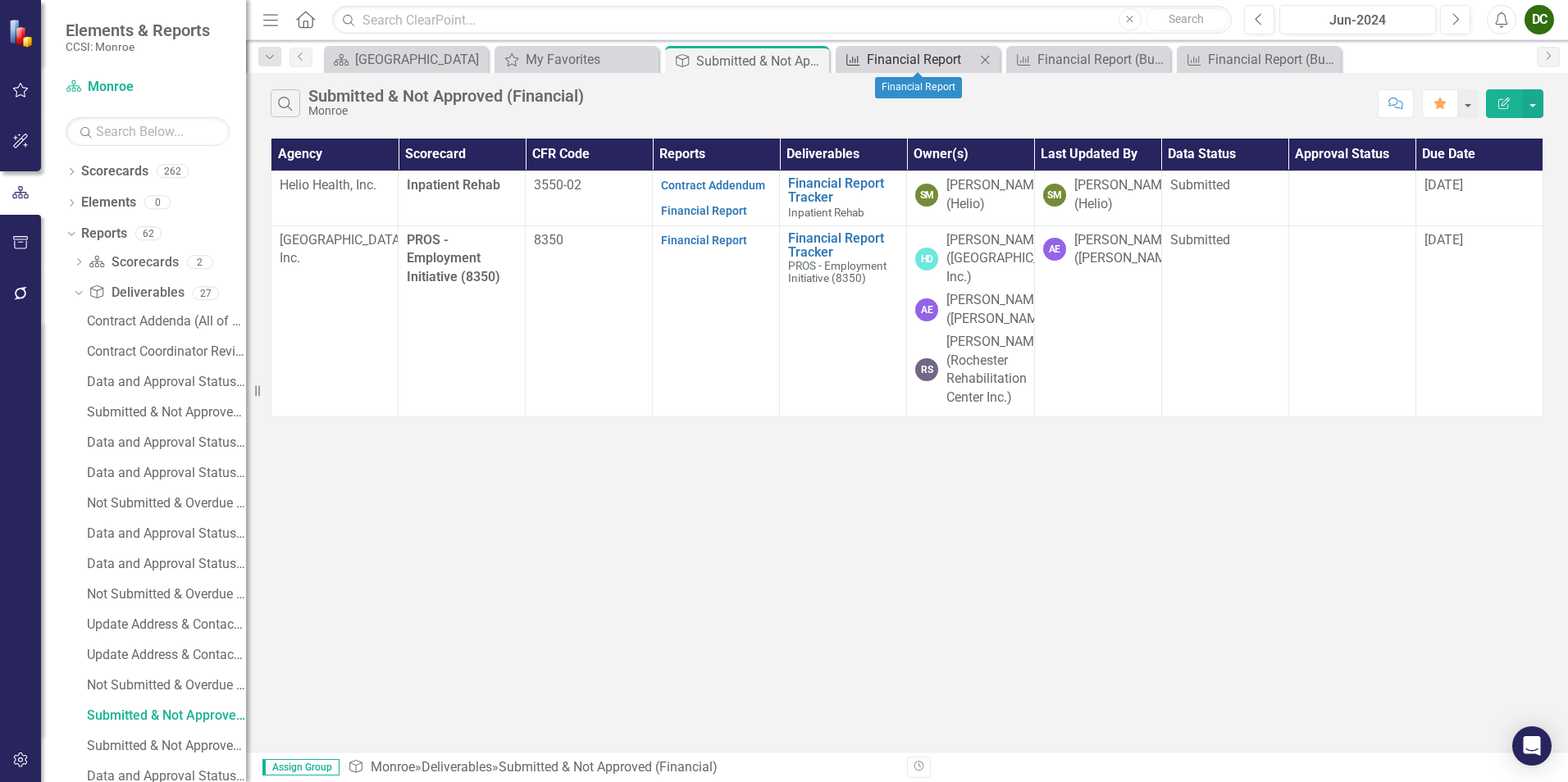 click on "Financial Report" at bounding box center [921, 59] 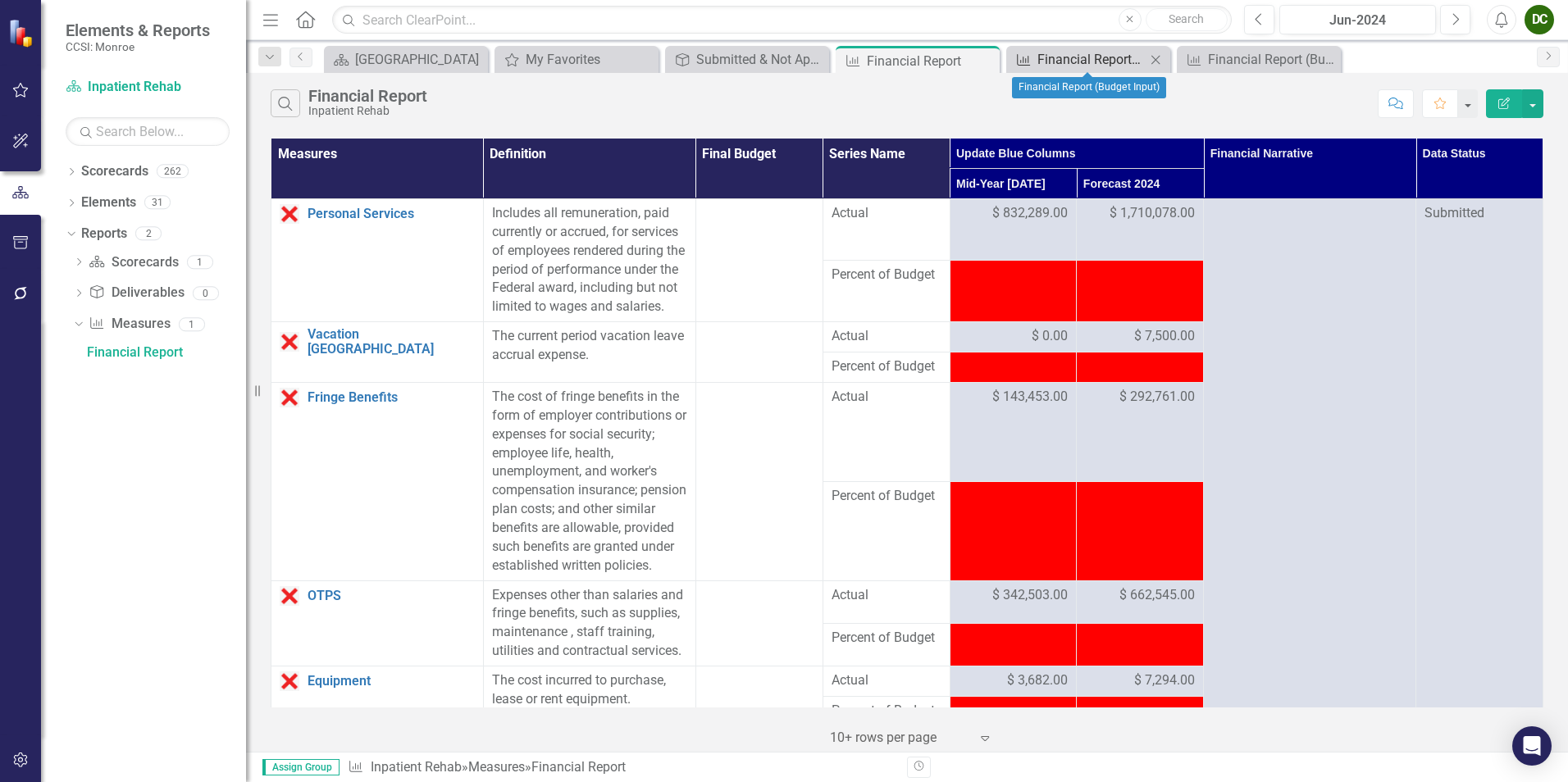 click on "Financial Report (Budget Input)" at bounding box center [1092, 59] 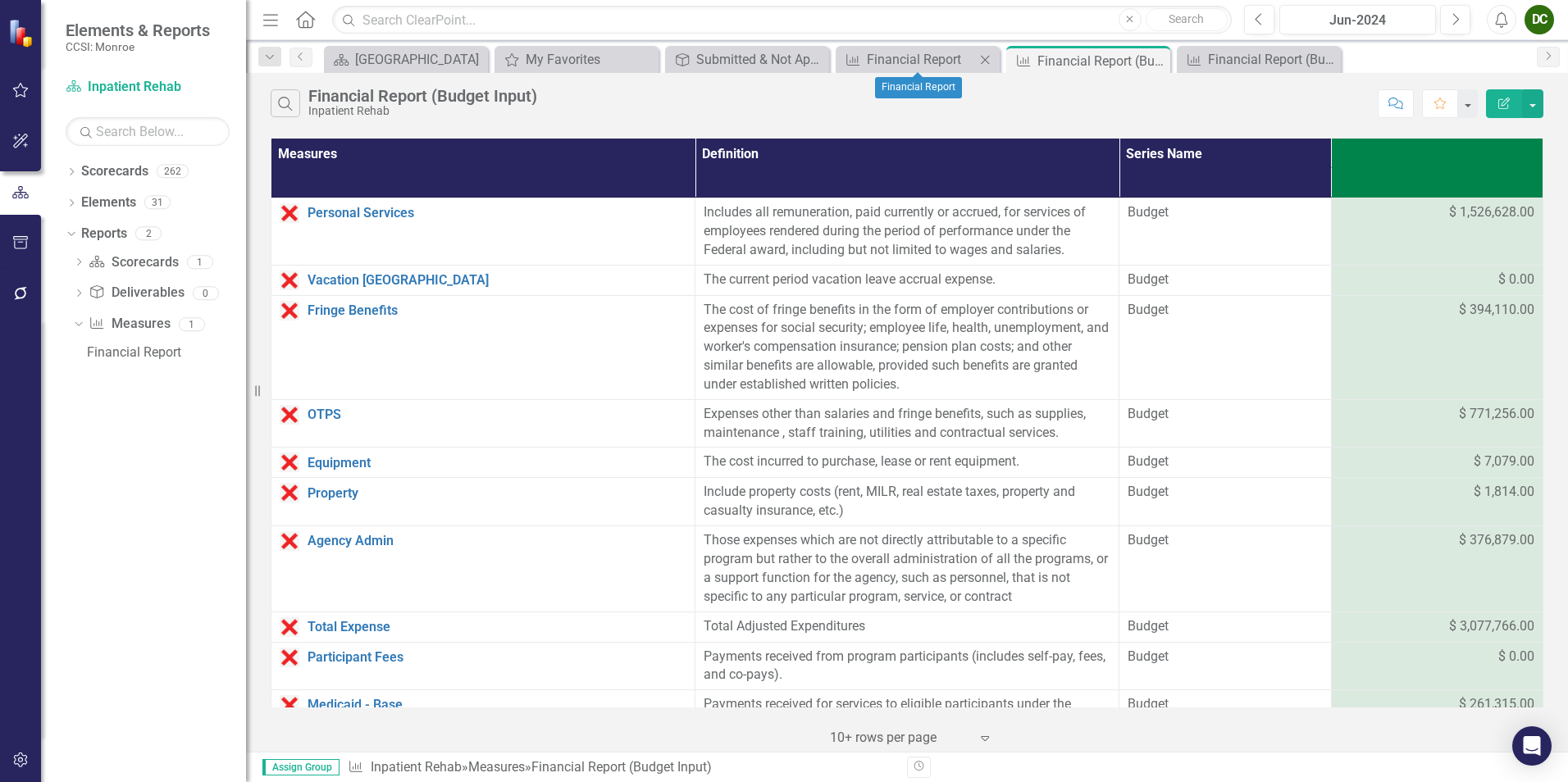 click on "Close" 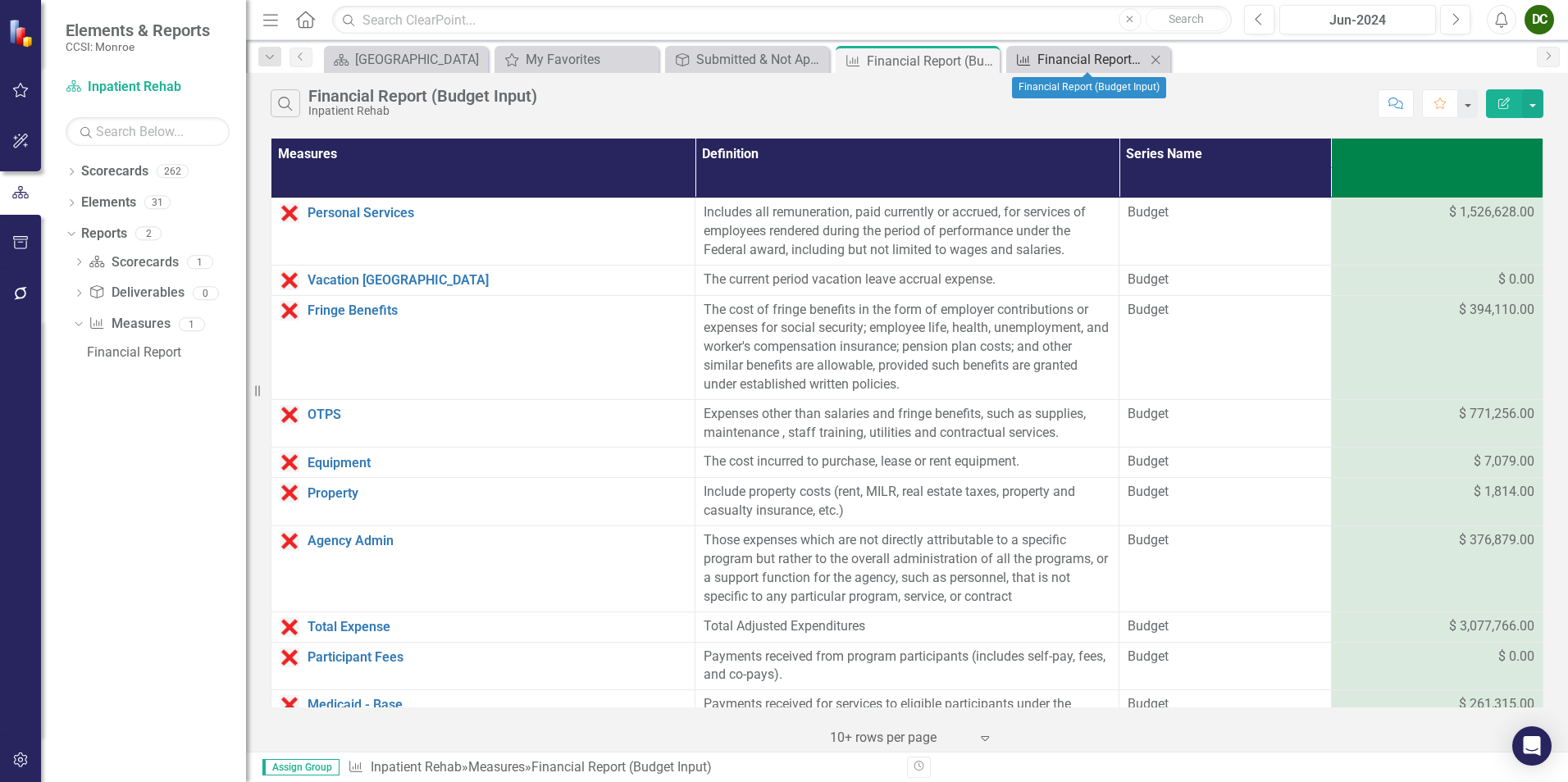 click on "Financial Report (Budget Input)" at bounding box center [1092, 59] 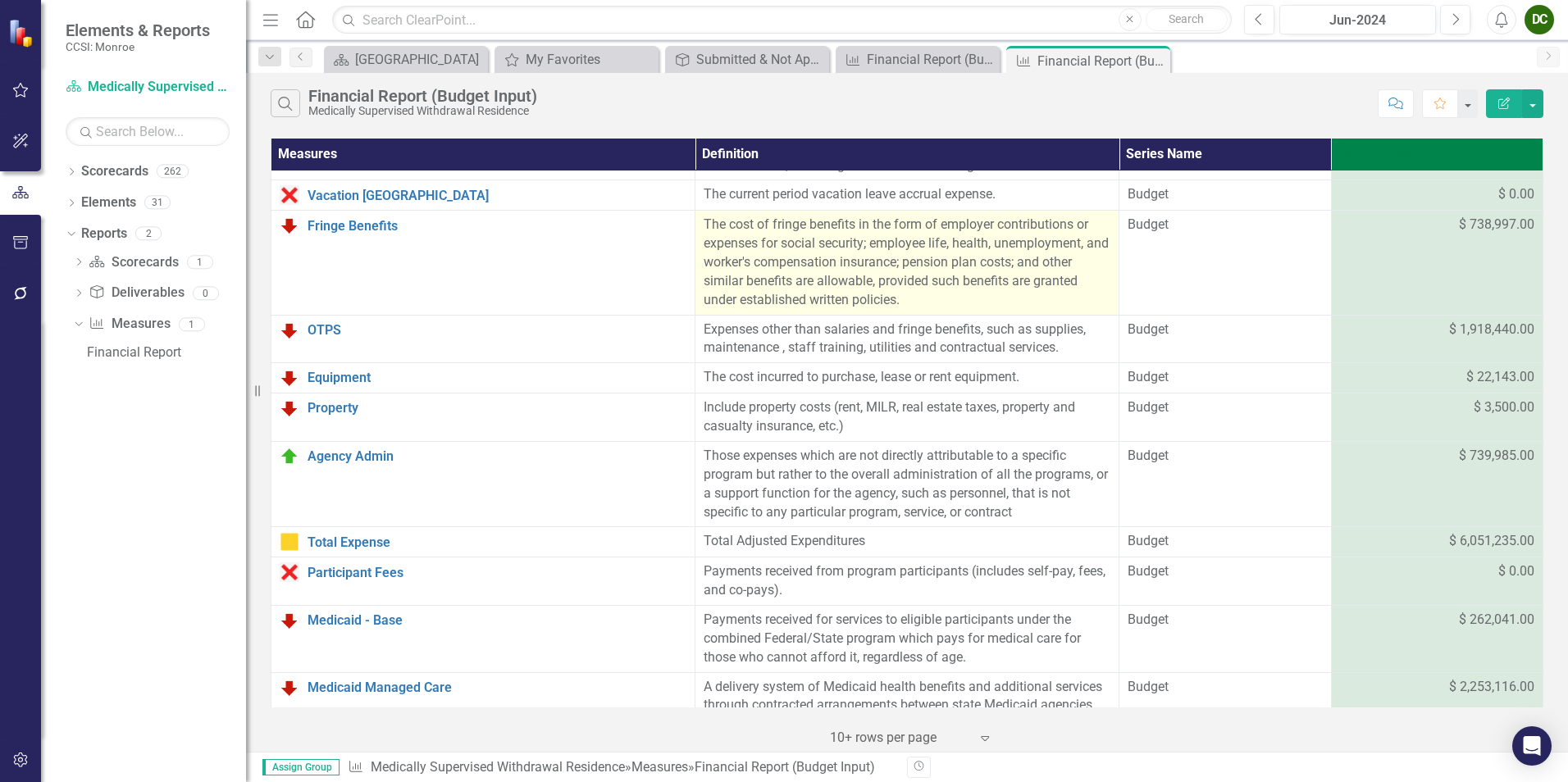 scroll, scrollTop: 0, scrollLeft: 0, axis: both 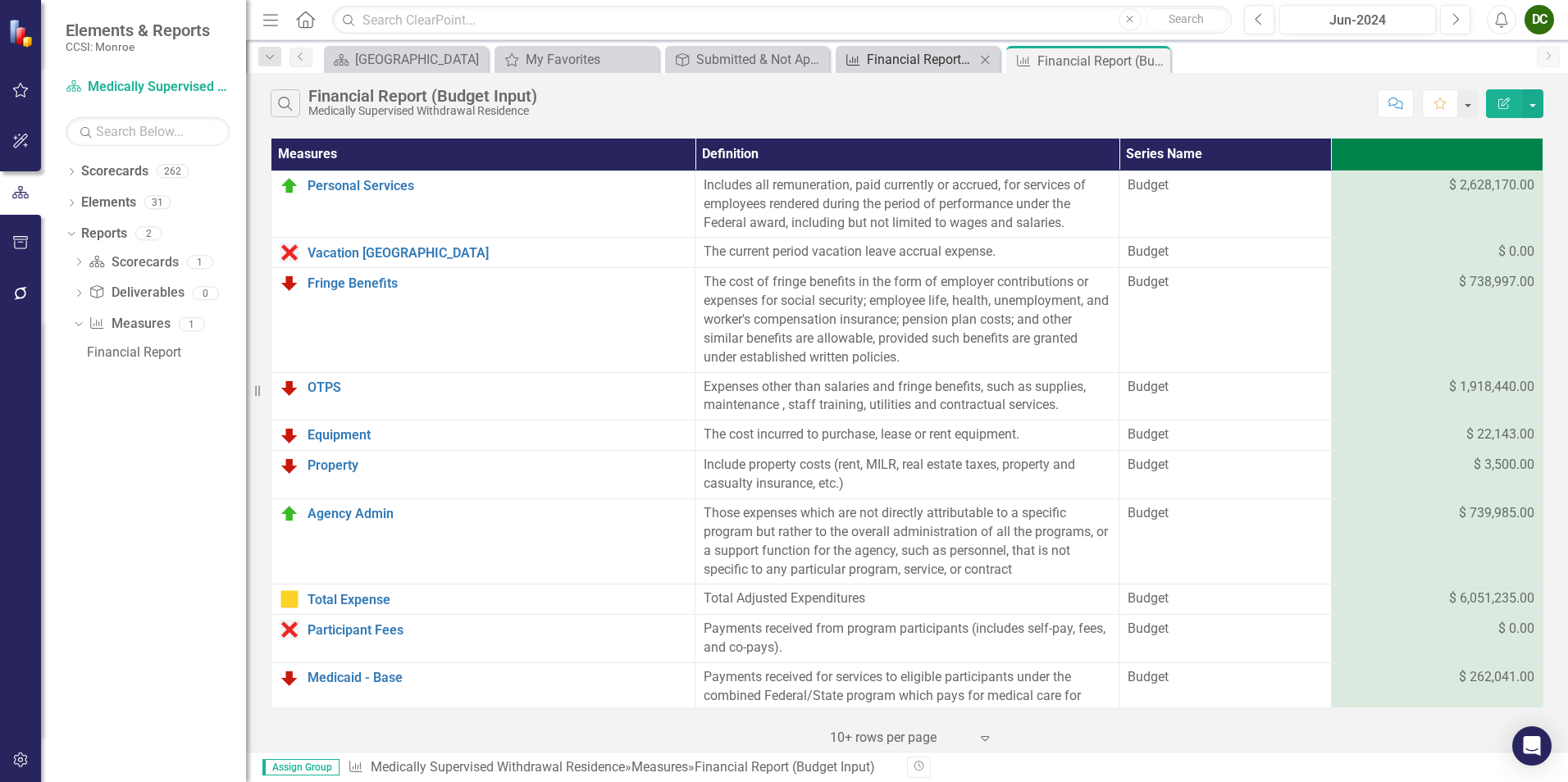click on "Financial Report (Budget Input)" at bounding box center (921, 59) 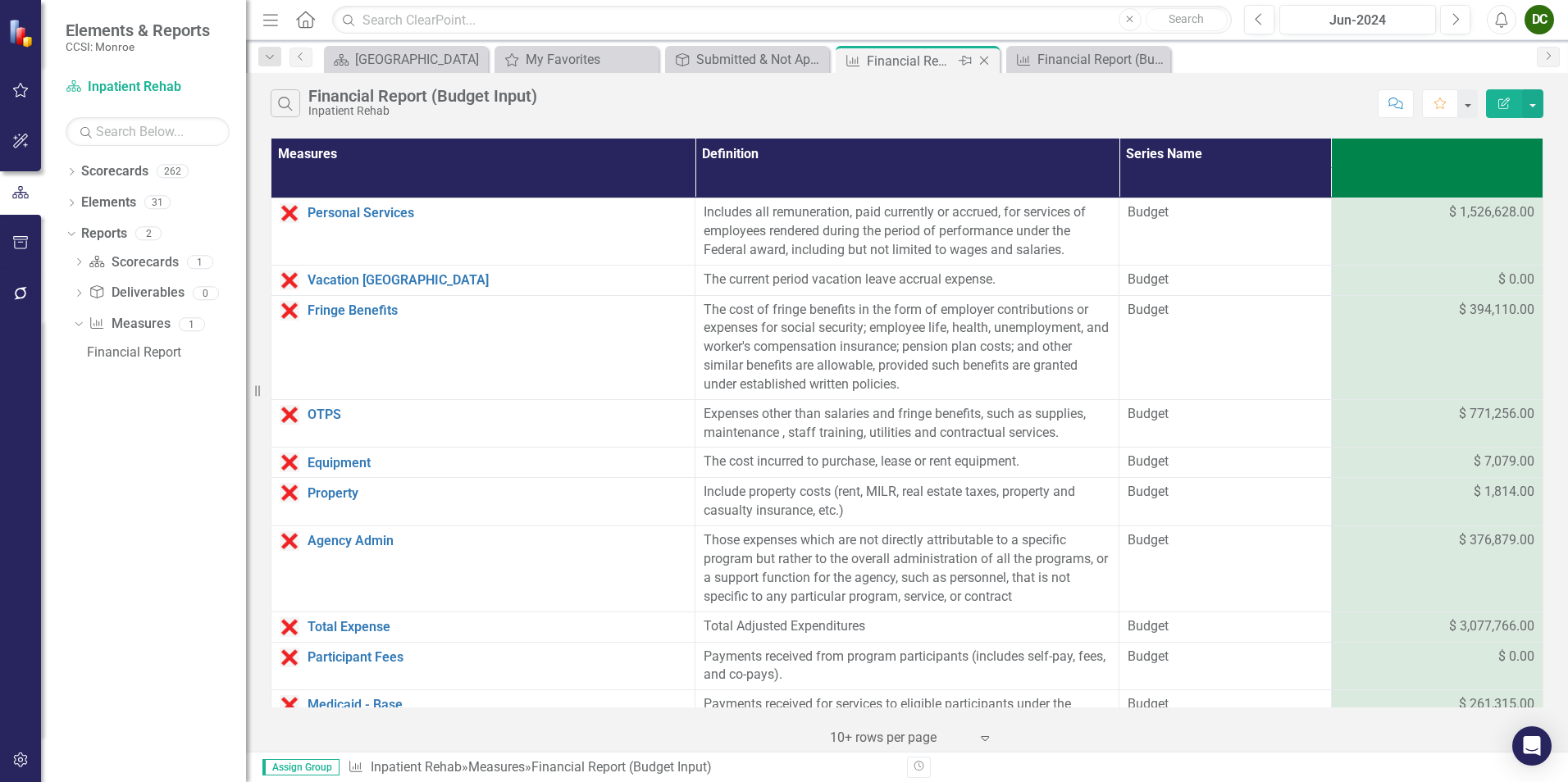 click on "Close" 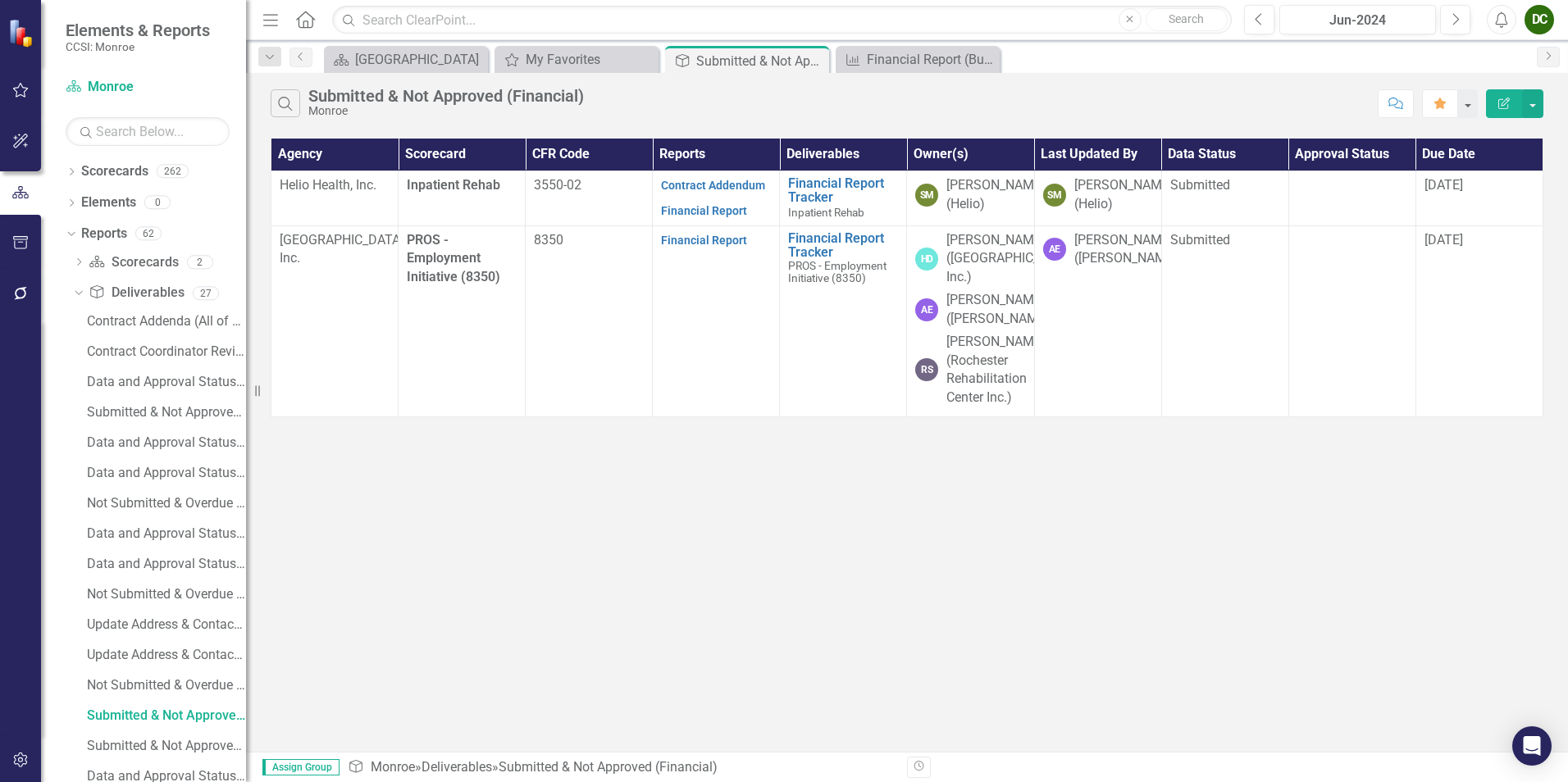 scroll, scrollTop: 0, scrollLeft: 0, axis: both 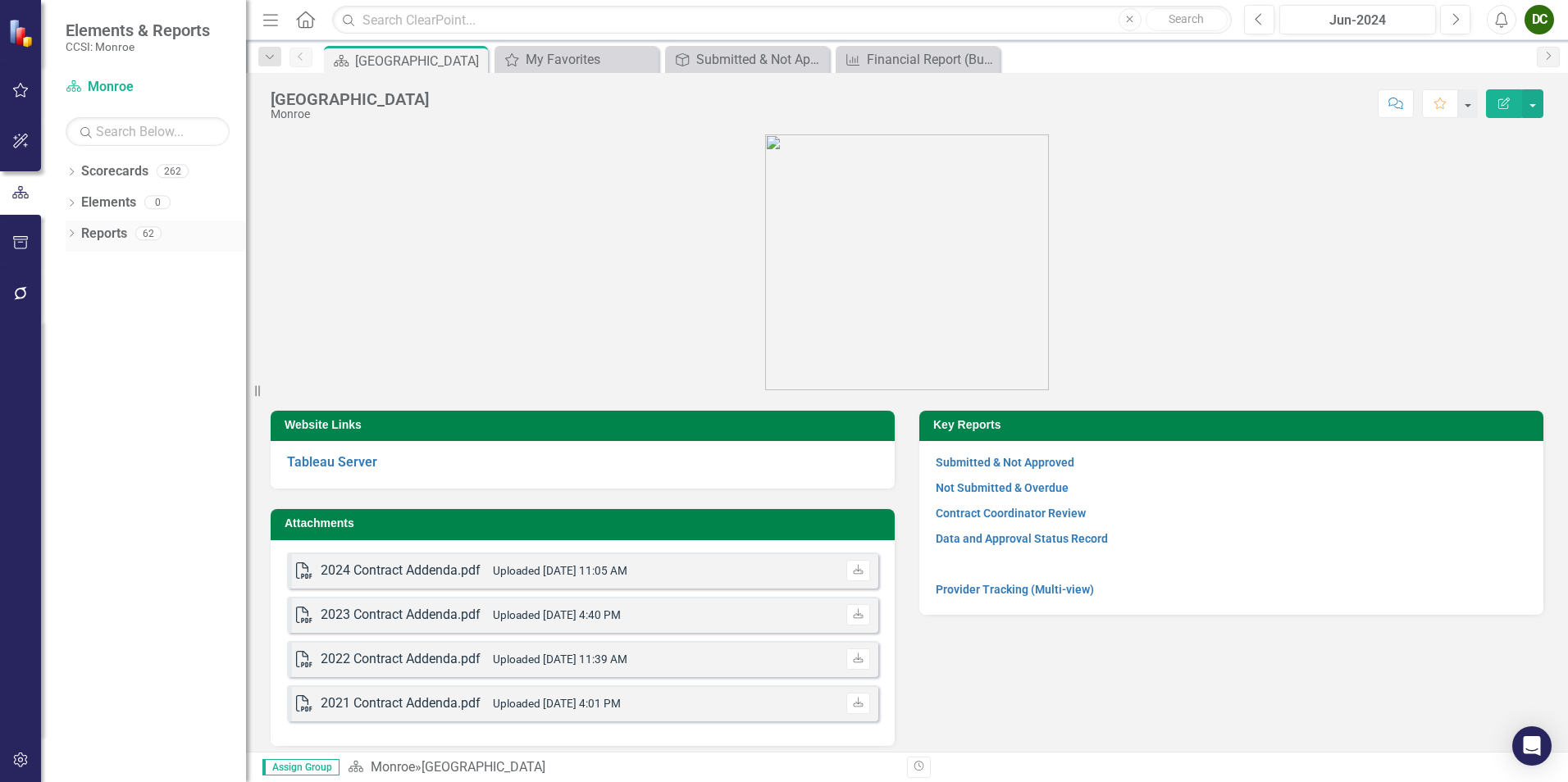 click on "Dropdown" 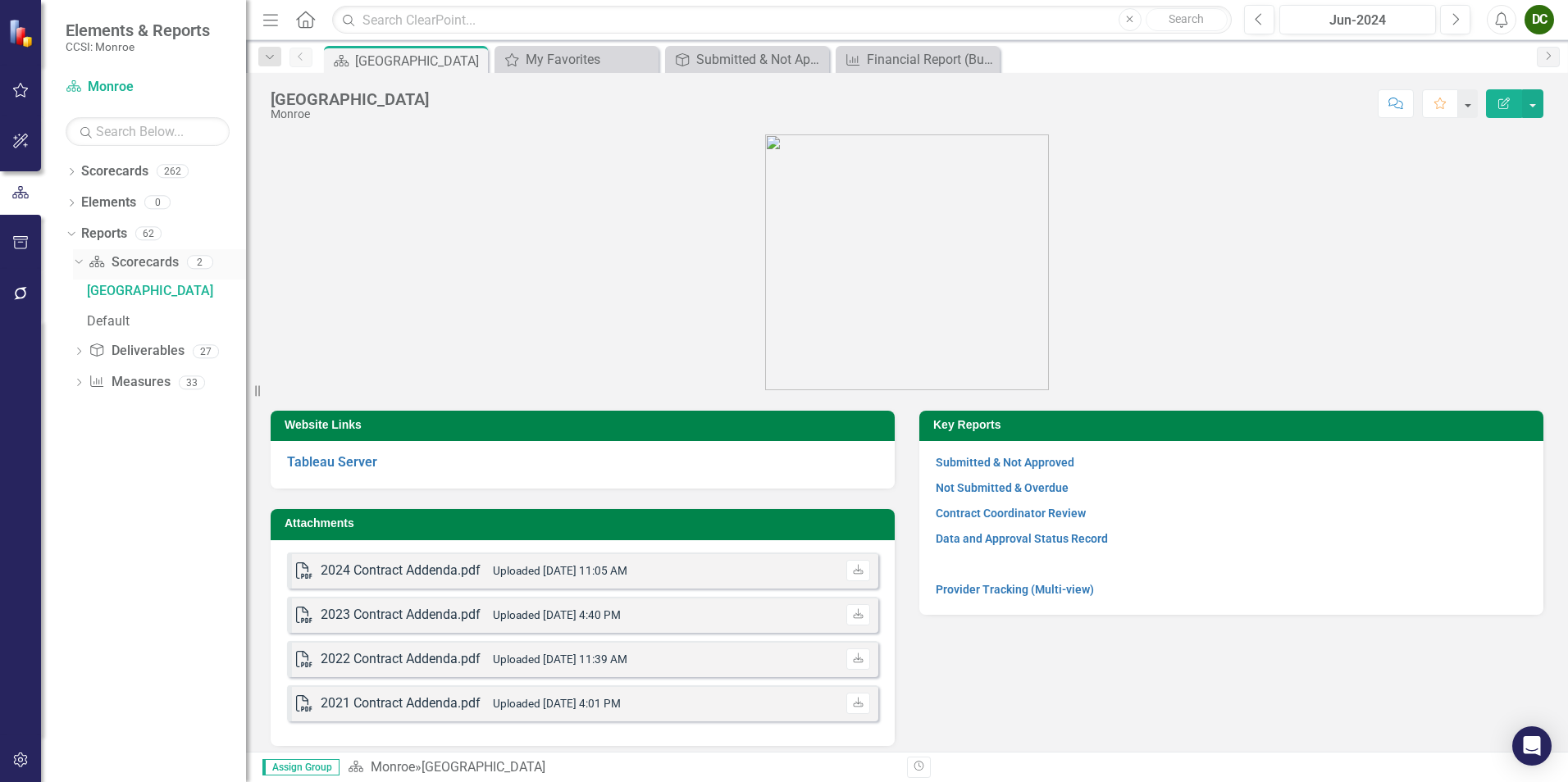 click on "Dropdown" at bounding box center [75, 261] 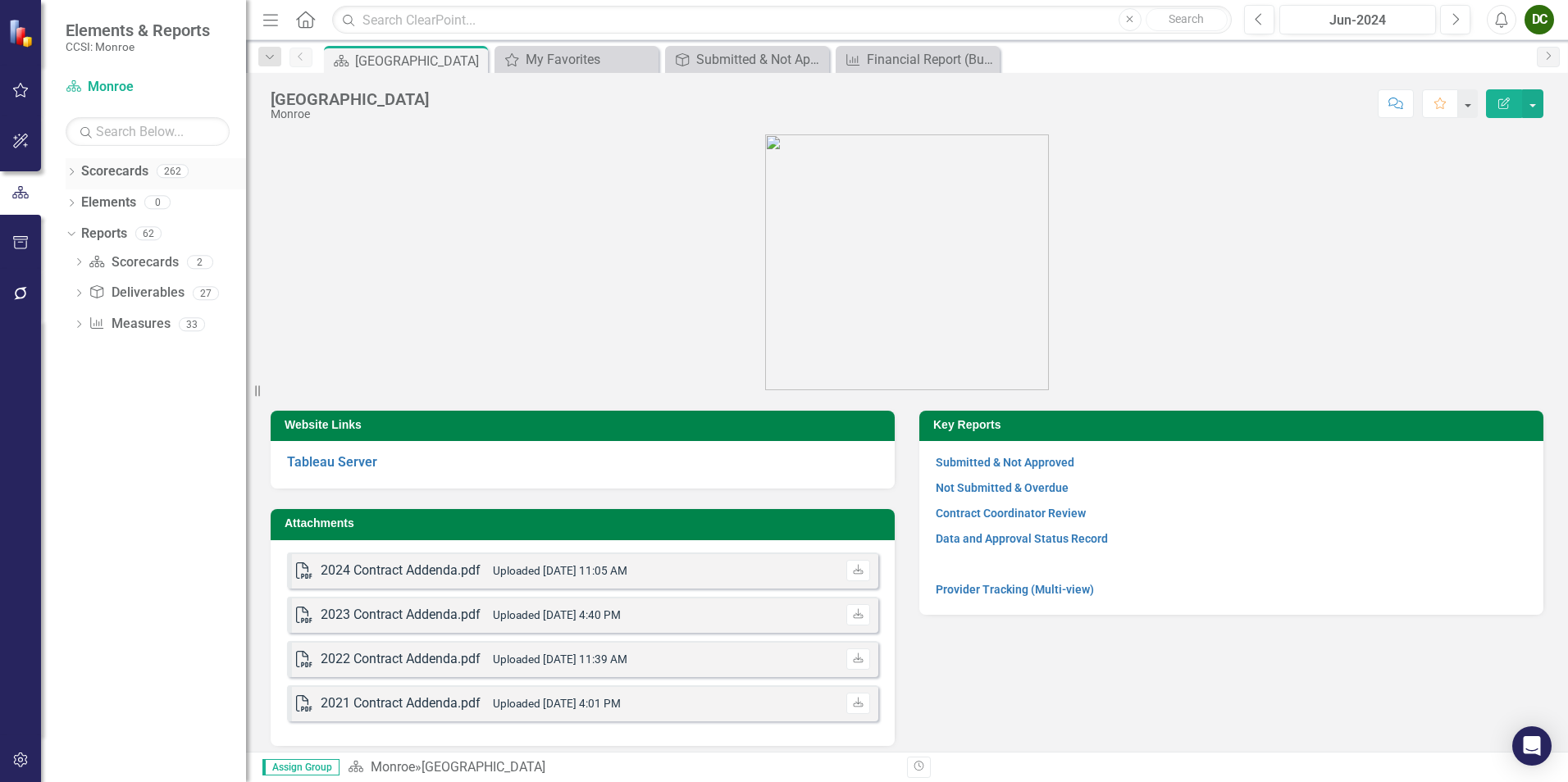 click on "Dropdown" 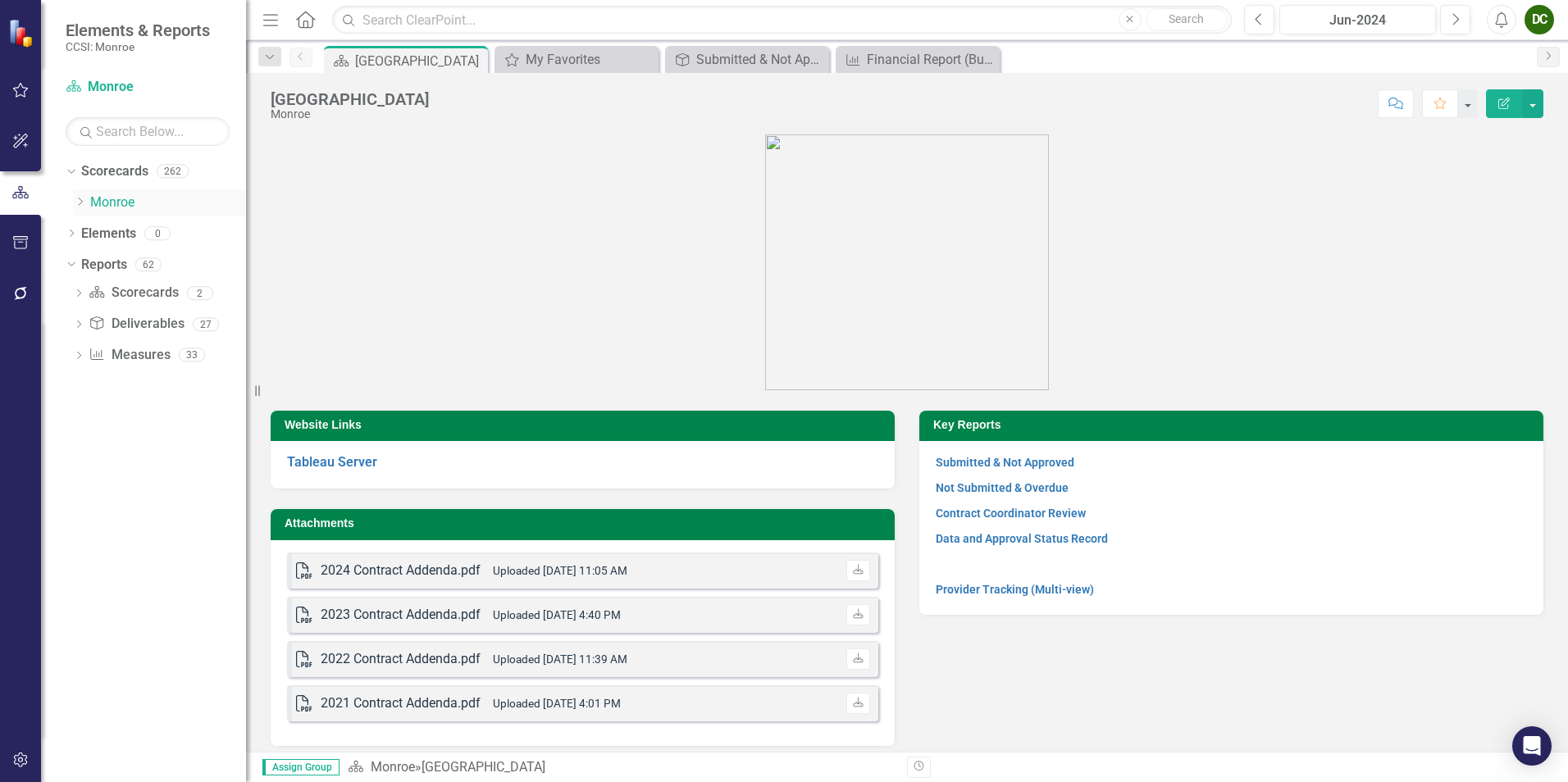 click on "Dropdown" at bounding box center (80, 202) 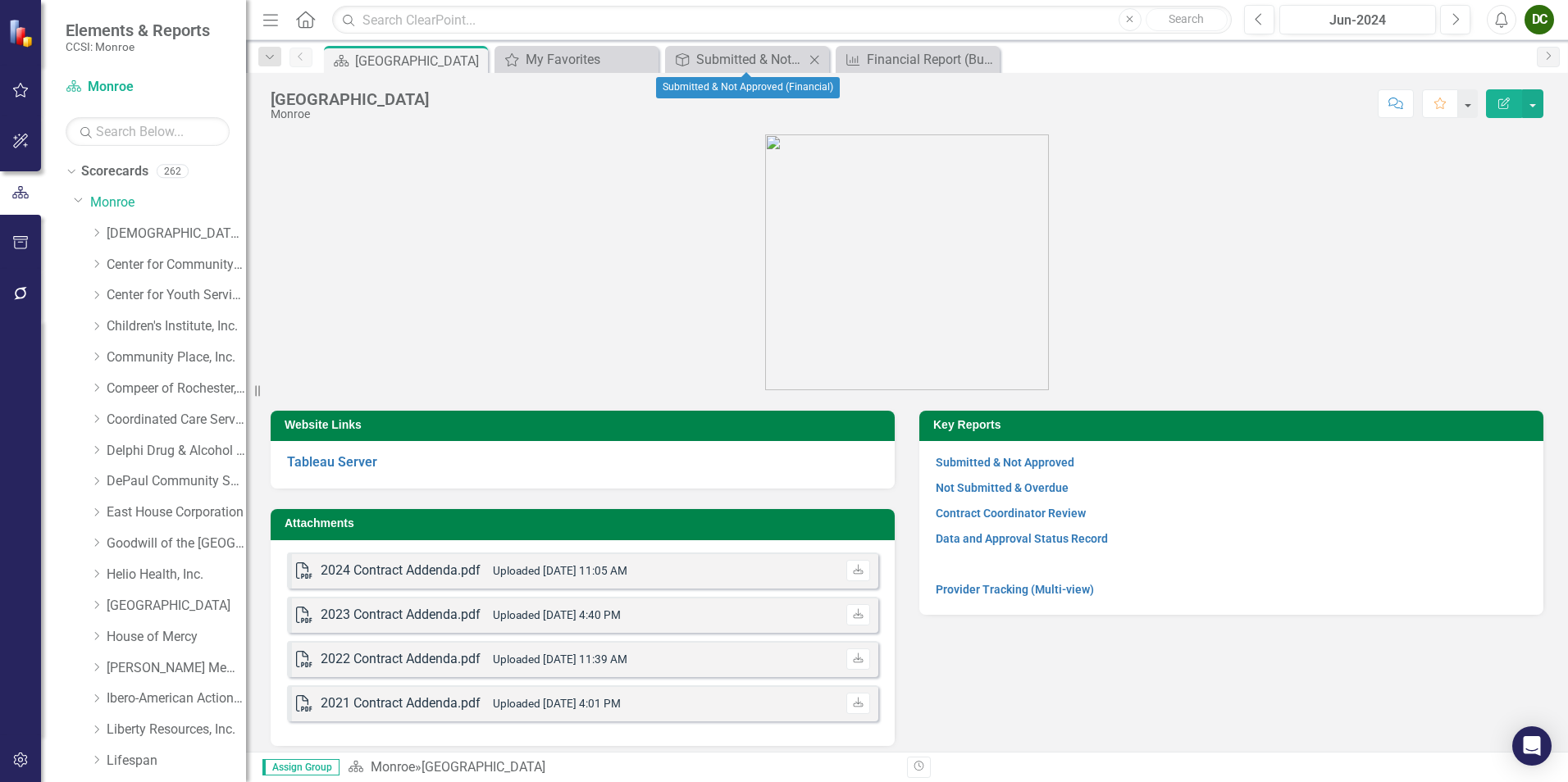 click on "Close" 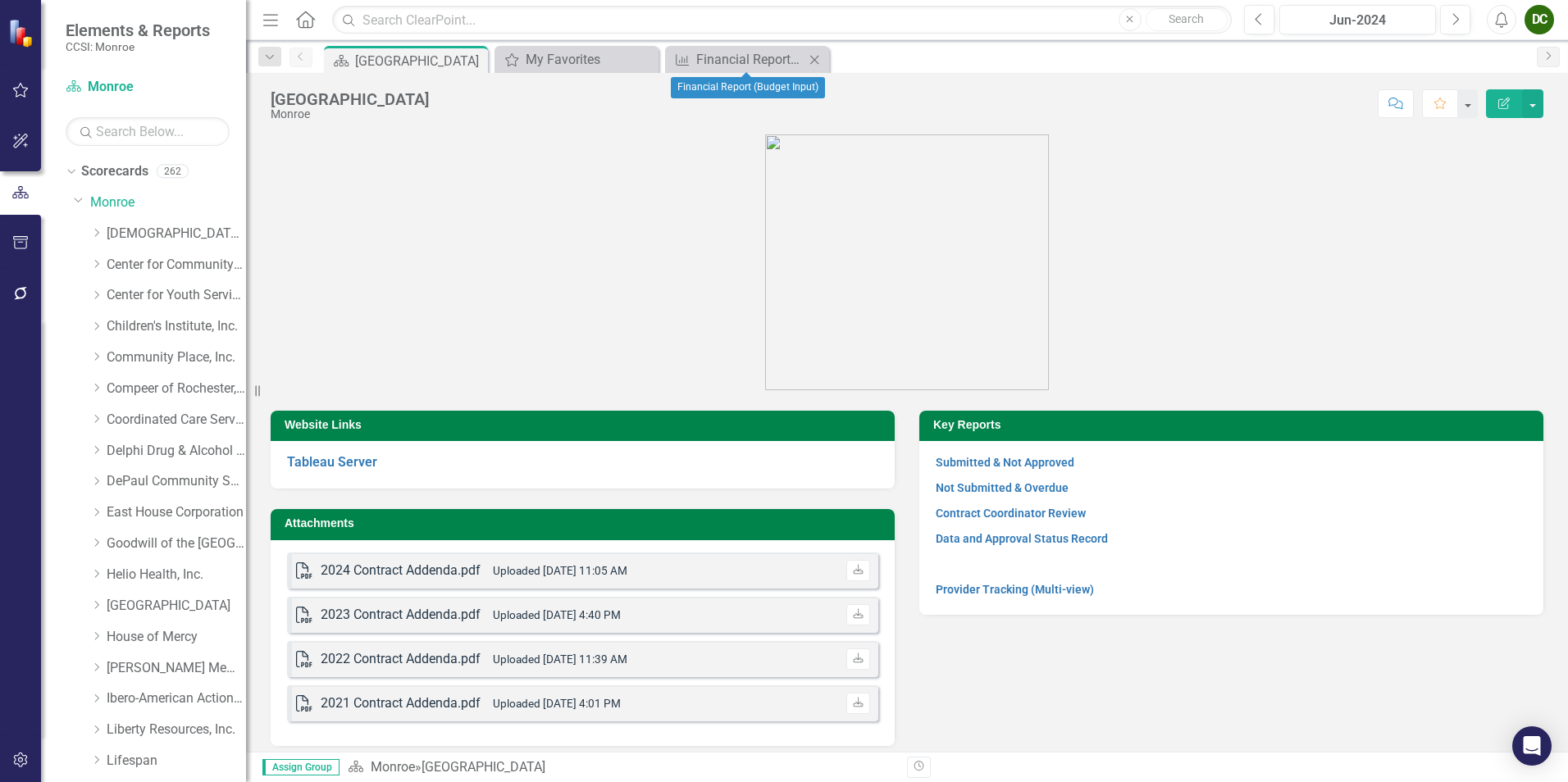 click on "Close" 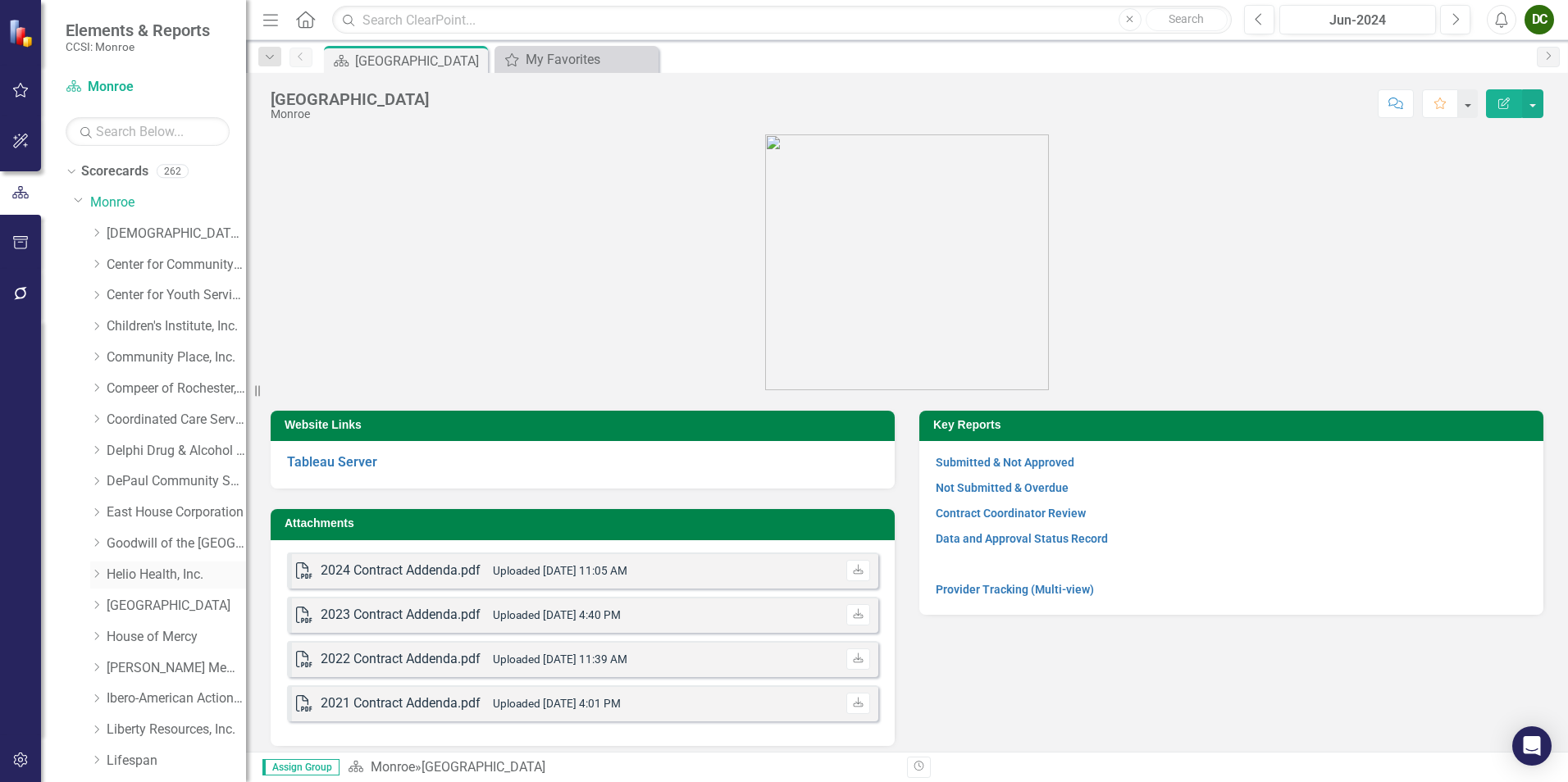 click on "Dropdown" 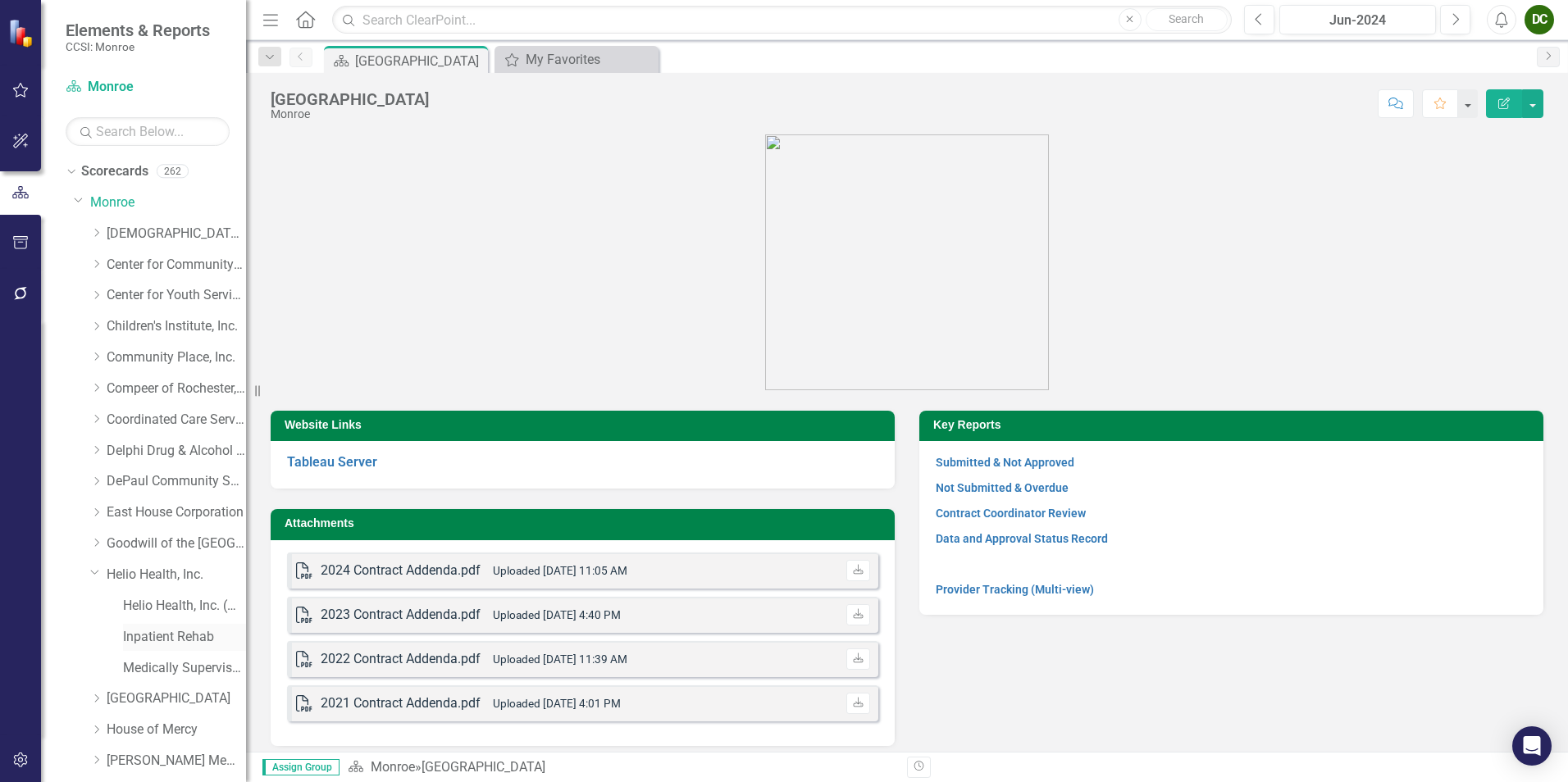 click on "Inpatient Rehab" at bounding box center (185, 637) 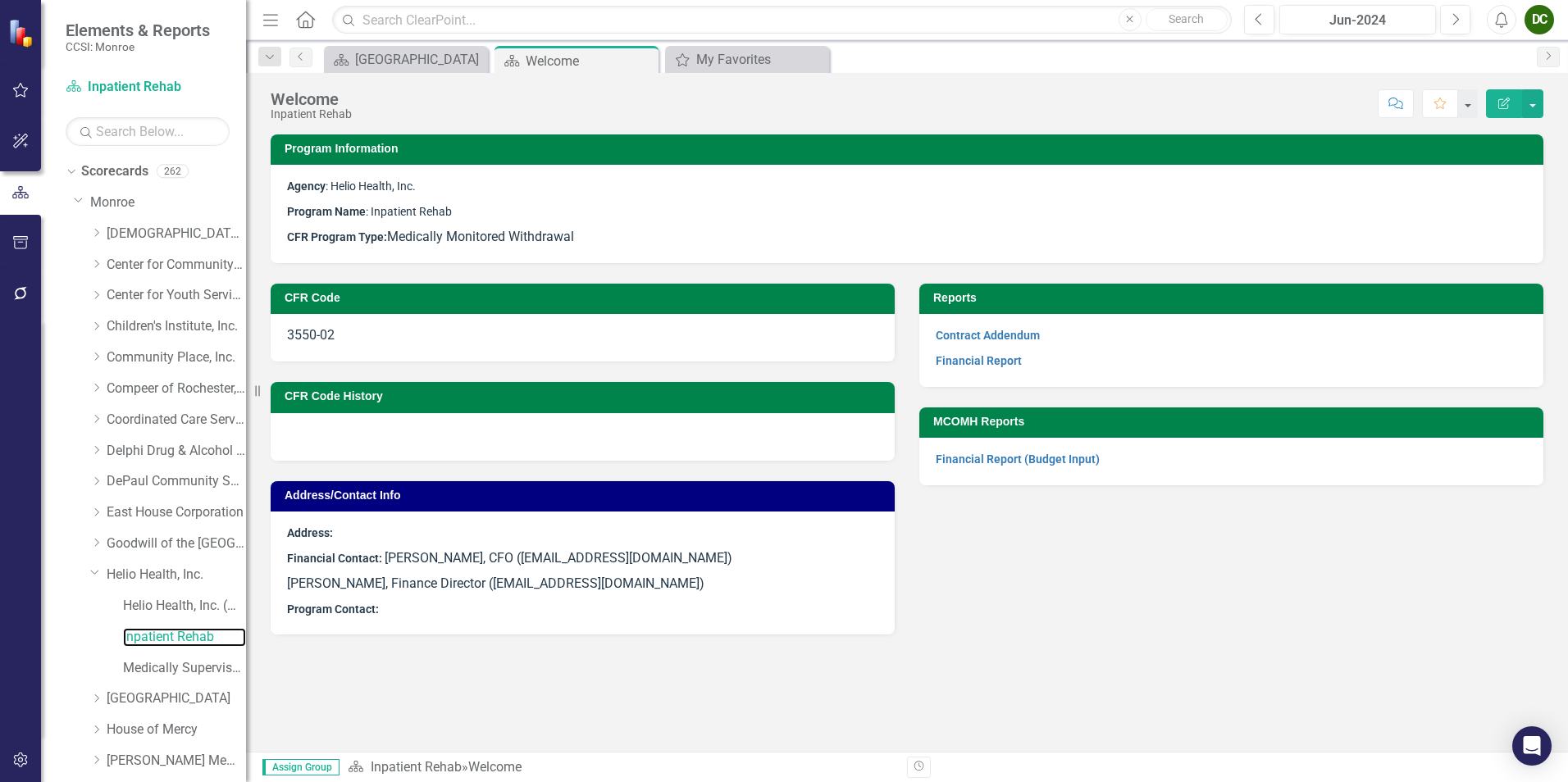 scroll, scrollTop: 948, scrollLeft: 0, axis: vertical 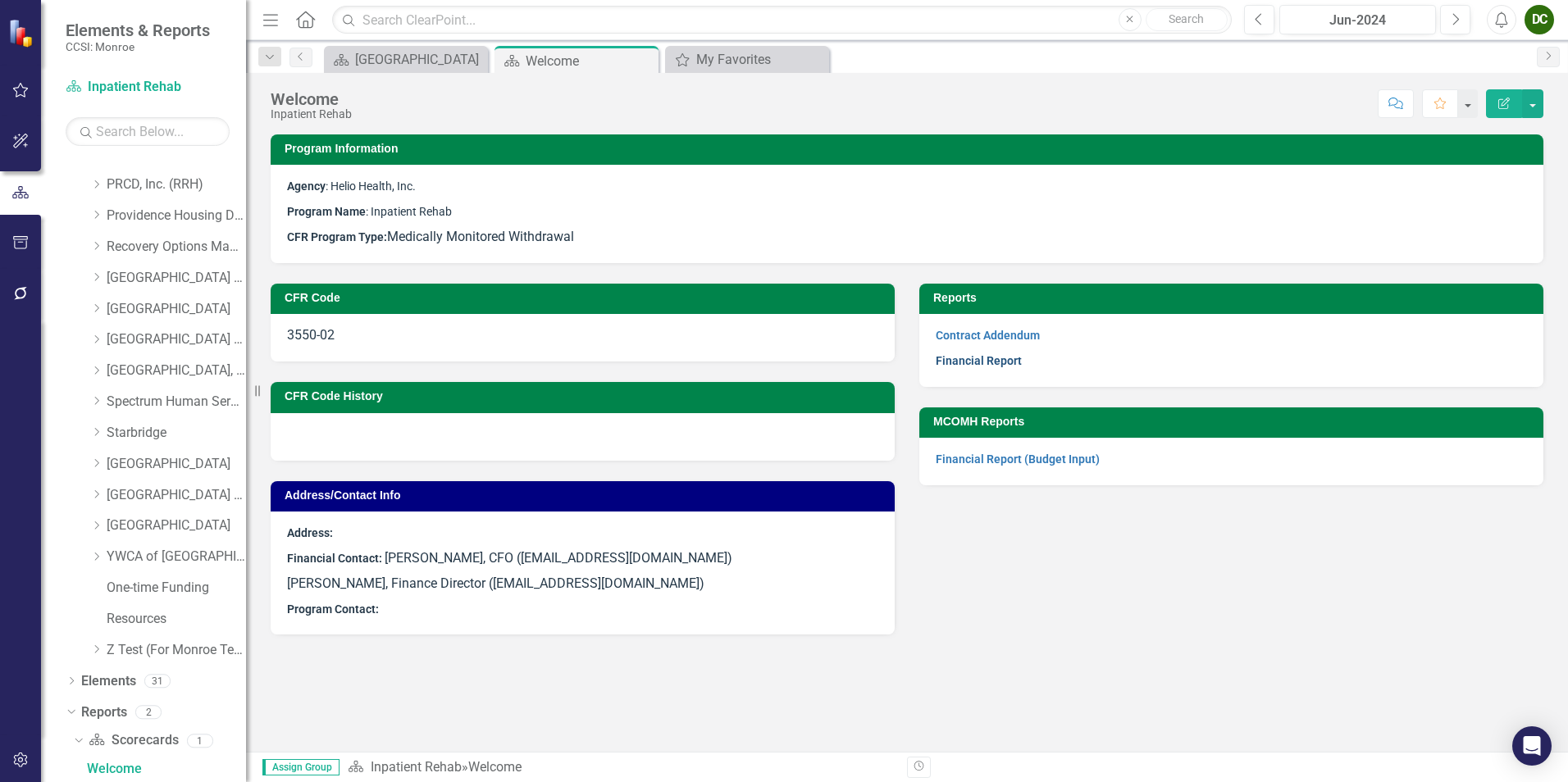 click on "Financial Report" at bounding box center [978, 361] 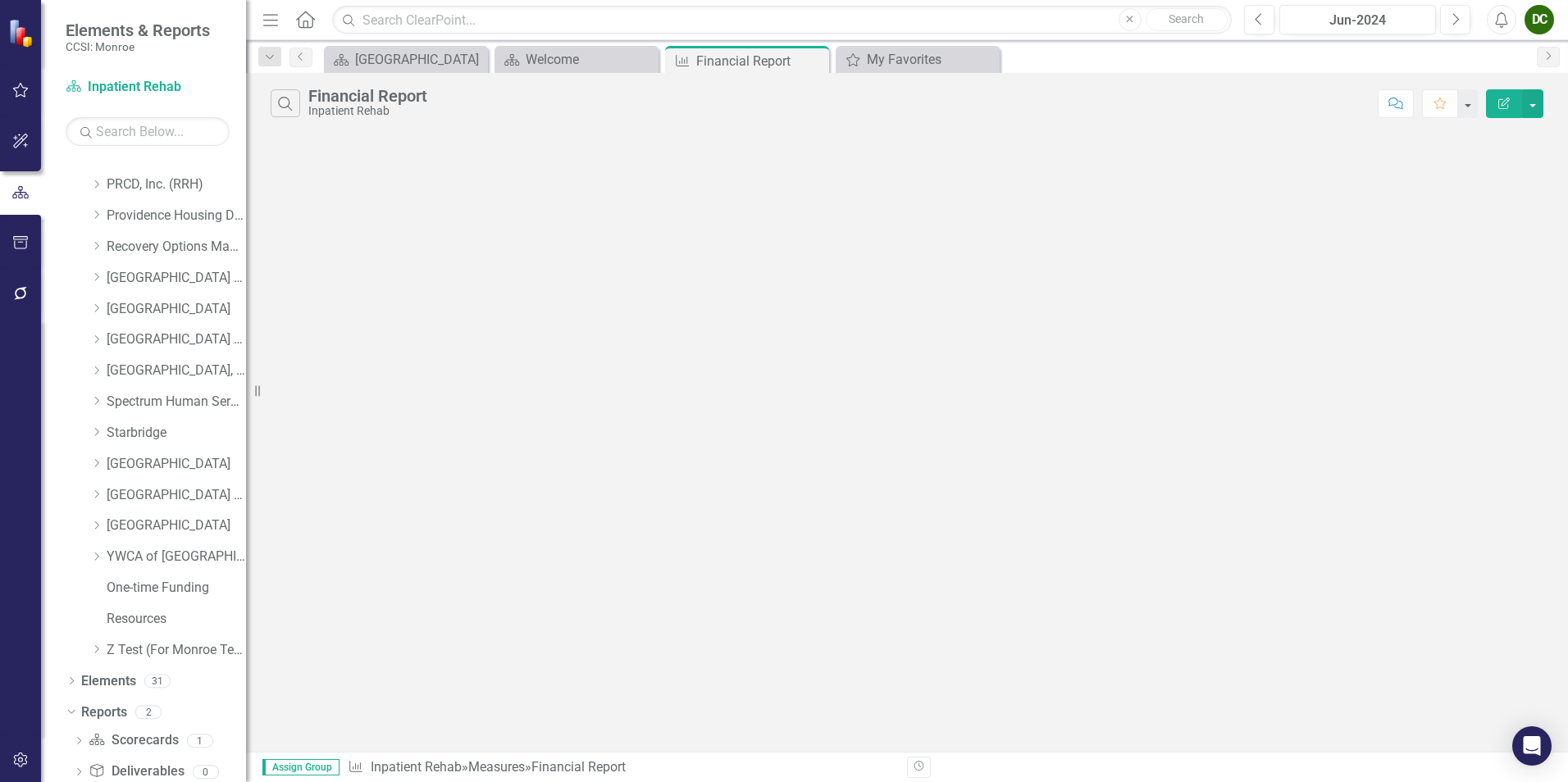 scroll, scrollTop: 0, scrollLeft: 0, axis: both 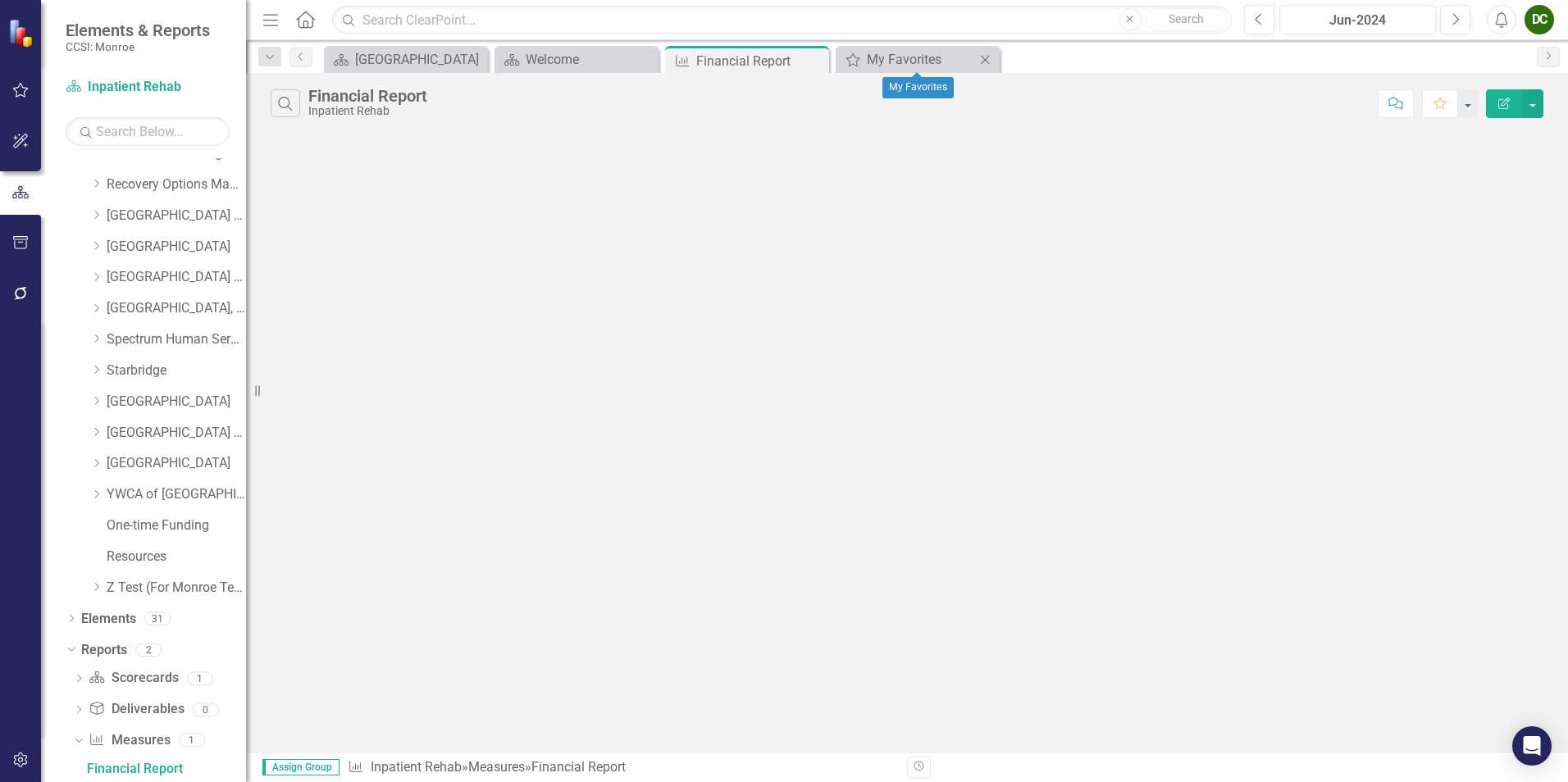 click on "Close" 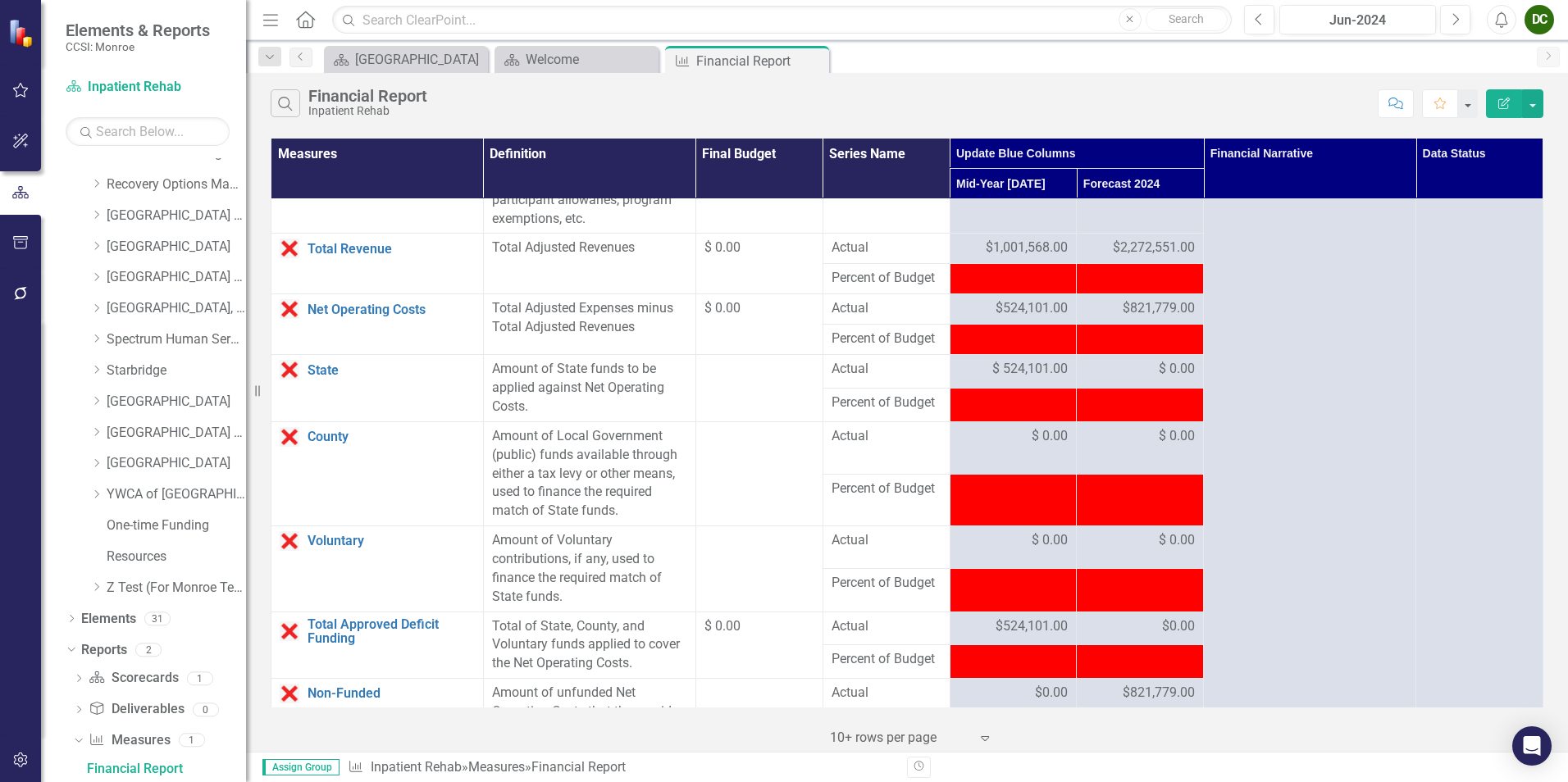 scroll, scrollTop: 2031, scrollLeft: 0, axis: vertical 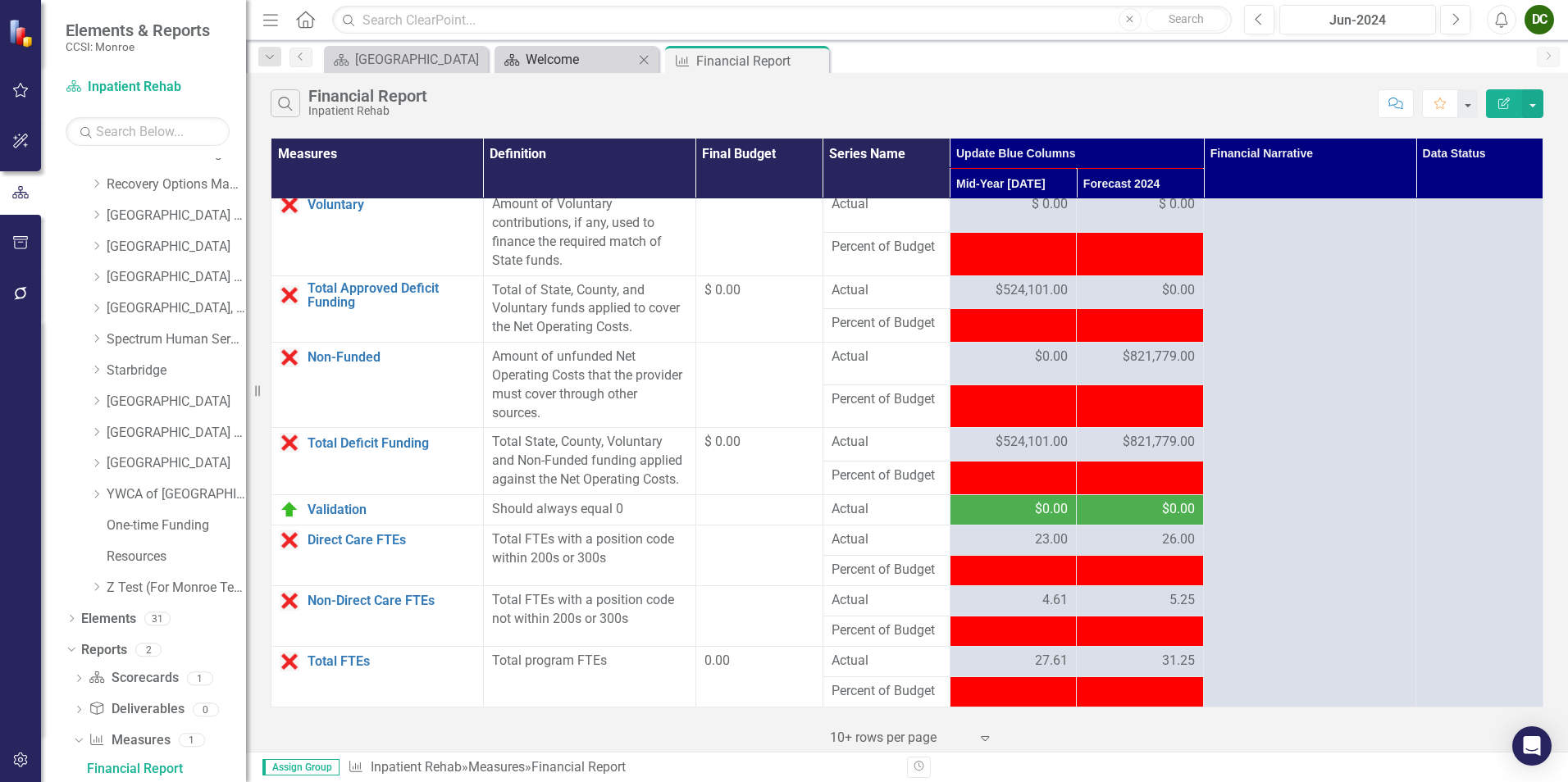 click on "Welcome" at bounding box center [580, 59] 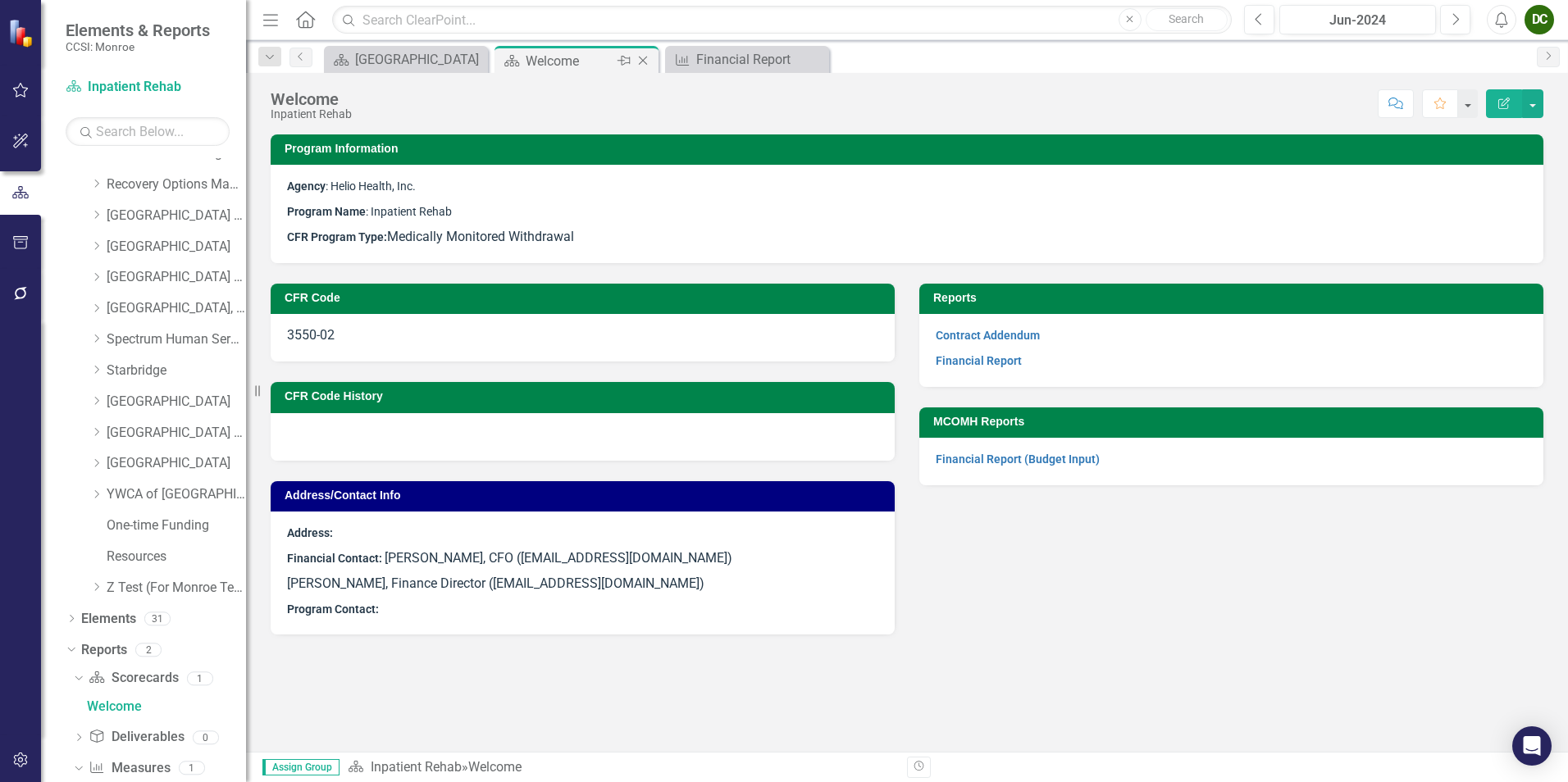 scroll, scrollTop: 0, scrollLeft: 0, axis: both 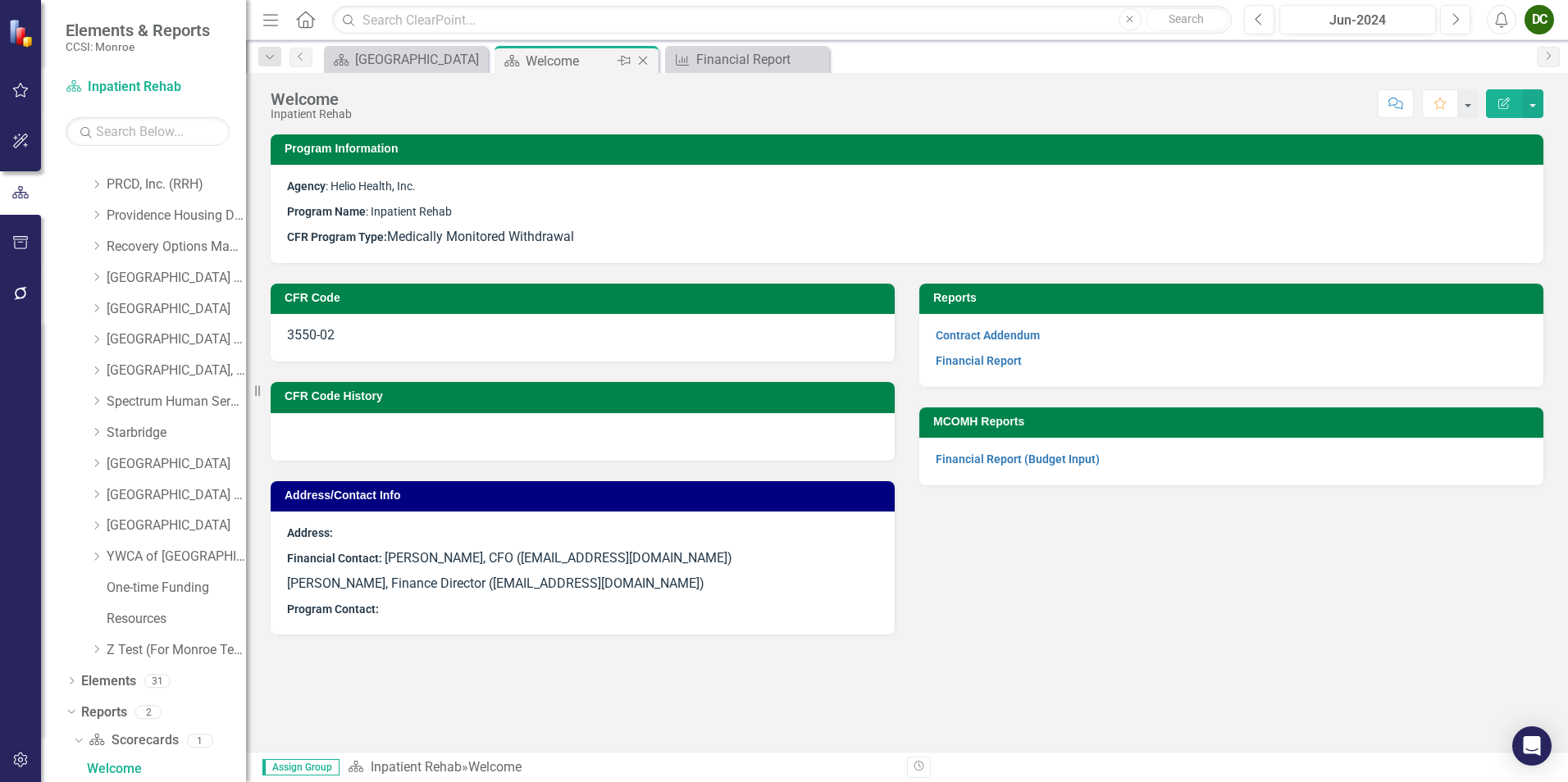 click on "Close" 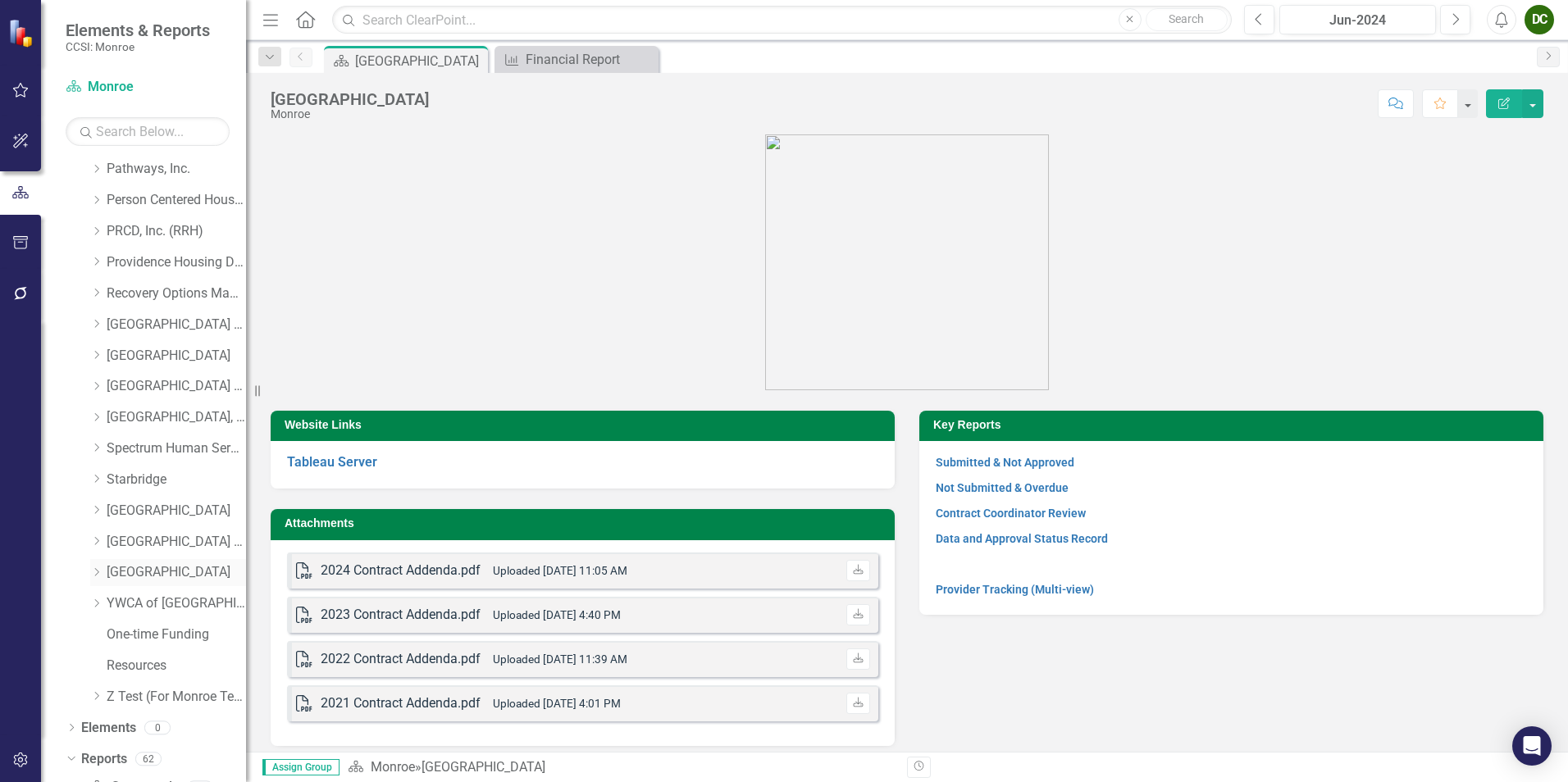 scroll, scrollTop: 410, scrollLeft: 0, axis: vertical 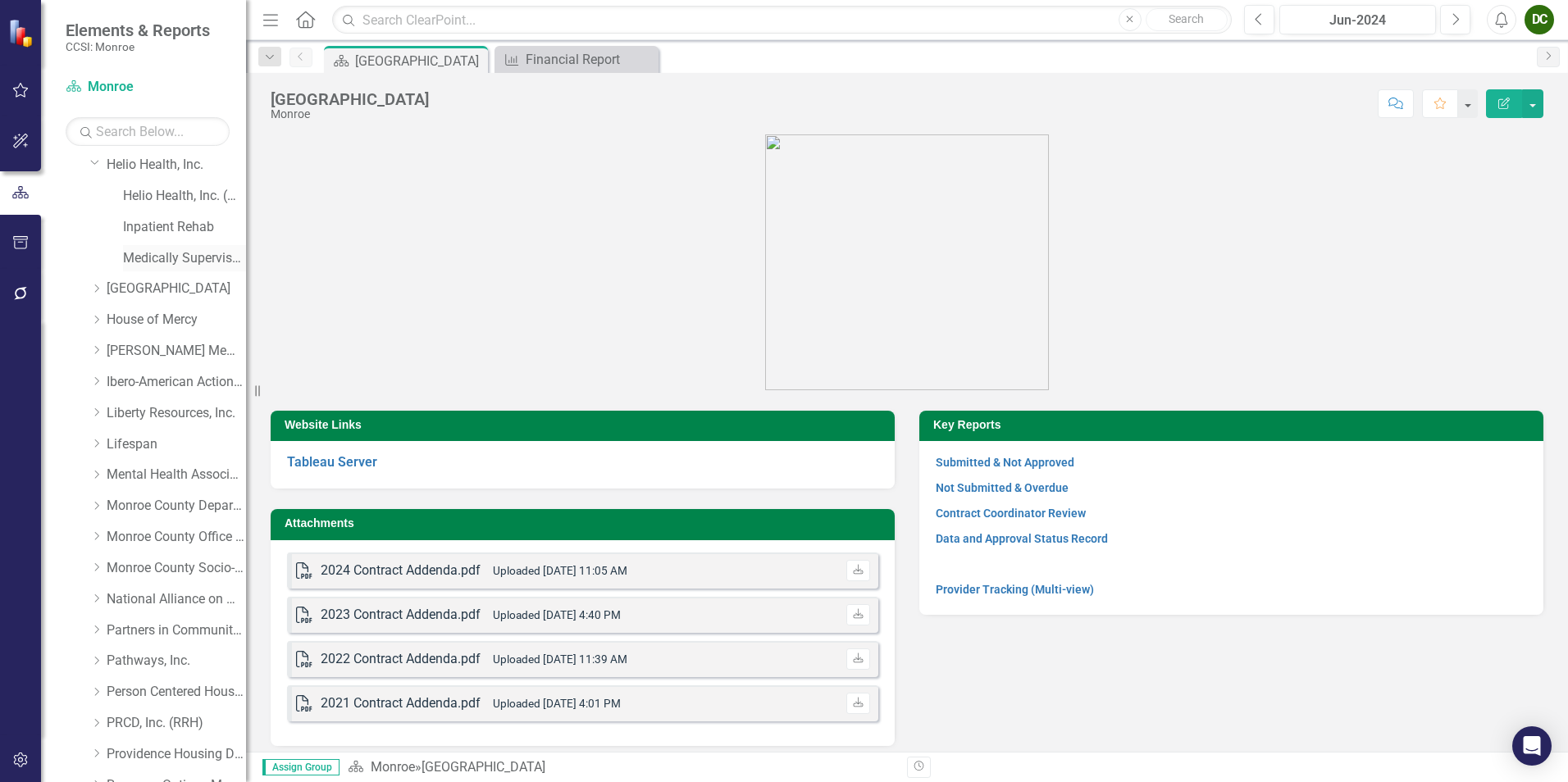 click on "Medically Supervised Withdrawal Residence" at bounding box center (185, 258) 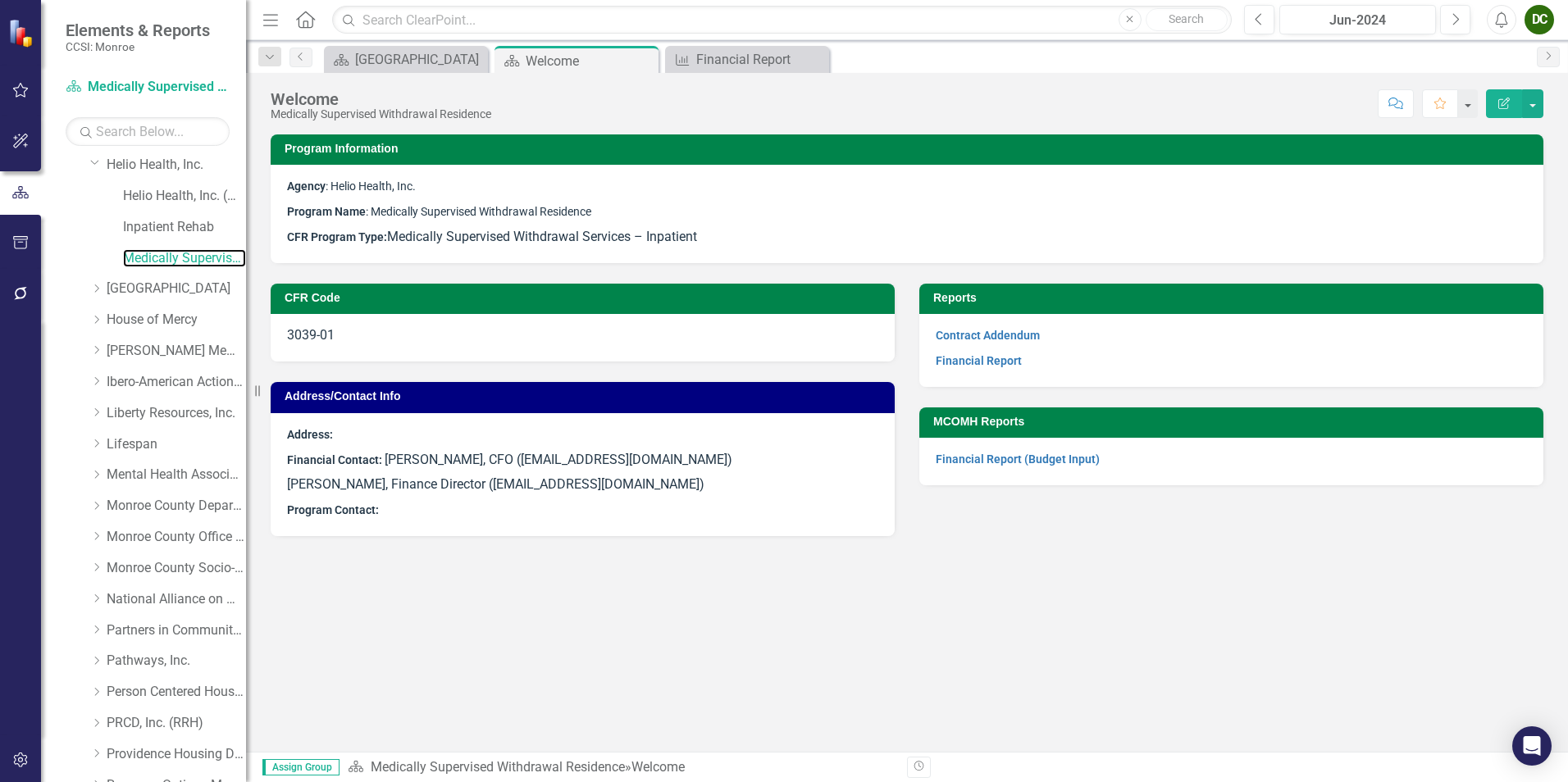scroll, scrollTop: 0, scrollLeft: 0, axis: both 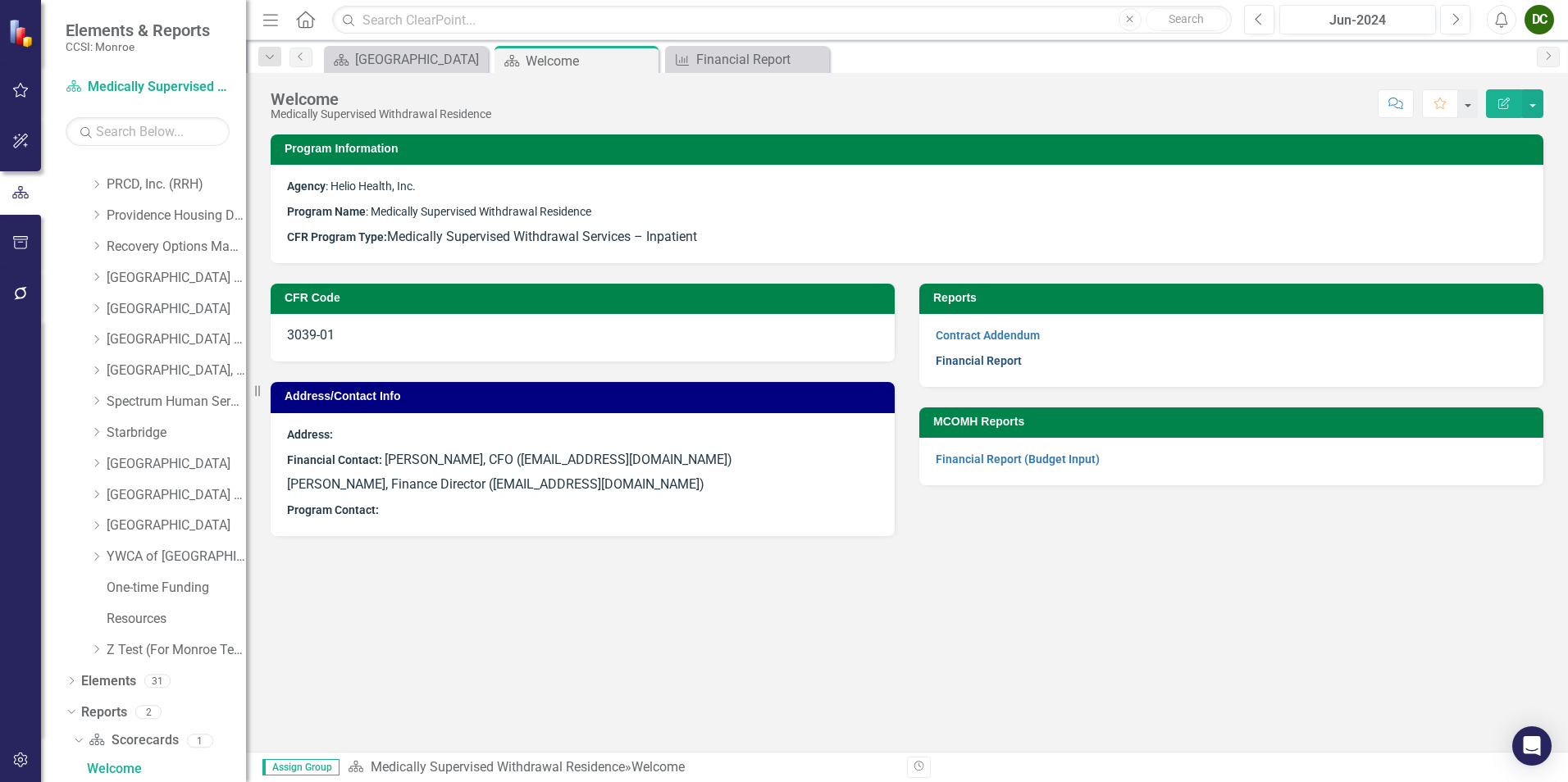 click on "Financial Report" at bounding box center (978, 361) 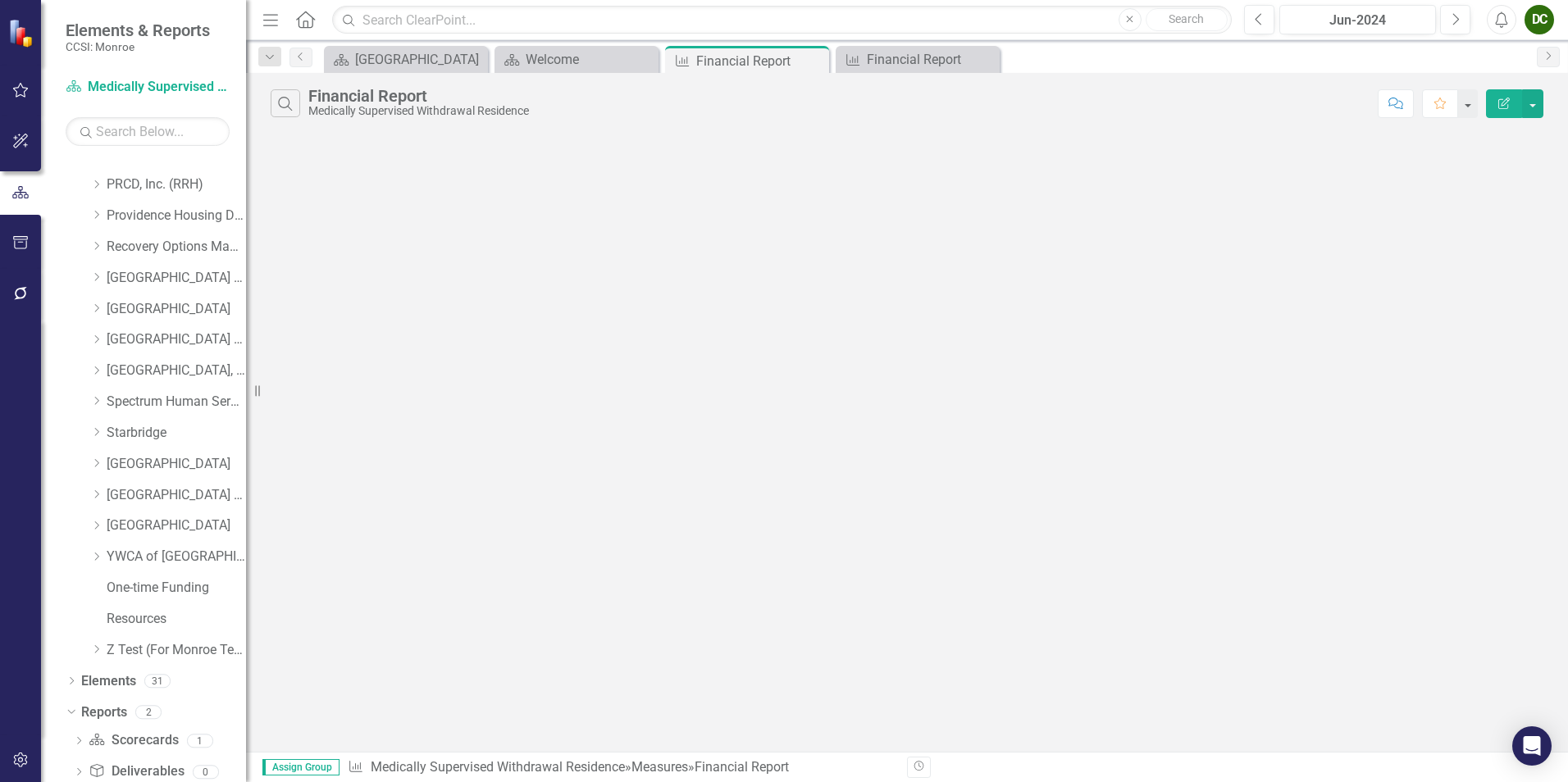 scroll, scrollTop: 0, scrollLeft: 0, axis: both 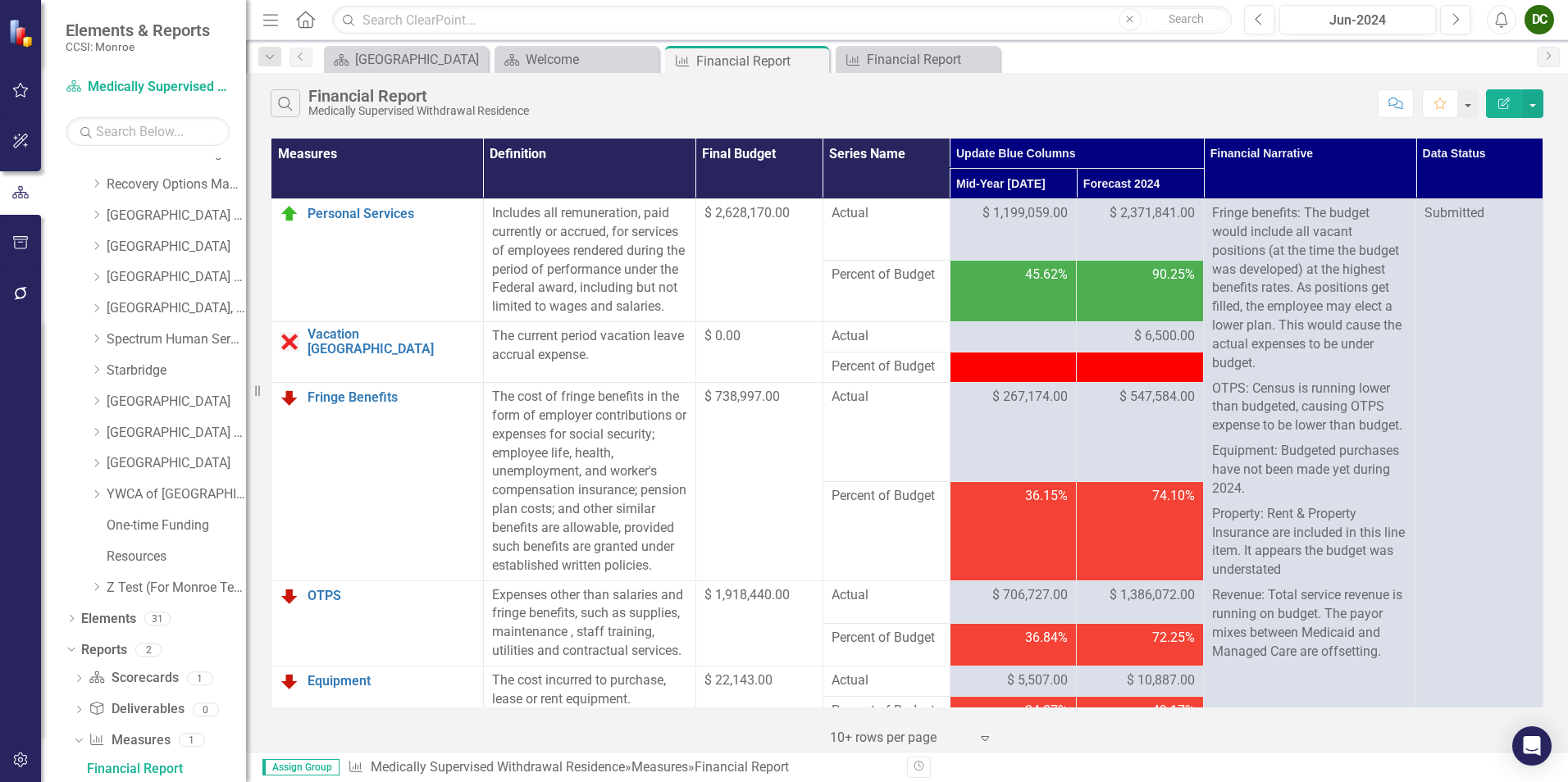 click on "$ 2,628,170.00" at bounding box center (759, 261) 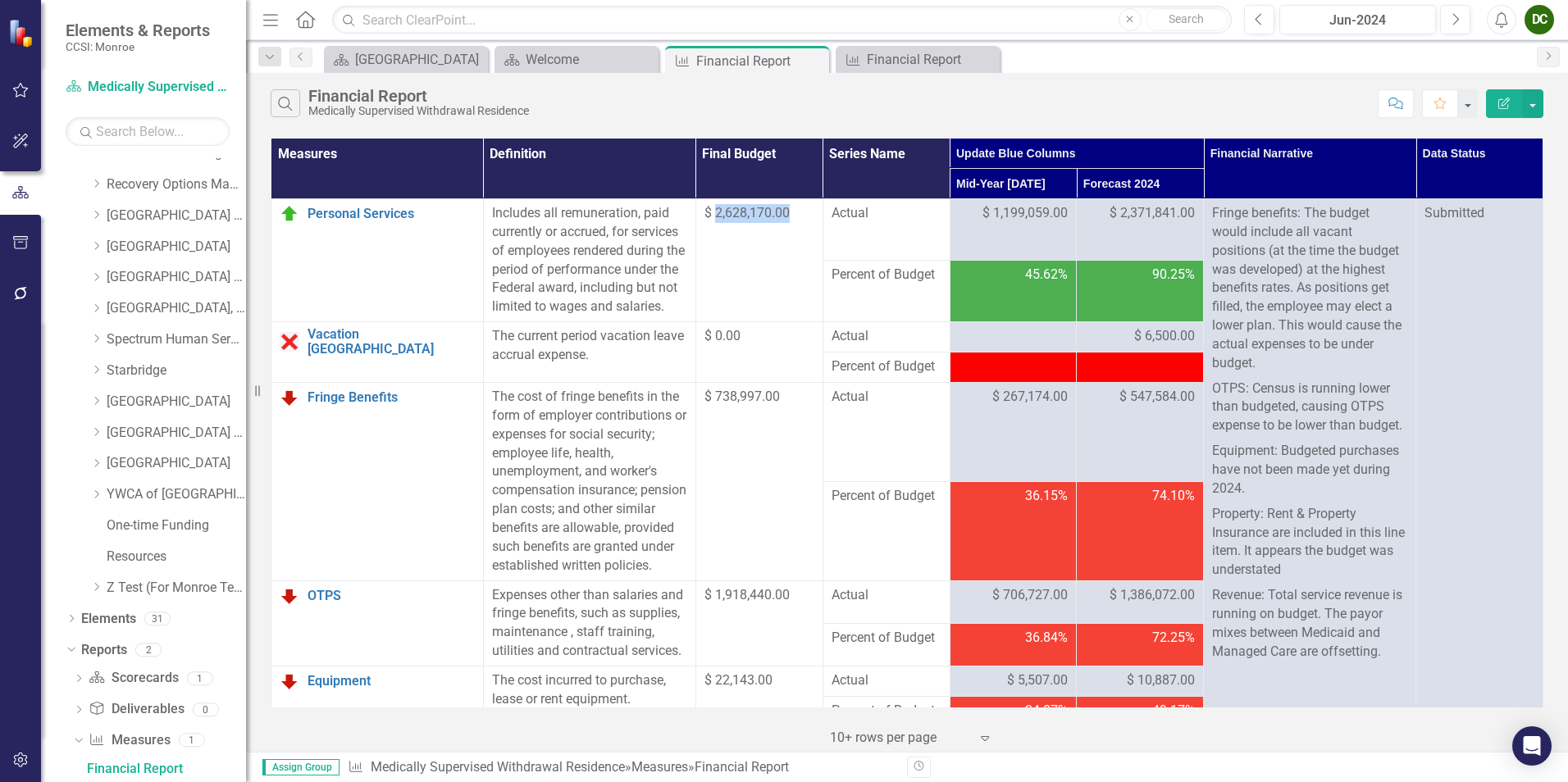 click on "$ 2,628,170.00" at bounding box center (759, 261) 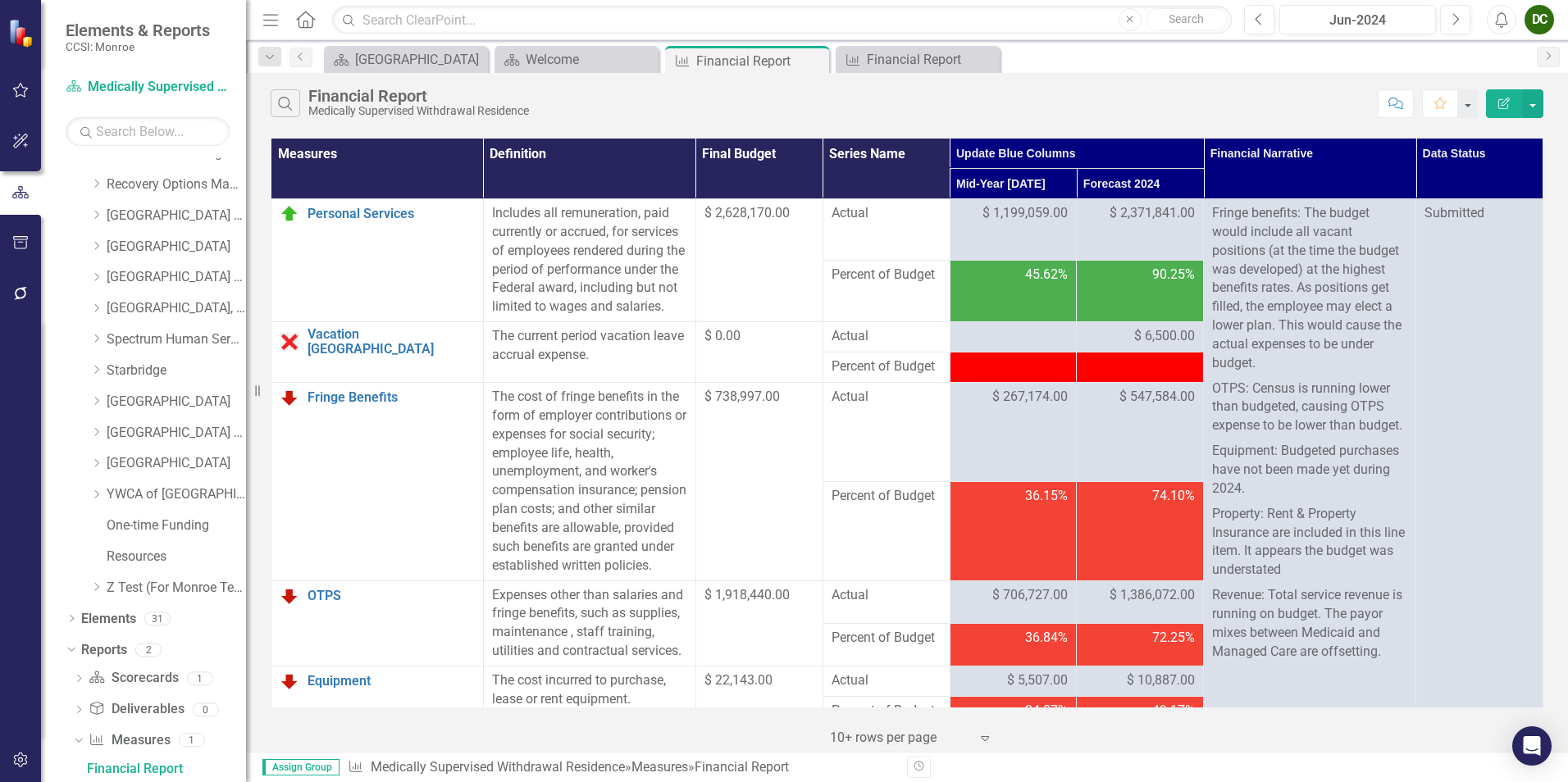 drag, startPoint x: 719, startPoint y: 243, endPoint x: 691, endPoint y: 116, distance: 130.04999 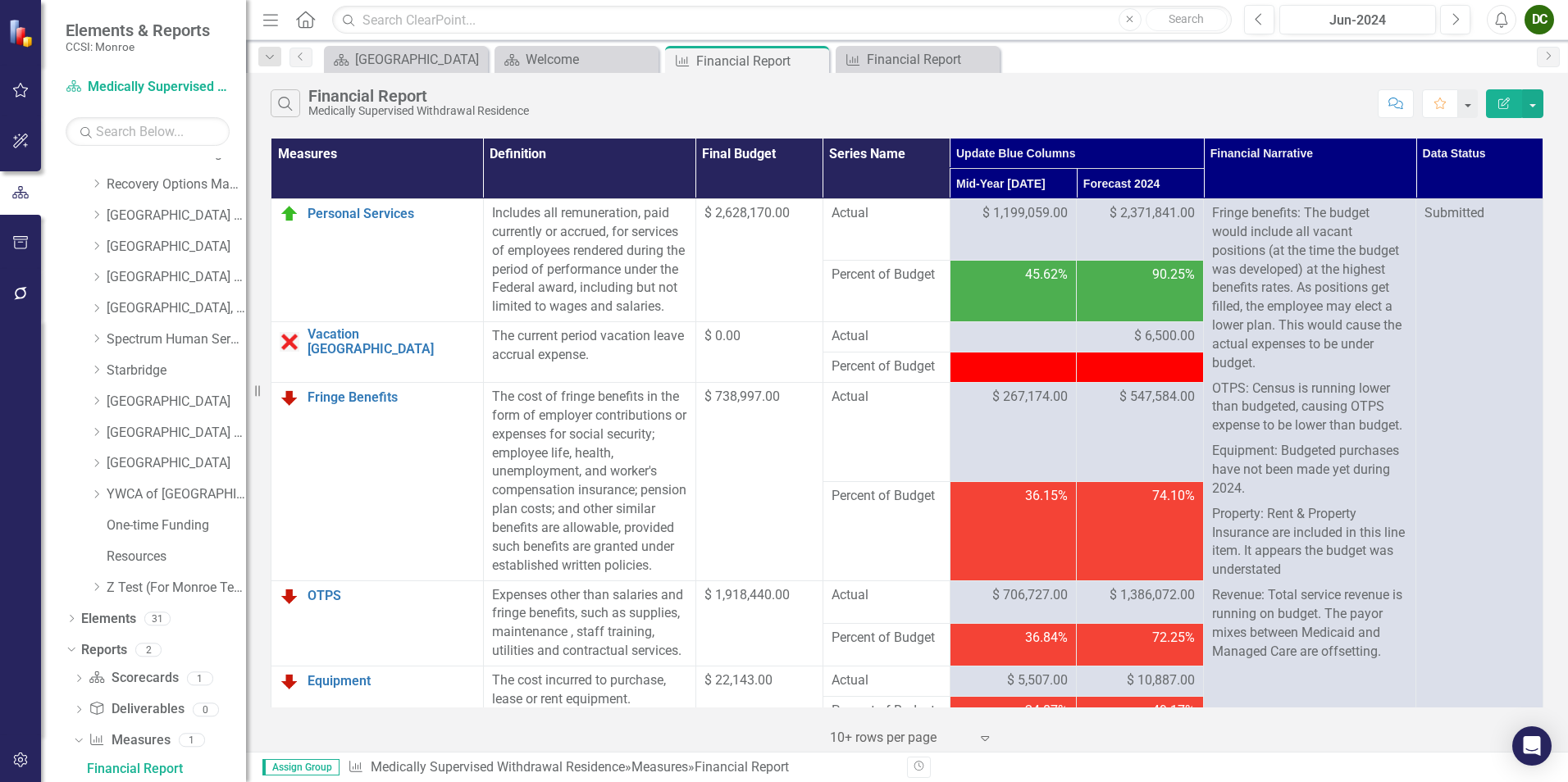 click on "Search Financial Report Medically Supervised Withdrawal Residence" at bounding box center (820, 103) 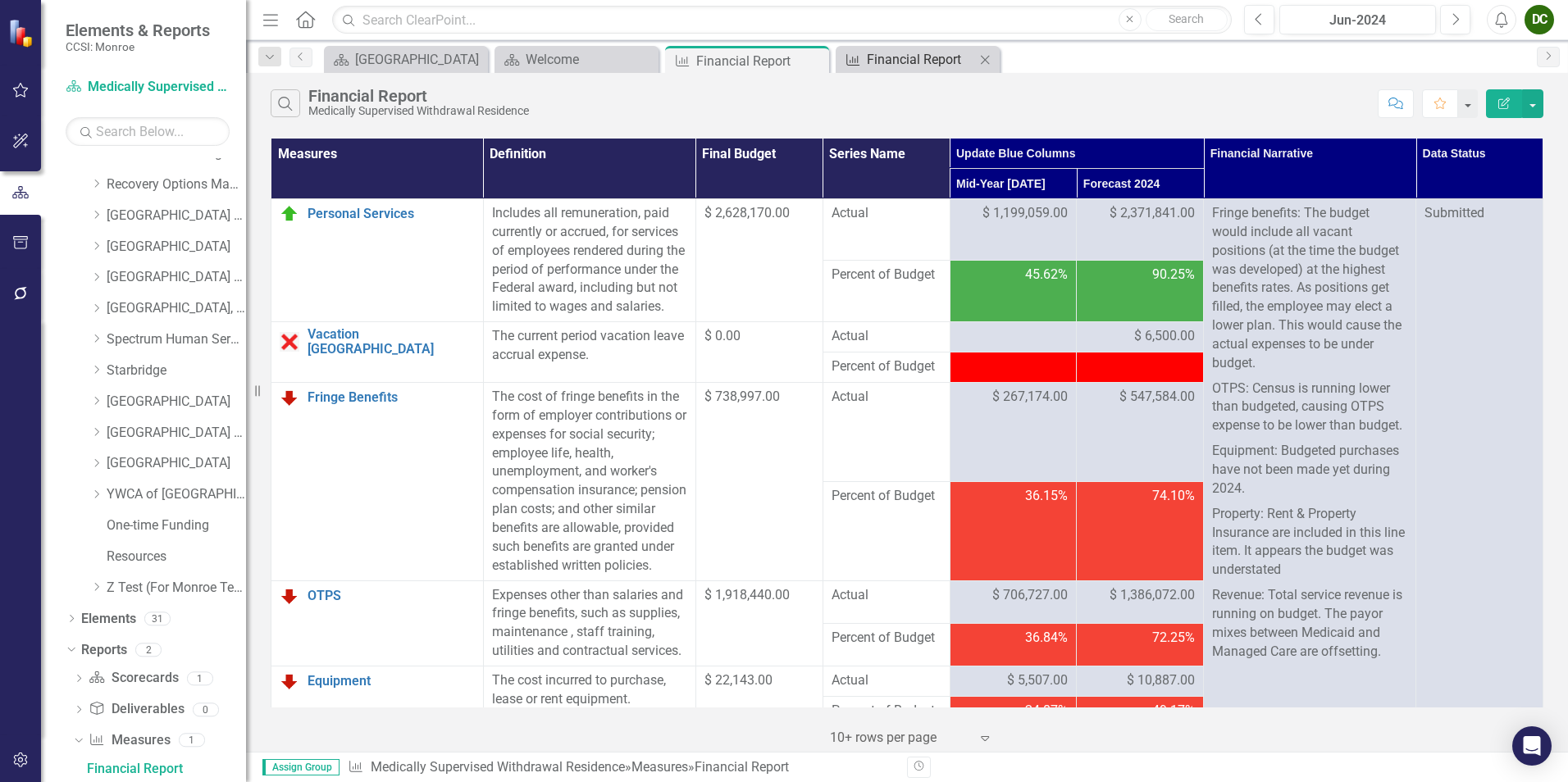 click on "Financial Report" at bounding box center (921, 59) 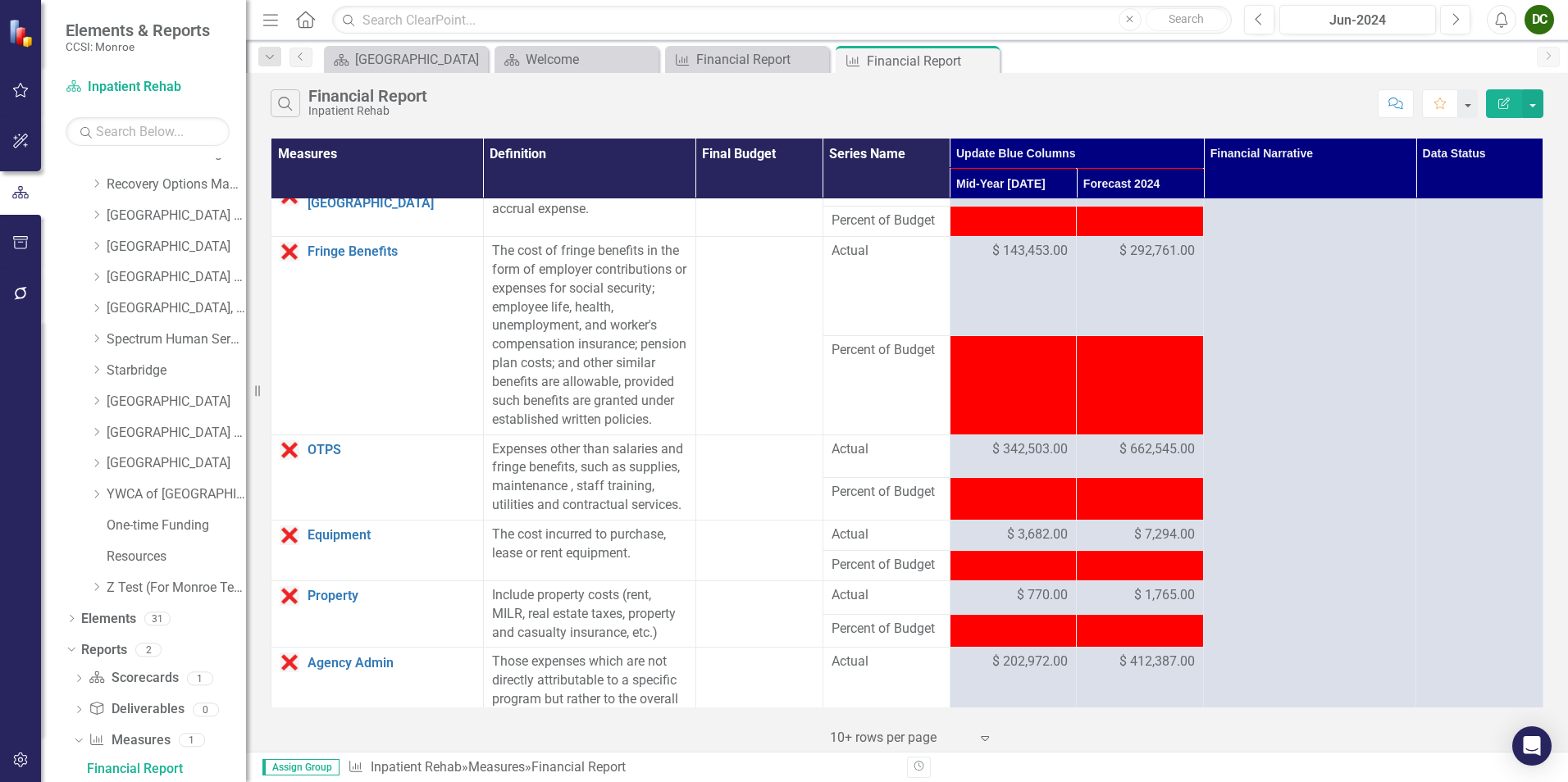 scroll, scrollTop: 0, scrollLeft: 0, axis: both 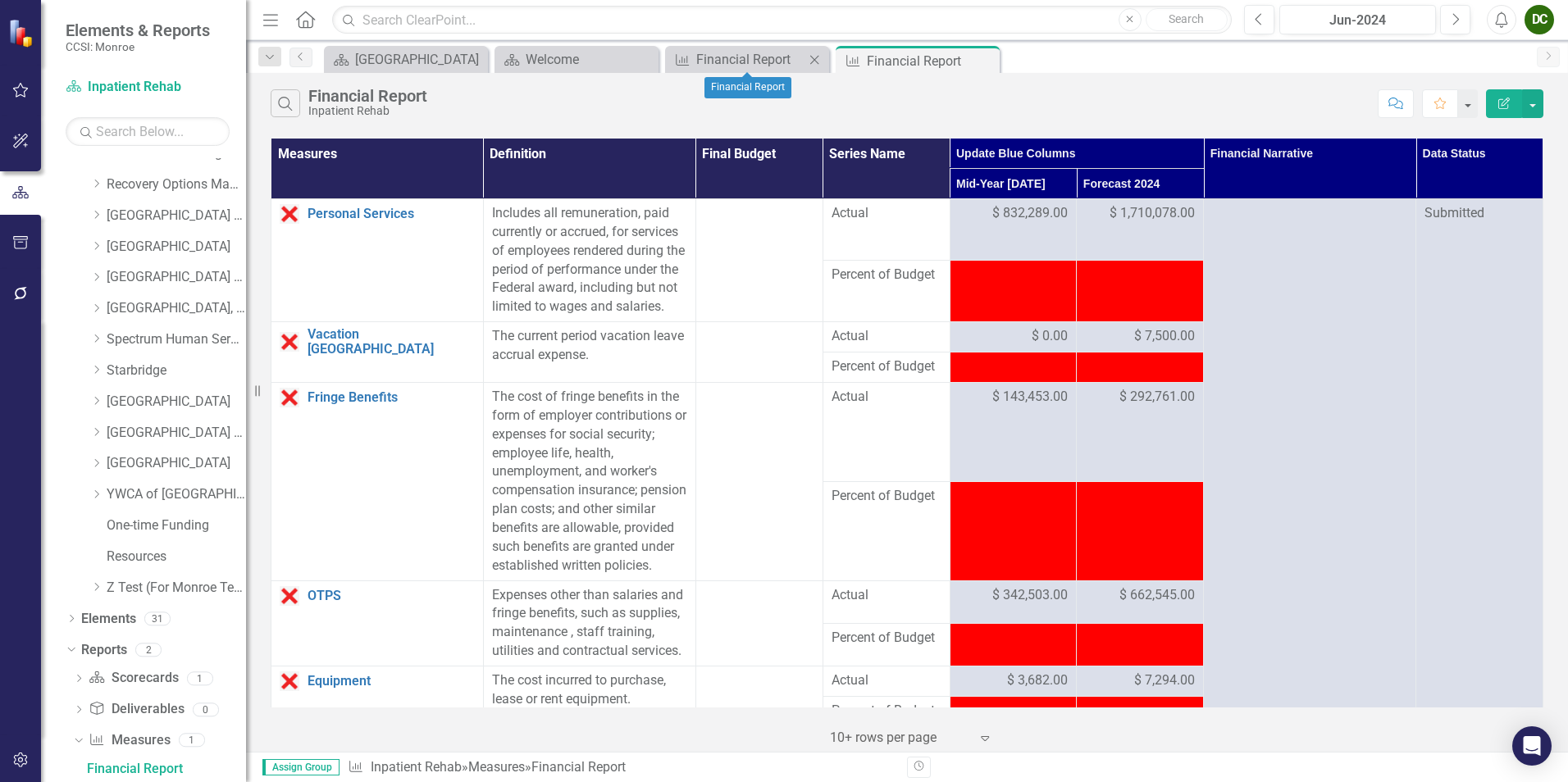 click on "Close" 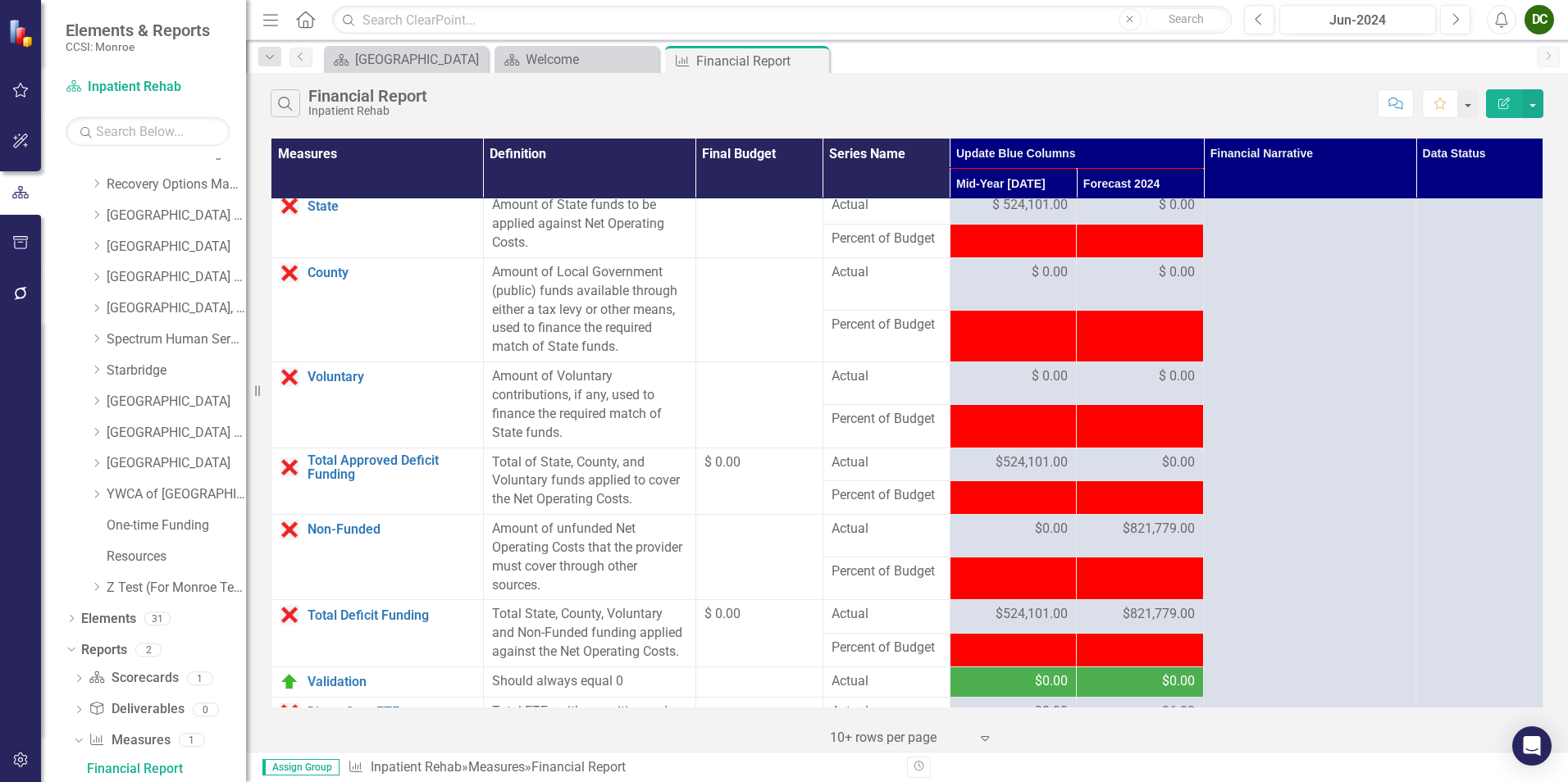 scroll, scrollTop: 2031, scrollLeft: 0, axis: vertical 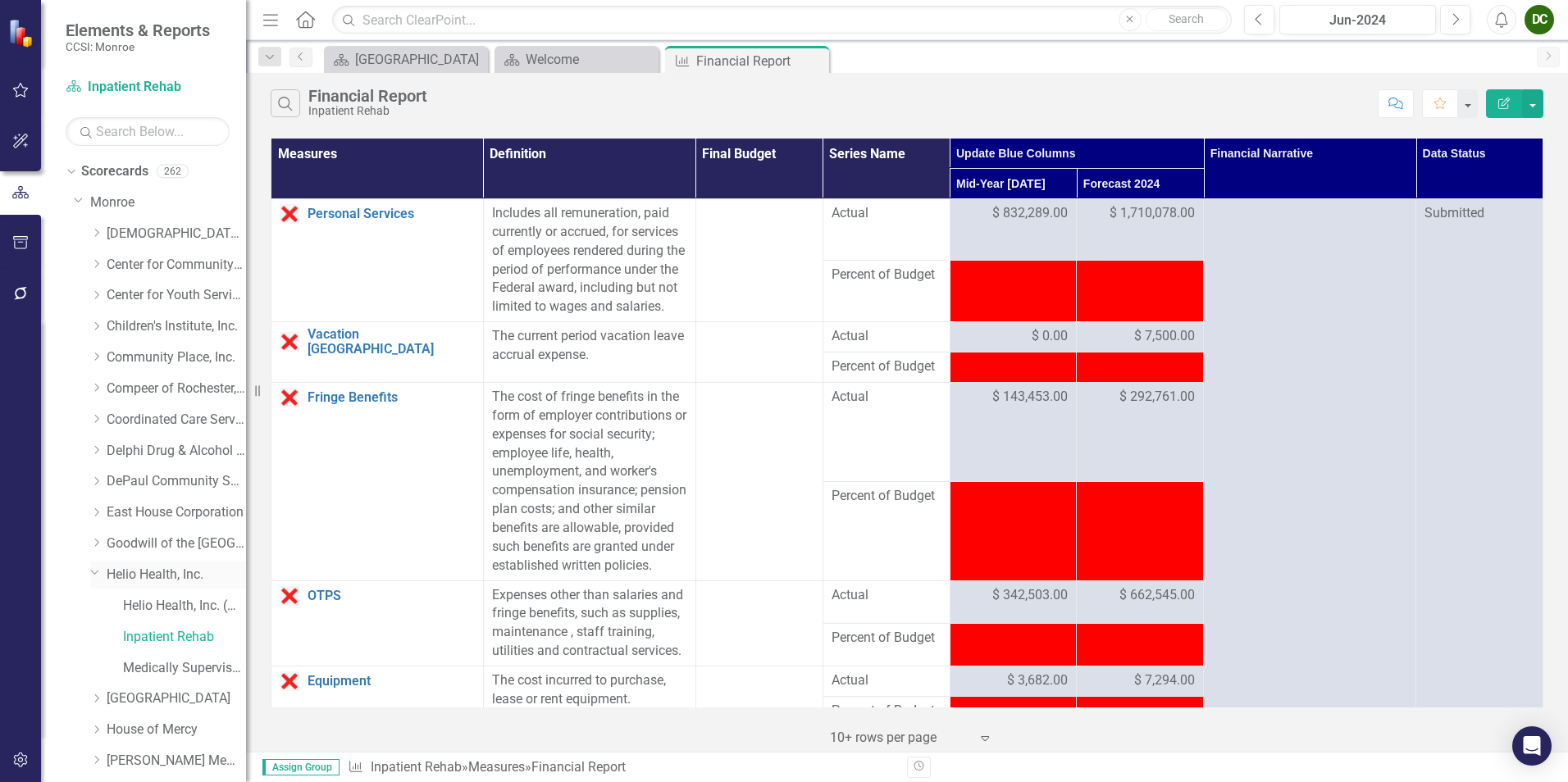 click on "Dropdown" 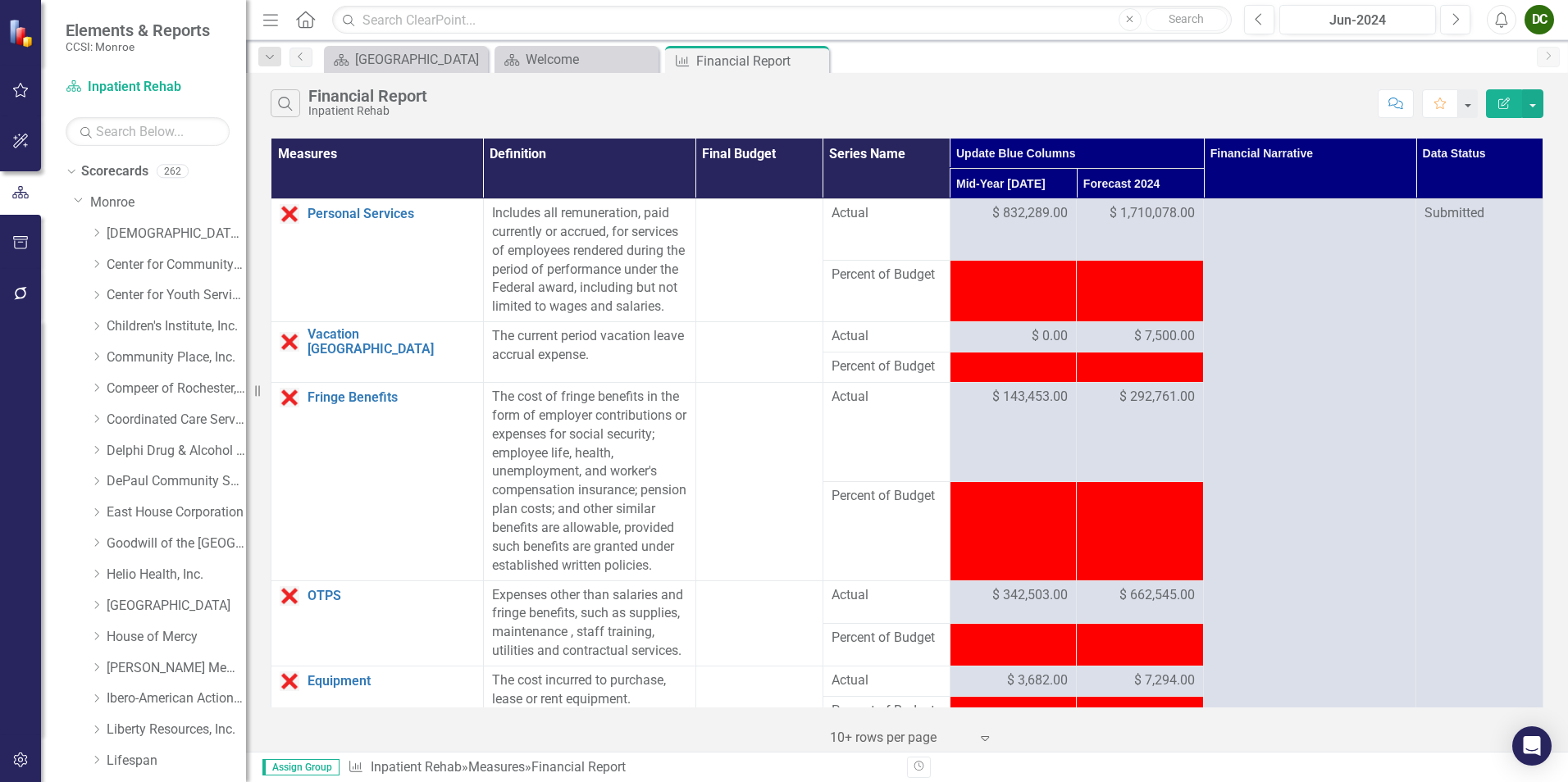 click 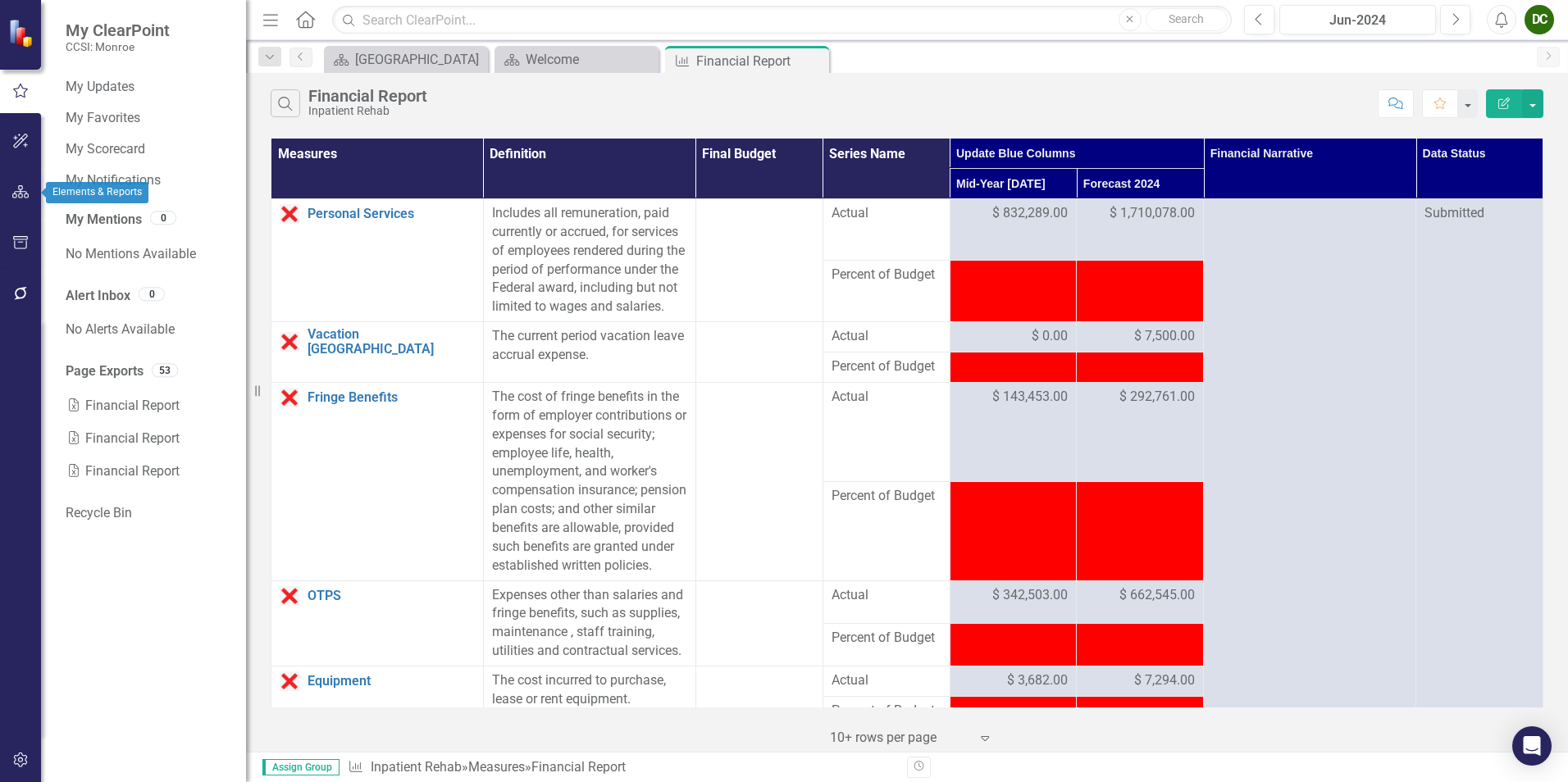 click 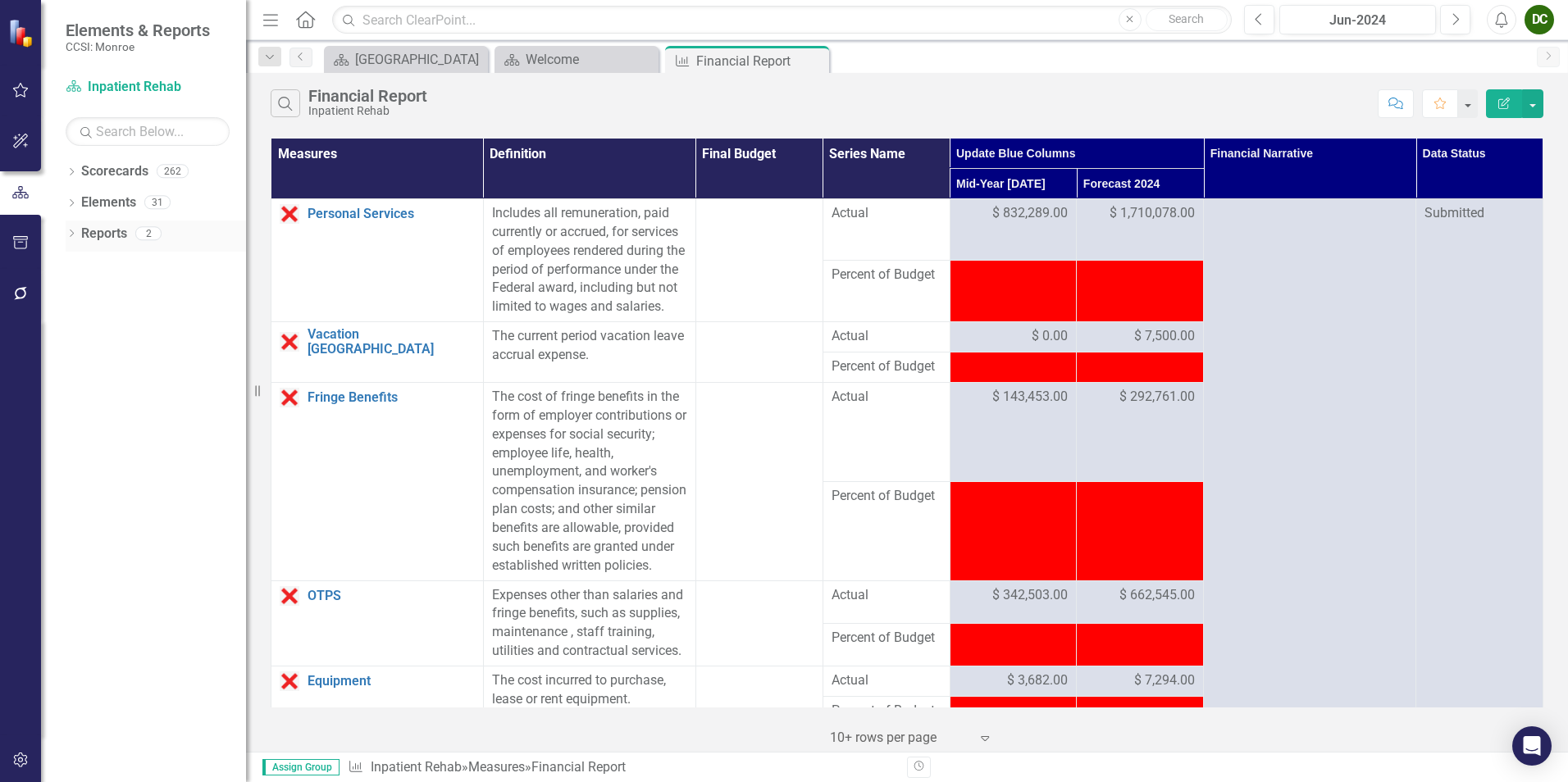 click on "Dropdown" 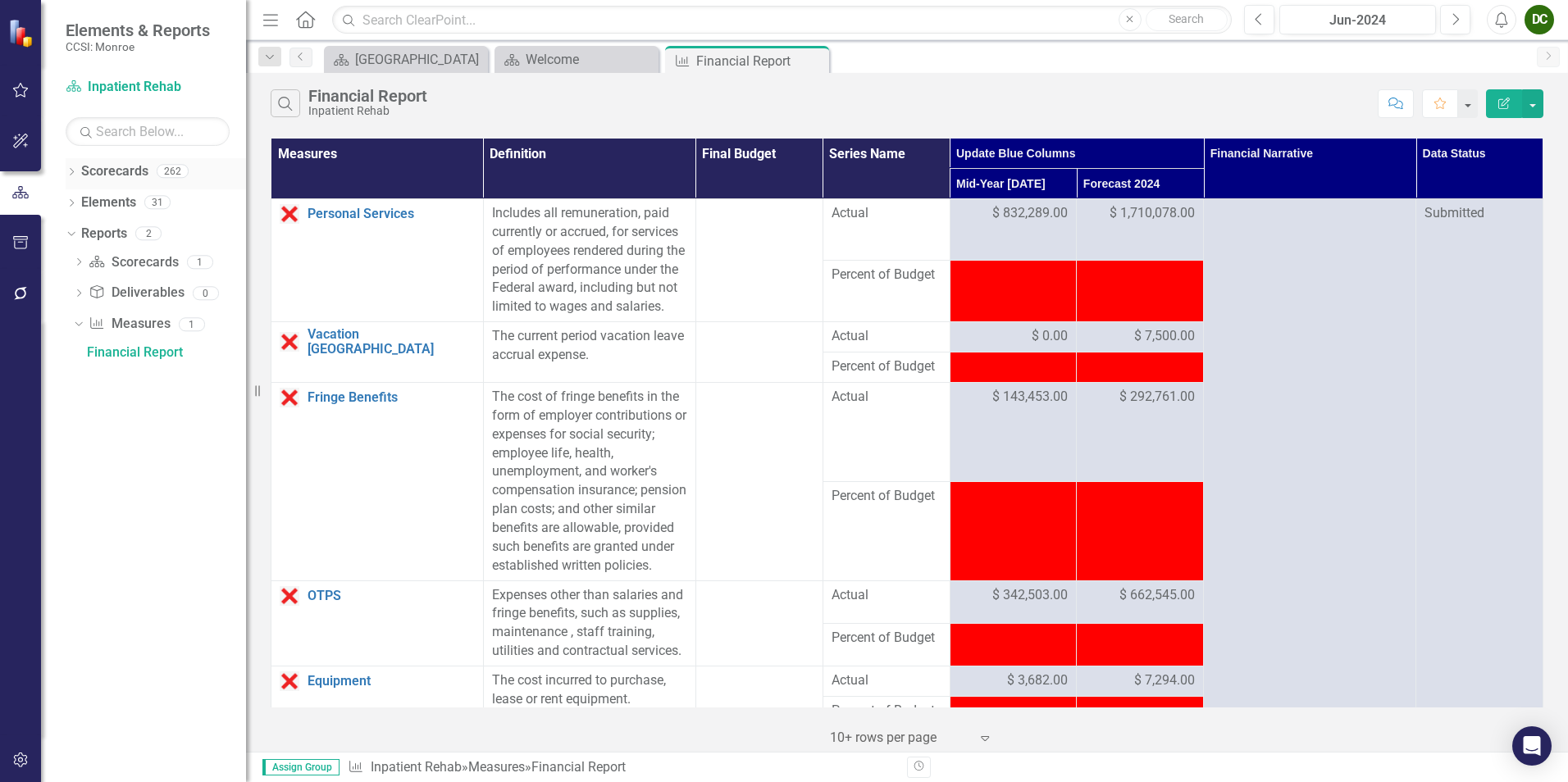 click on "Dropdown" at bounding box center (71, 173) 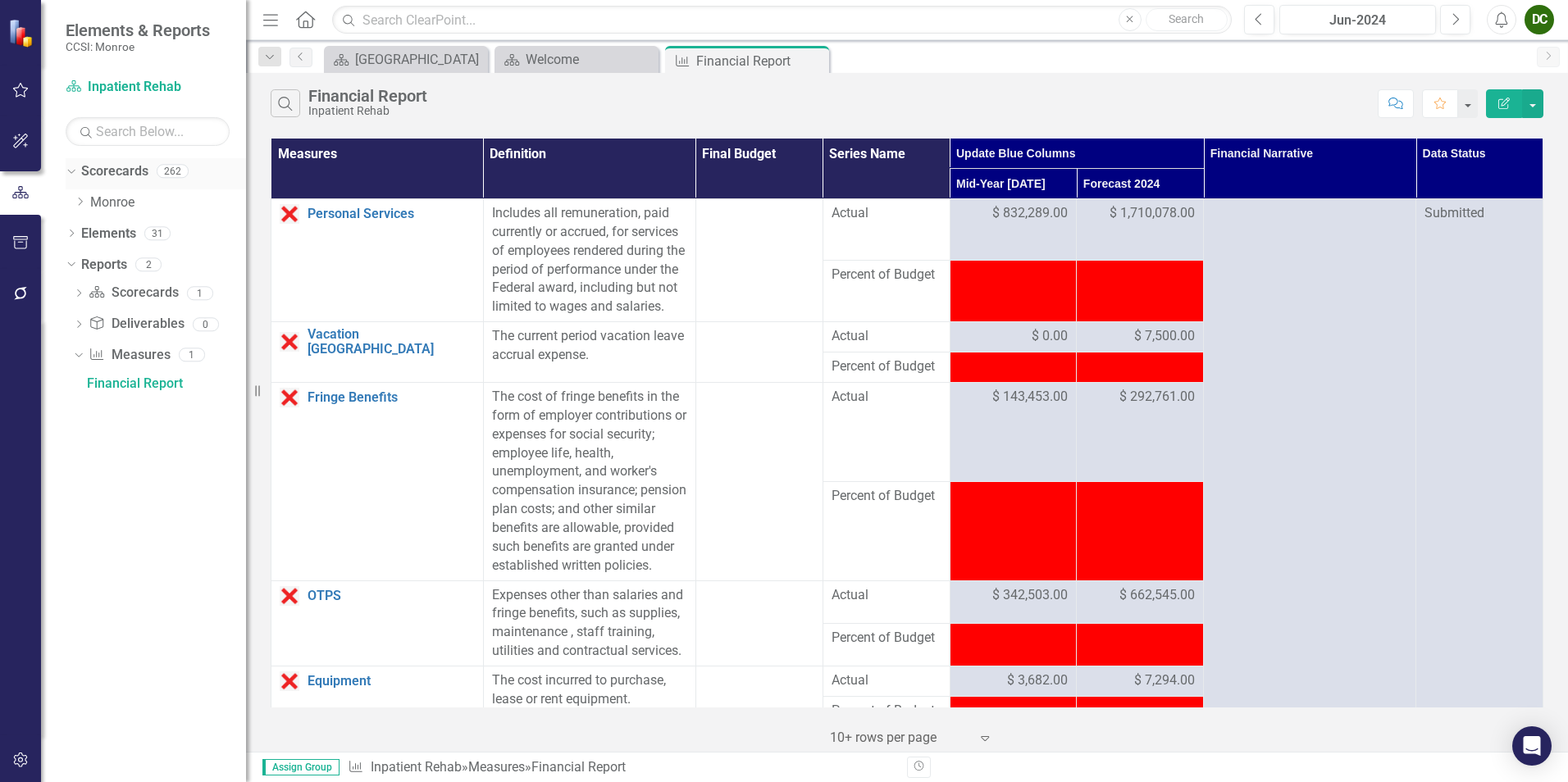 click on "Dropdown" 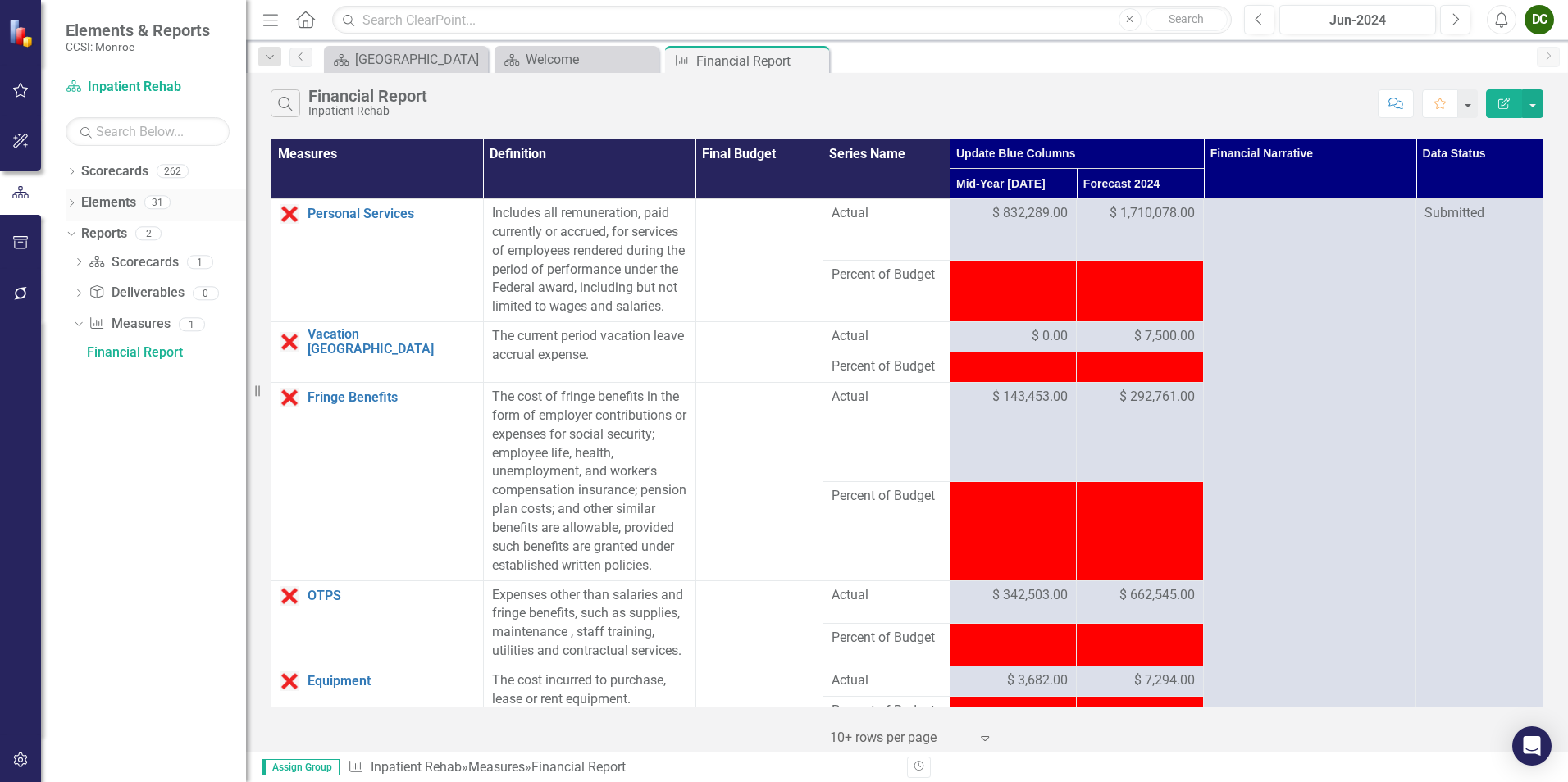 click on "Dropdown" 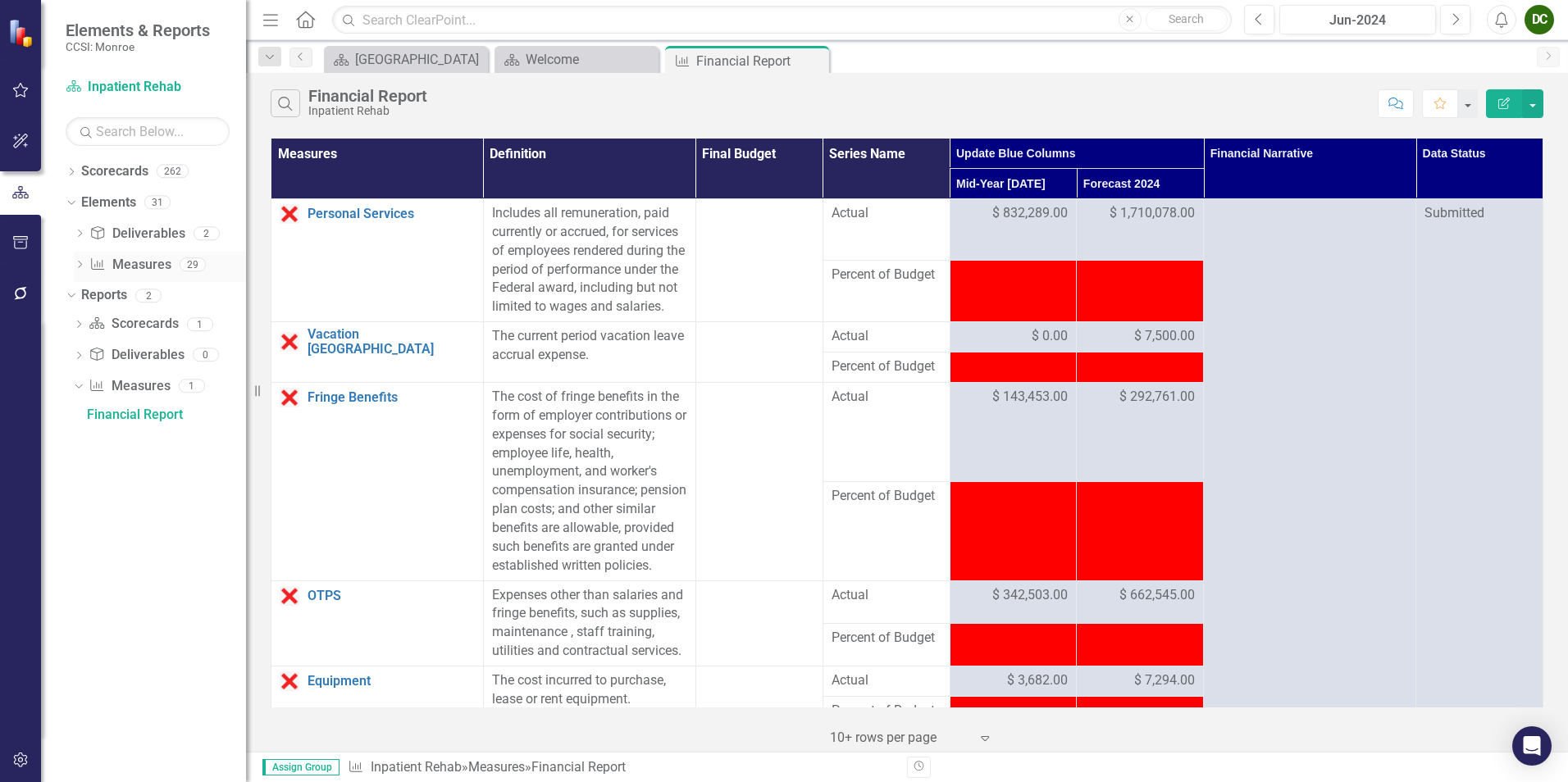click on "Dropdown" 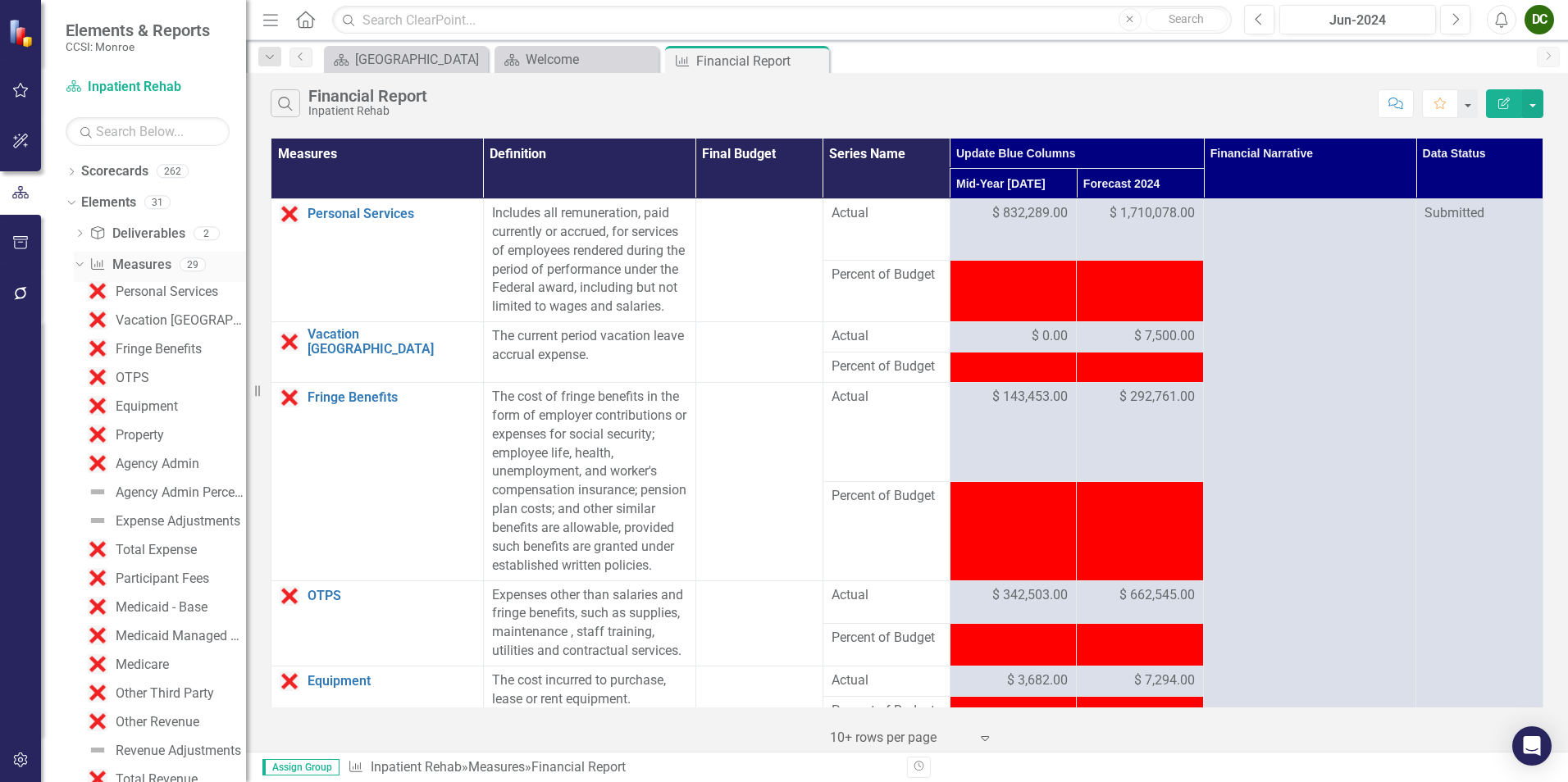 click on "Dropdown" 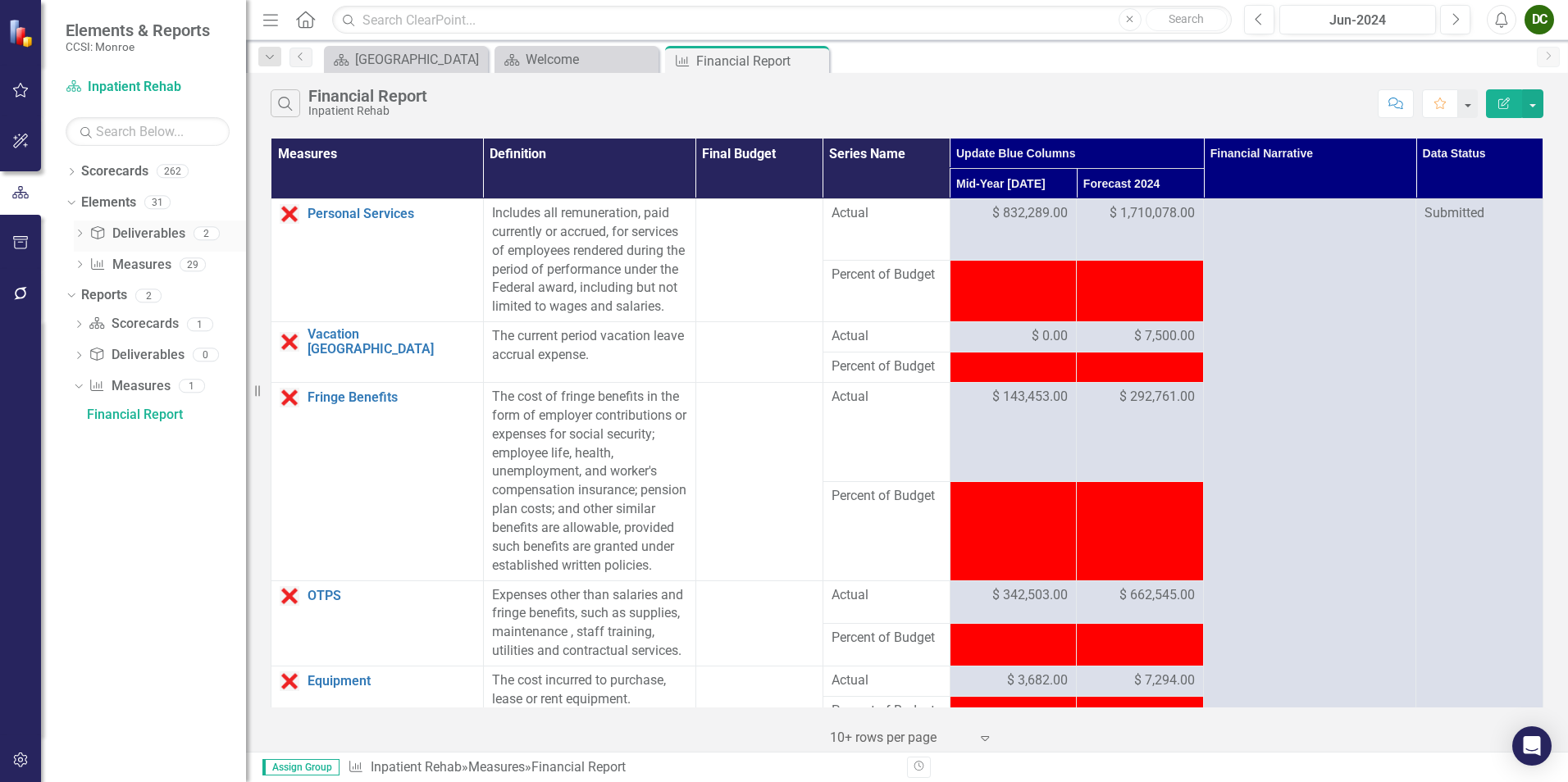 click on "Dropdown" 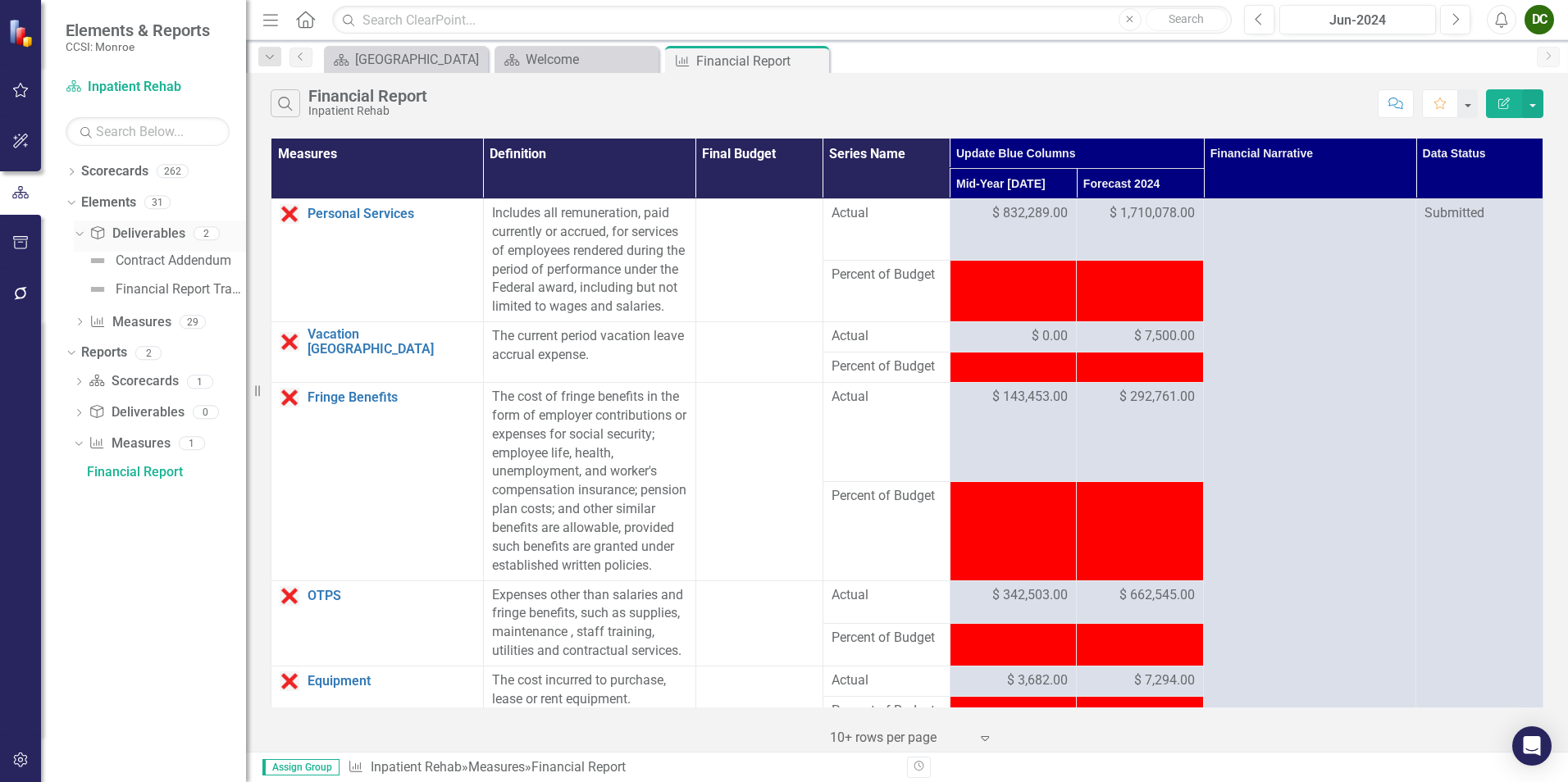 click on "Dropdown" 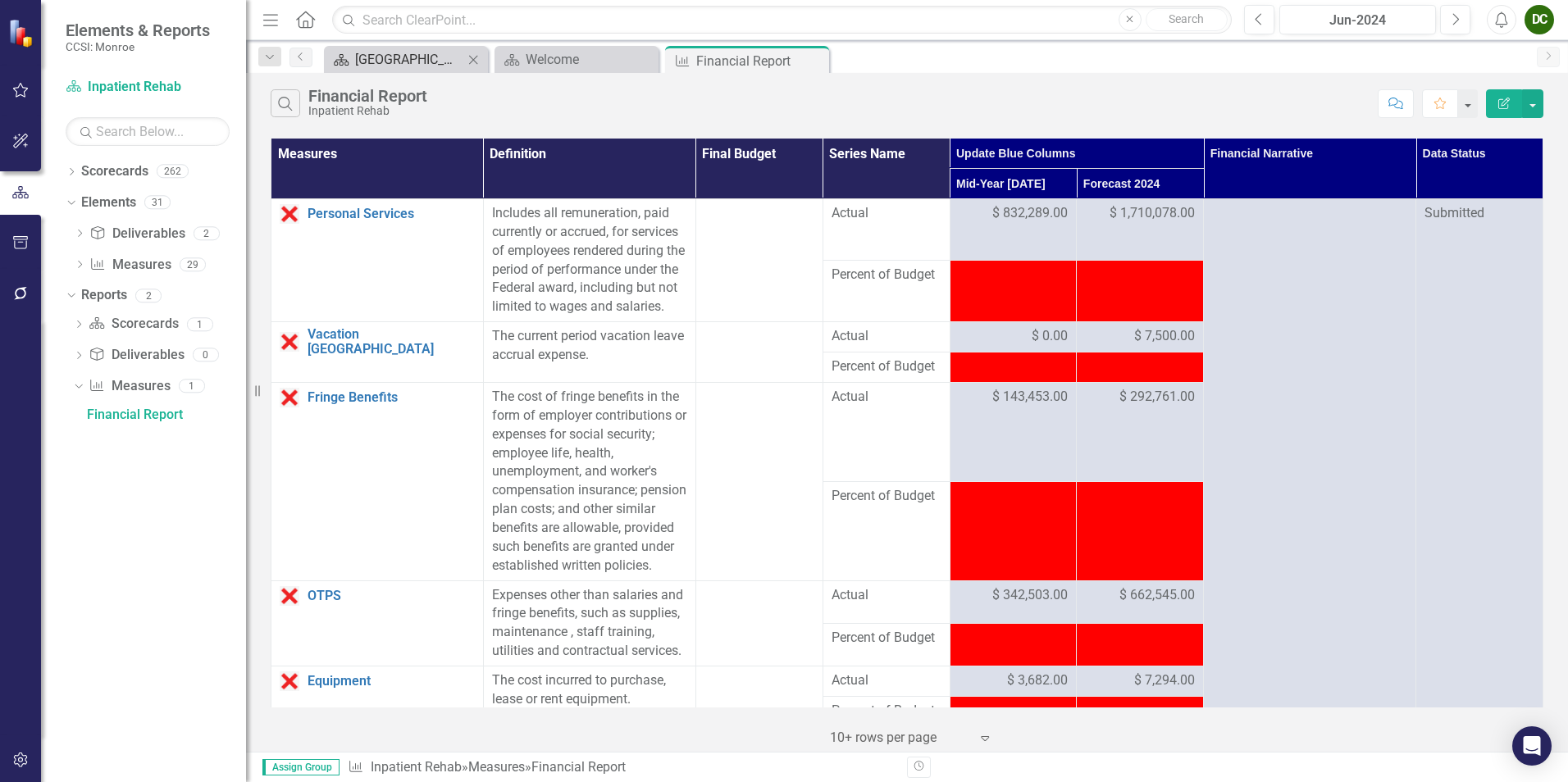click on "[GEOGRAPHIC_DATA]" at bounding box center (409, 59) 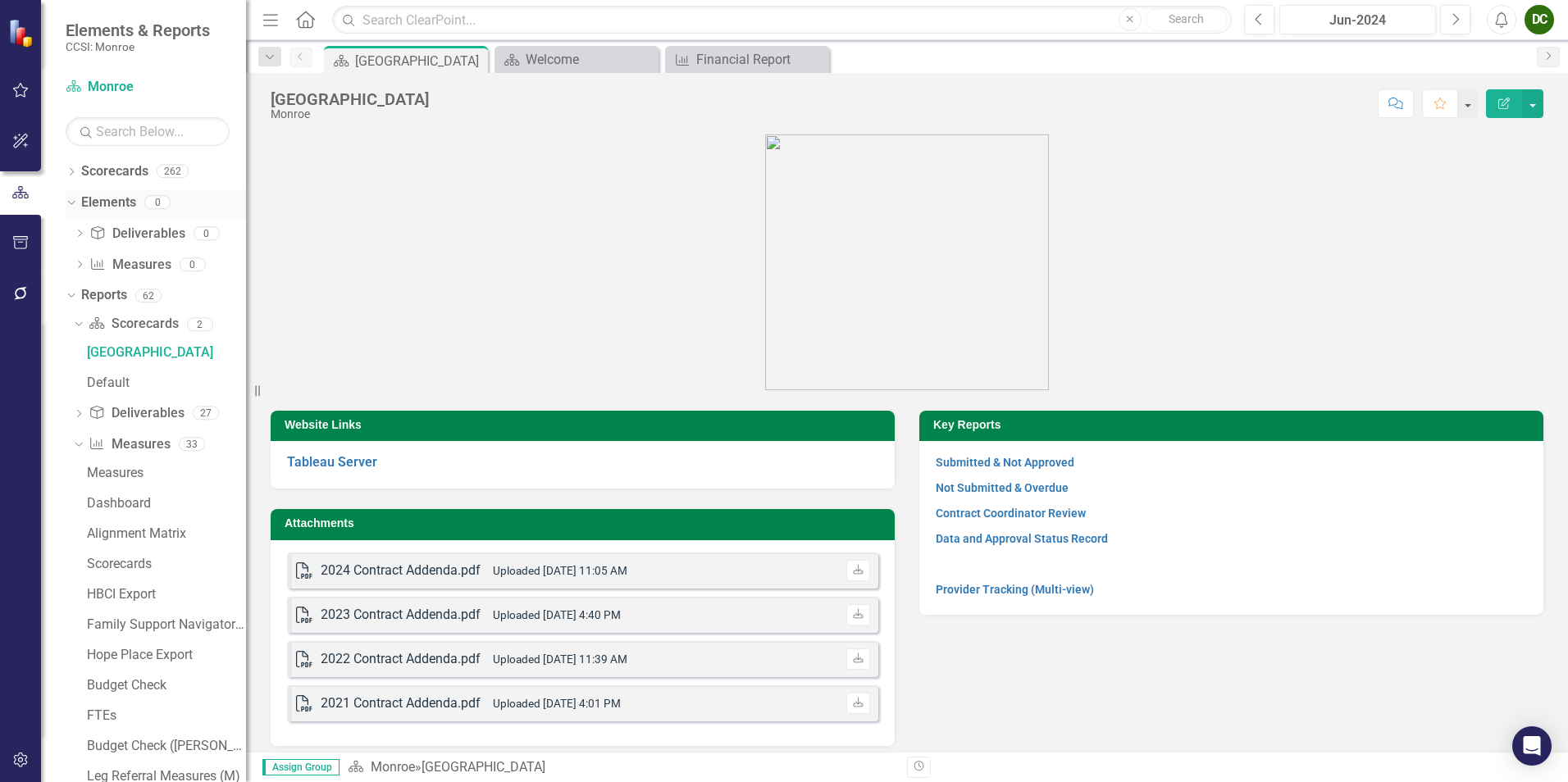 scroll, scrollTop: 0, scrollLeft: 0, axis: both 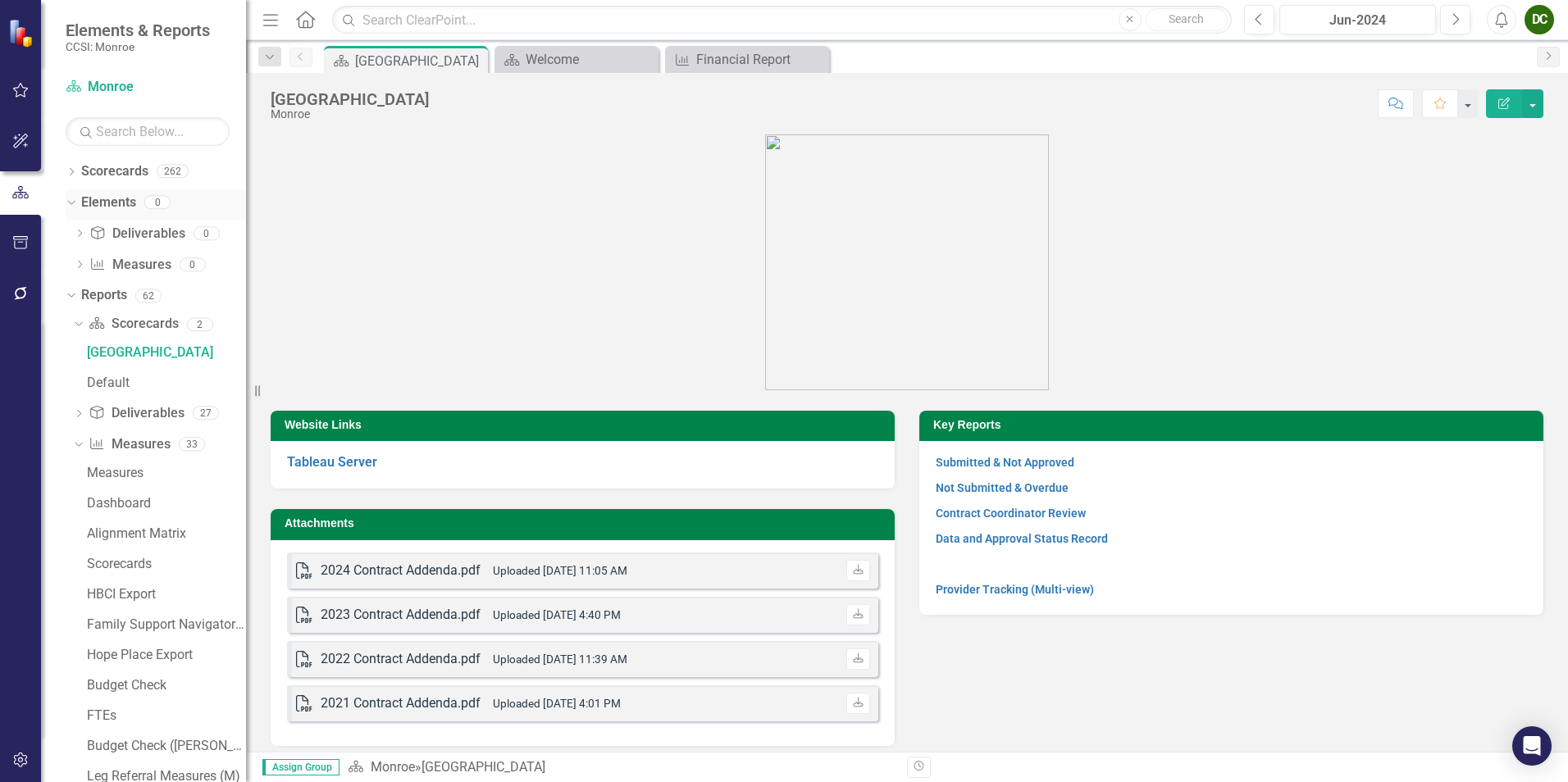 click on "Dropdown Elements 0" at bounding box center (156, 205) 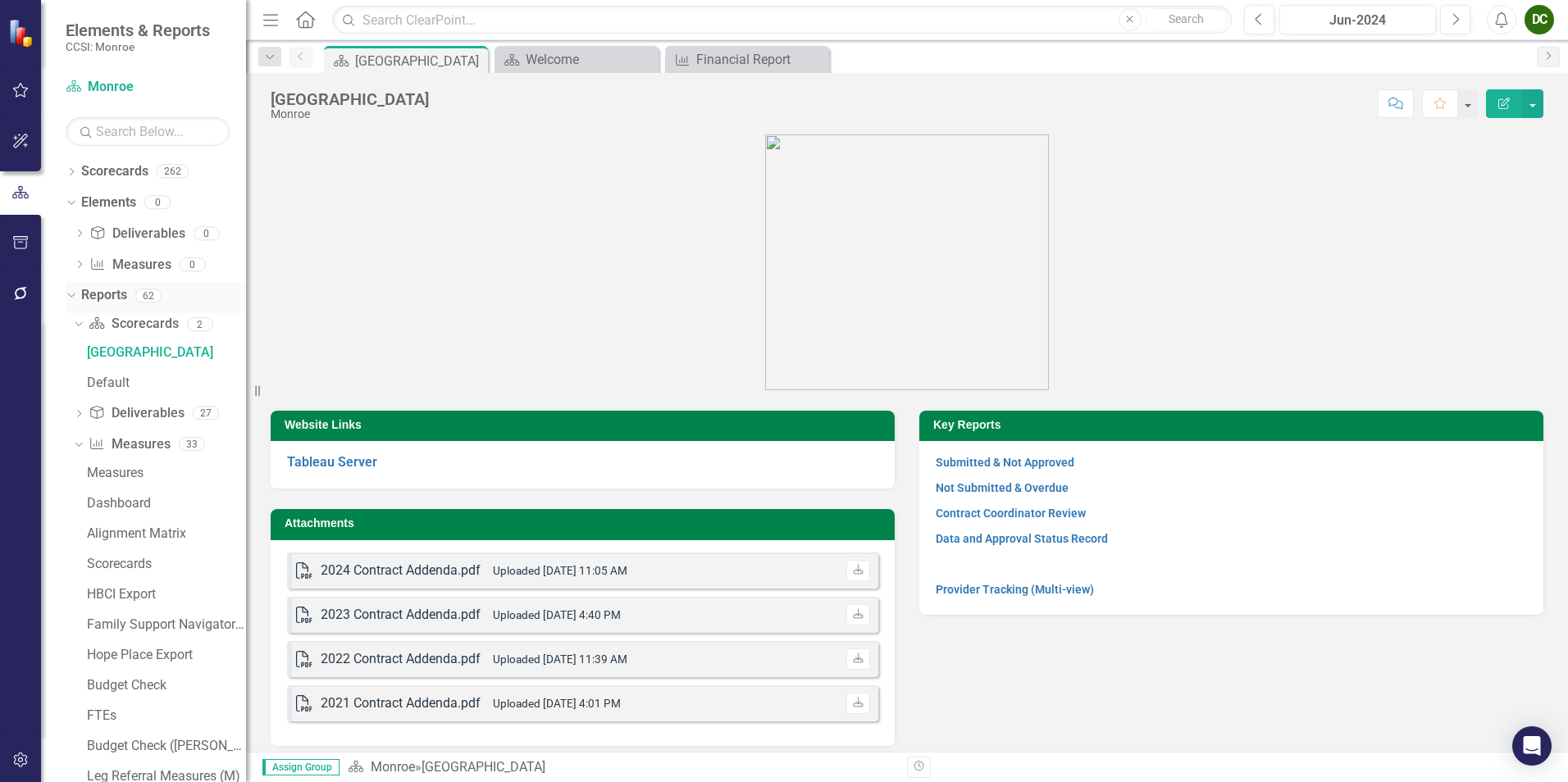 click on "Dropdown" 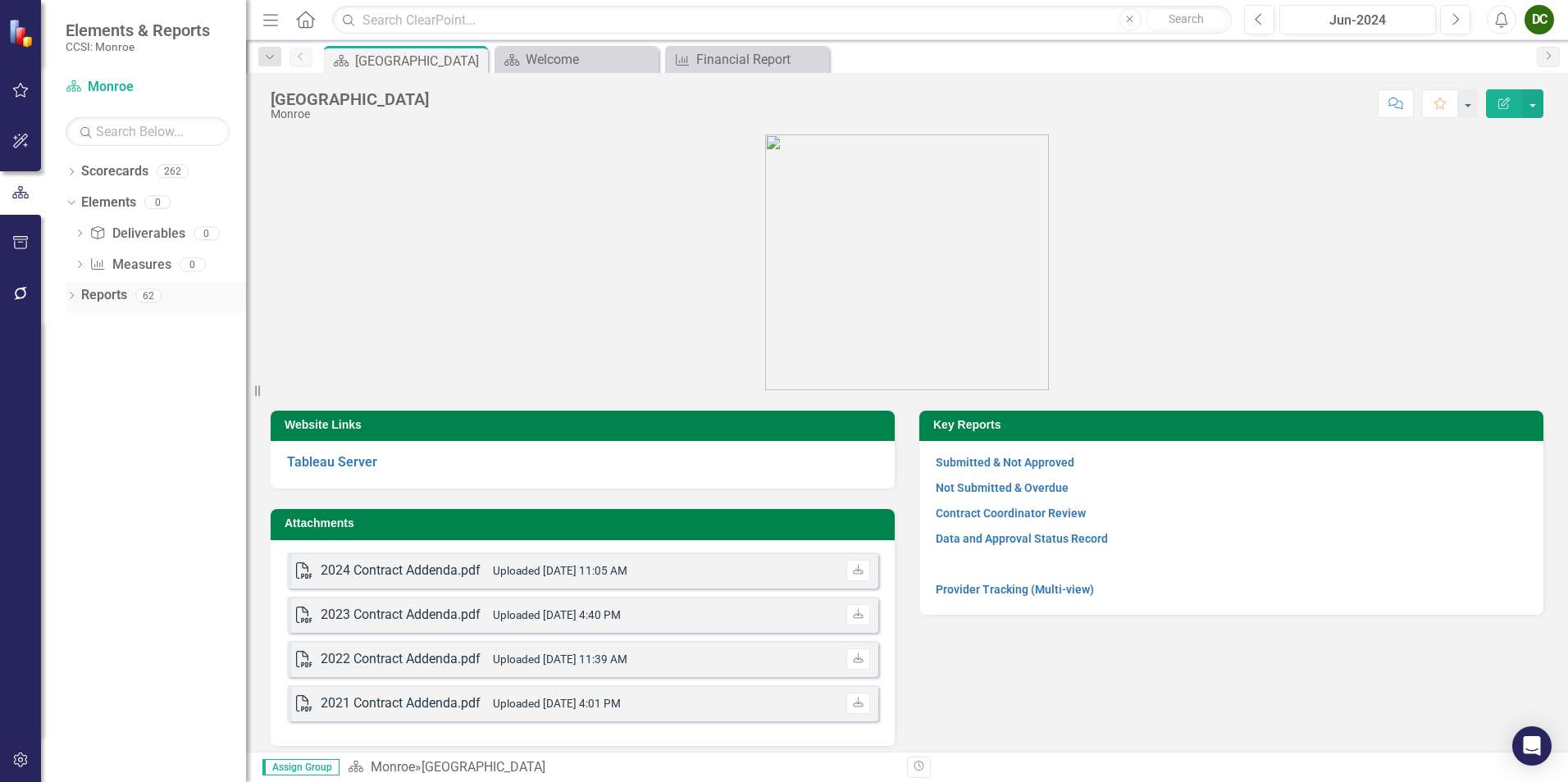 click on "Dropdown" 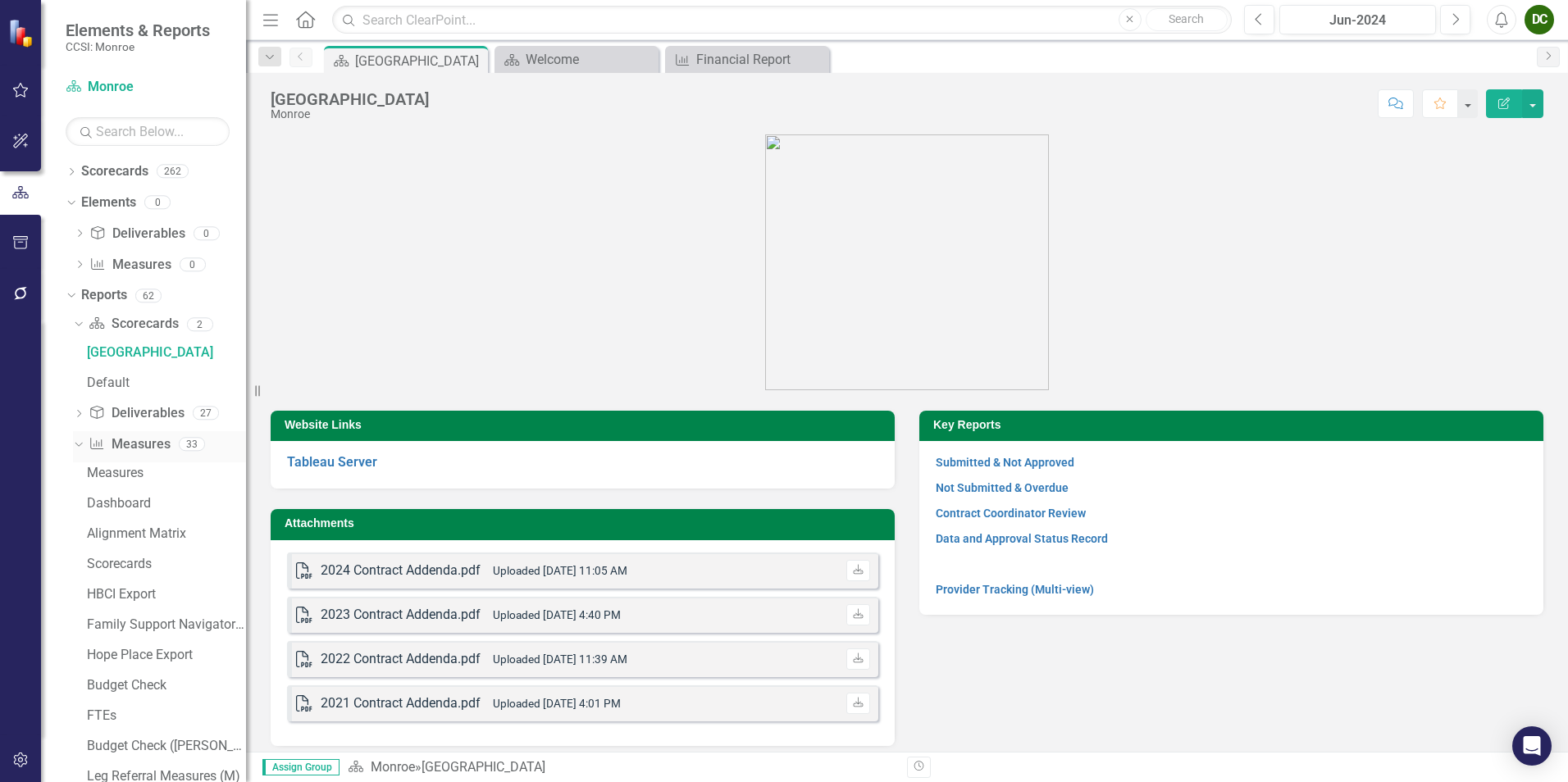 click on "Dropdown" 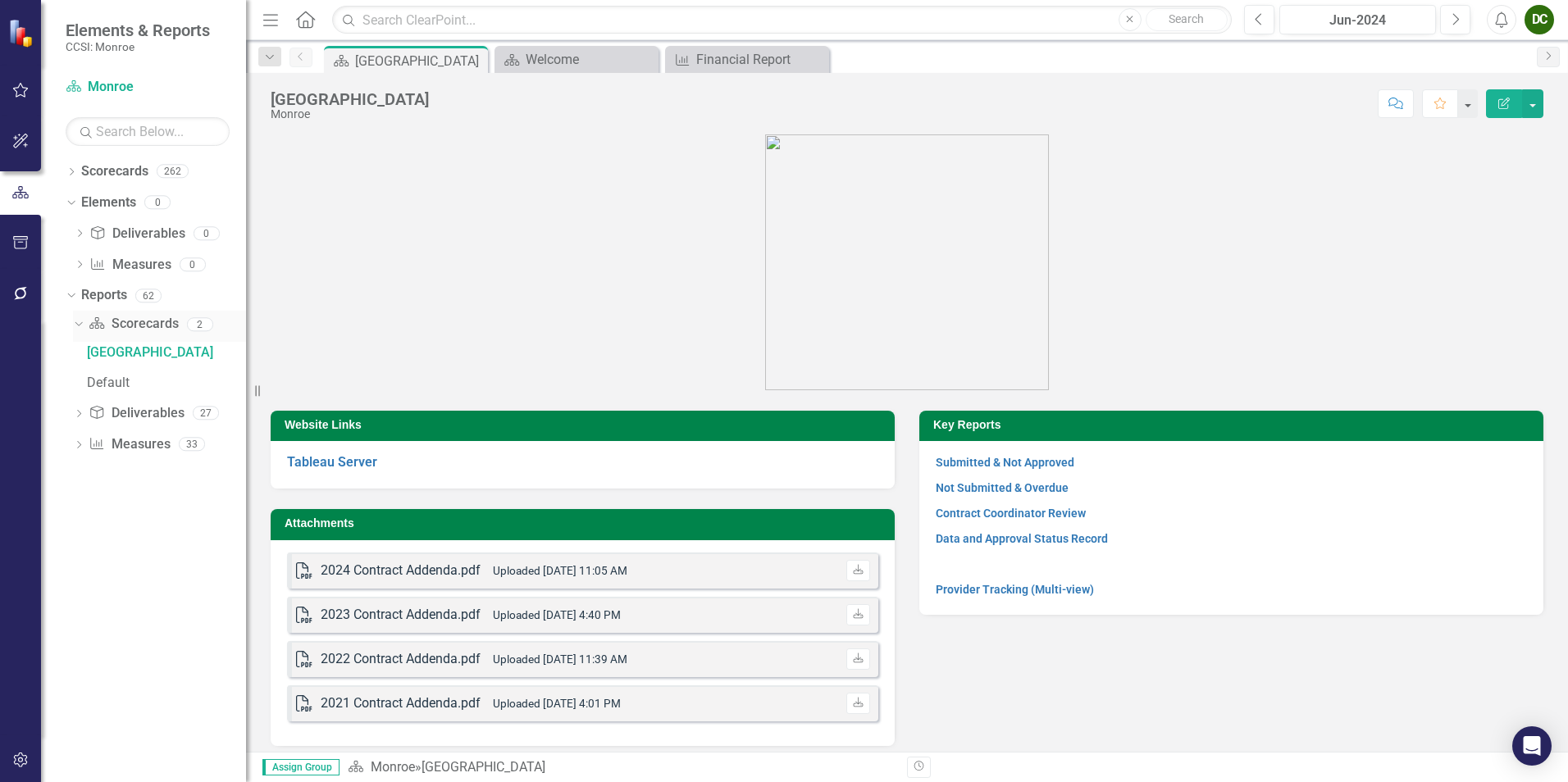 click on "Dropdown" 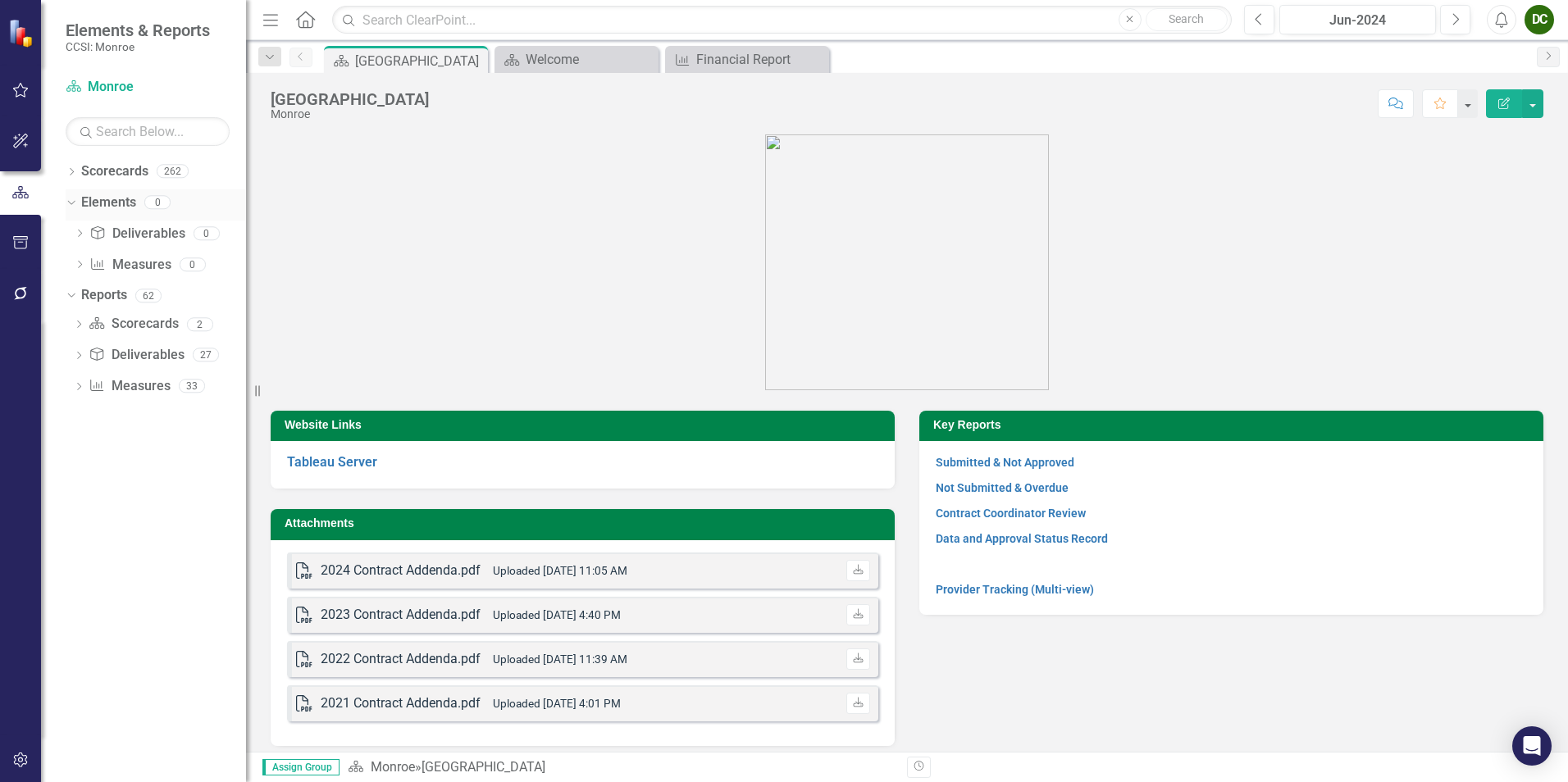 click on "Dropdown" 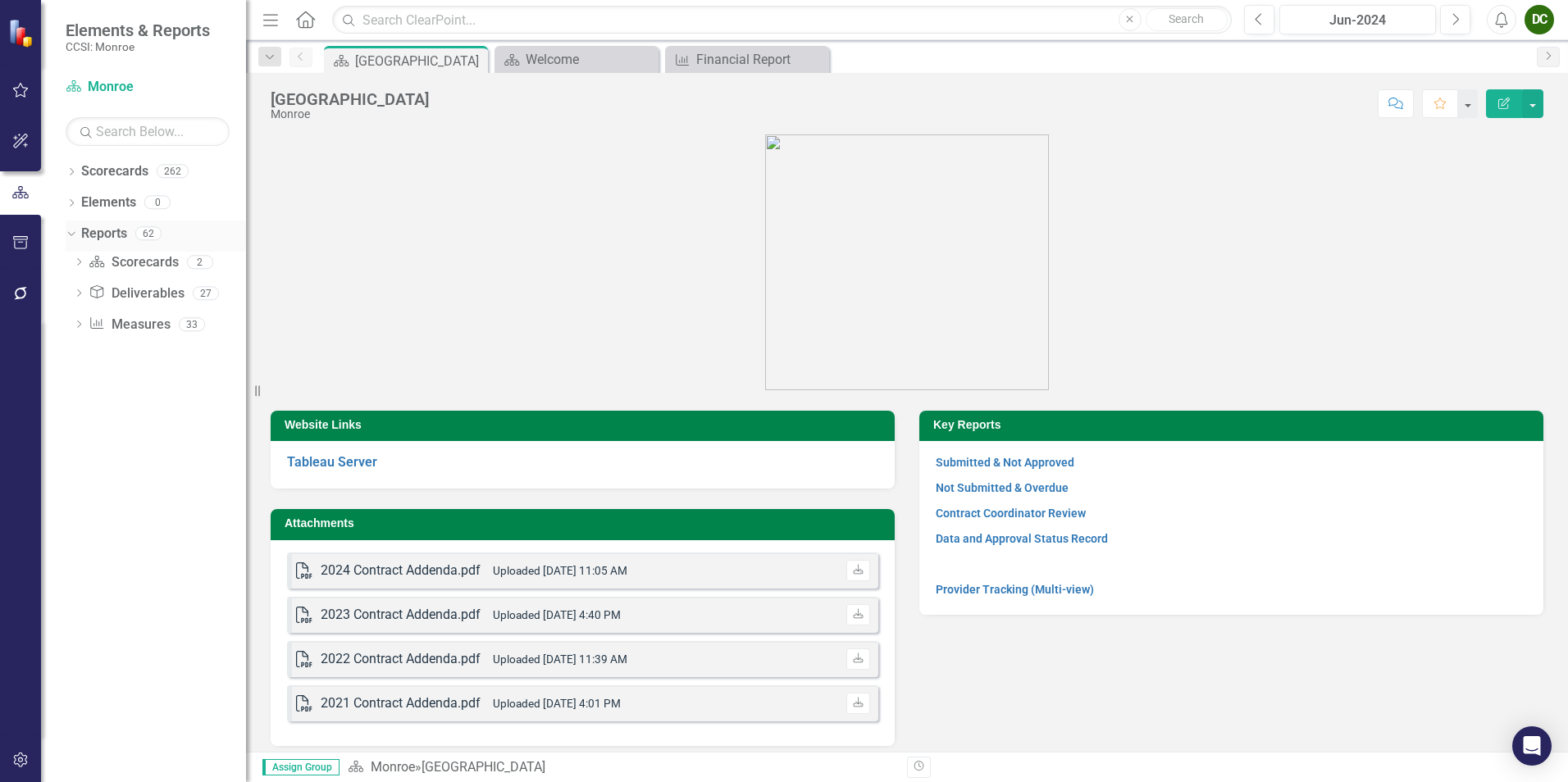 click on "Dropdown" 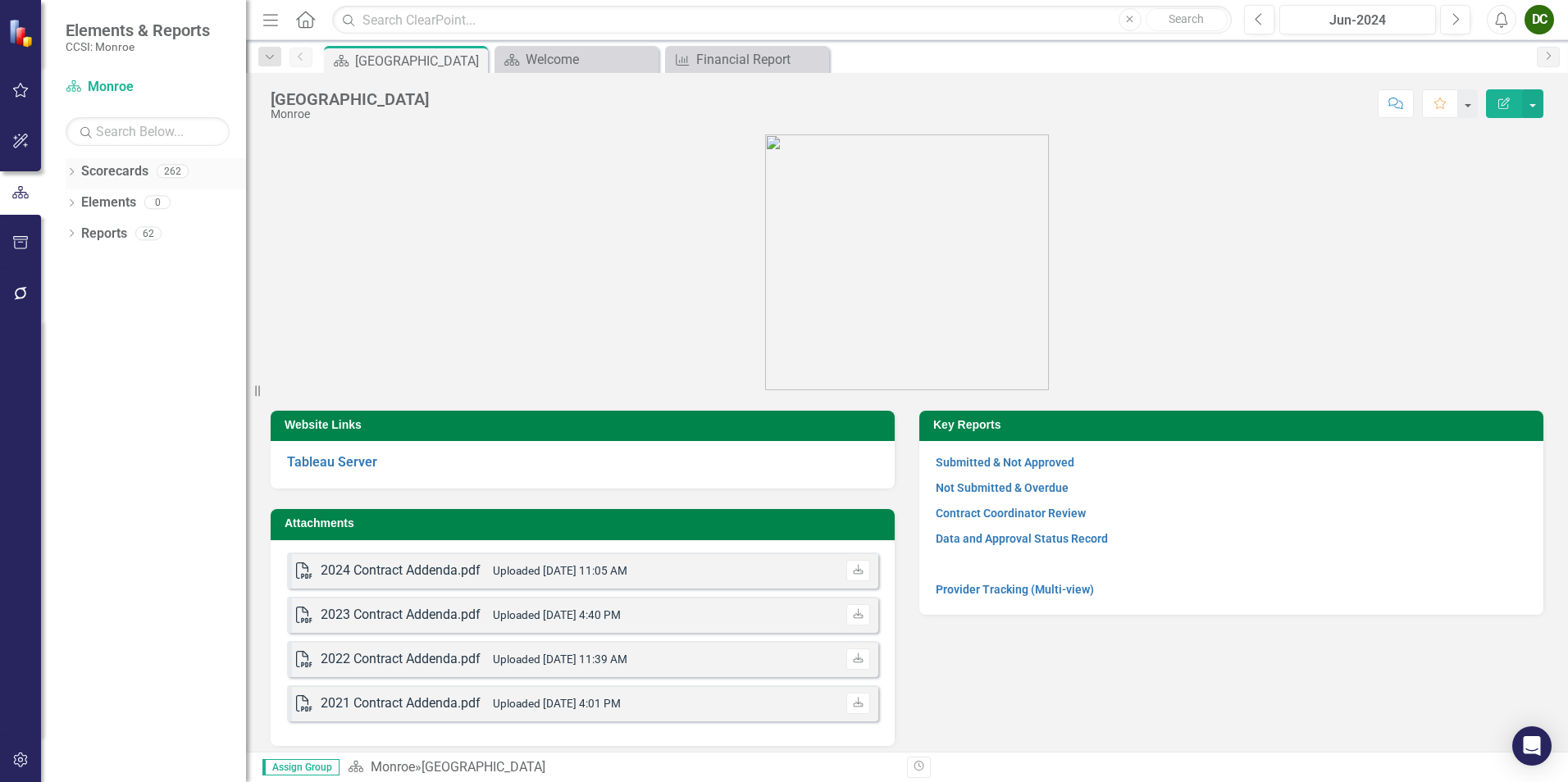 click on "Dropdown" 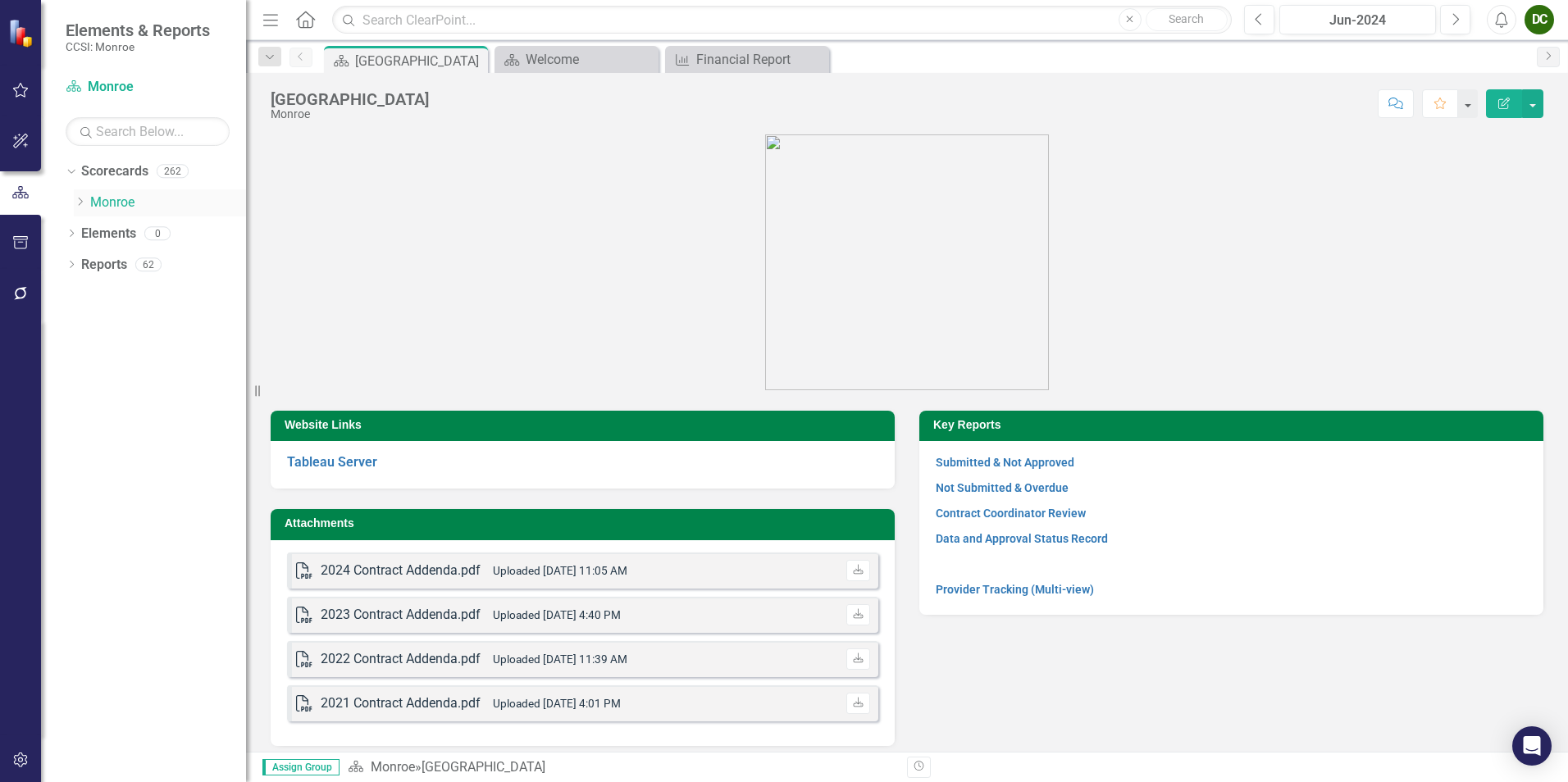 click on "Dropdown" 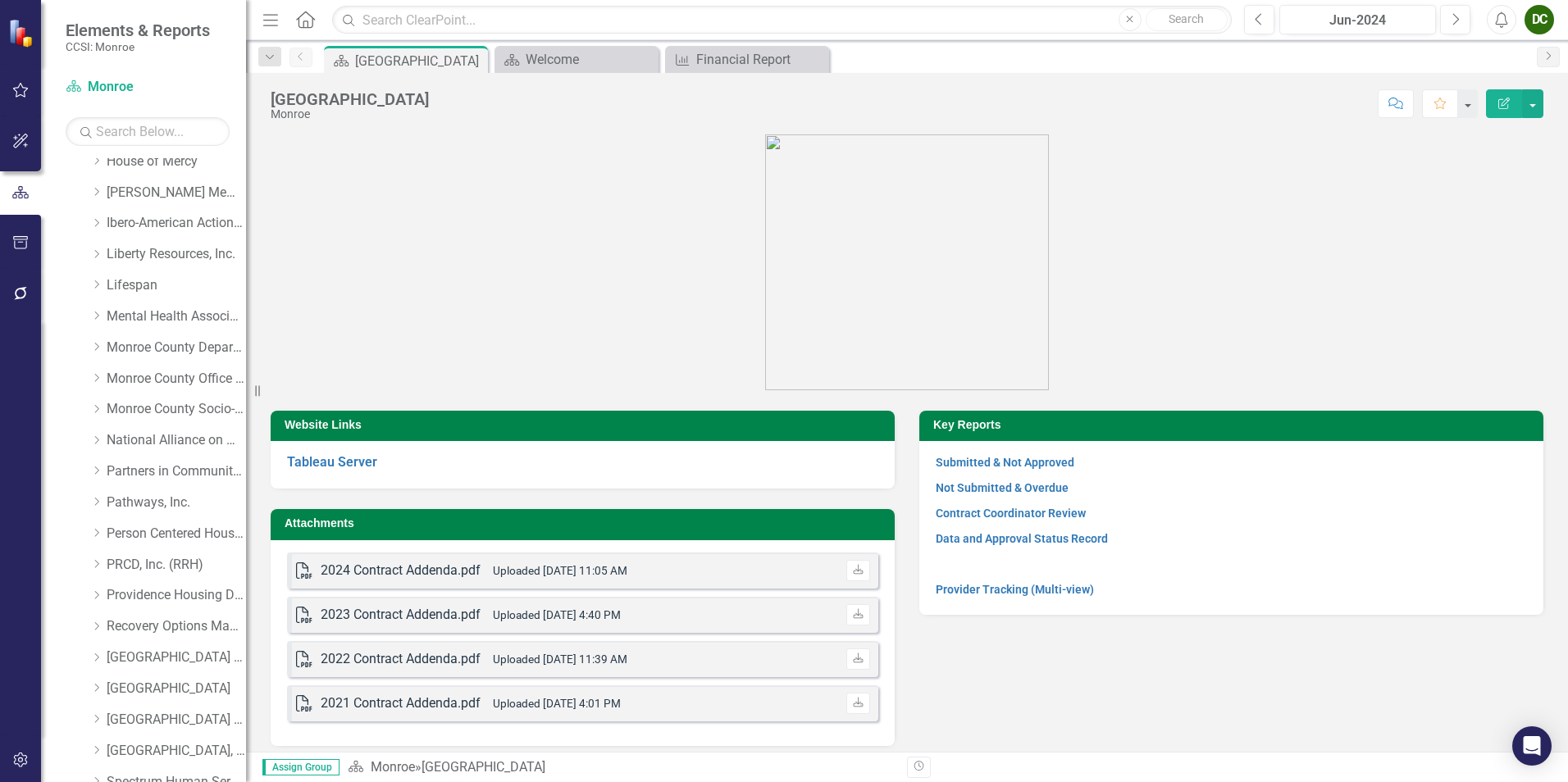 scroll, scrollTop: 0, scrollLeft: 0, axis: both 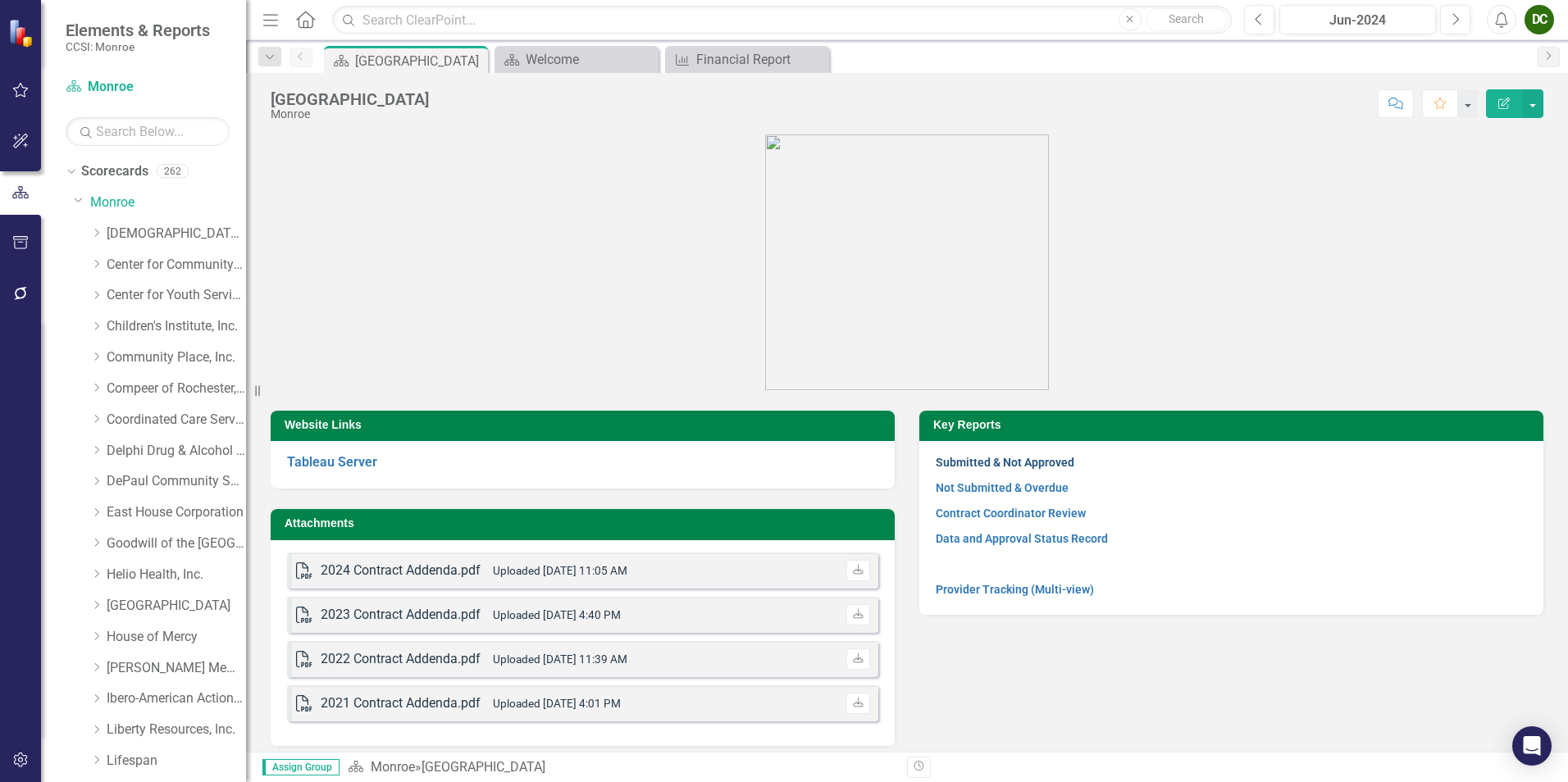 click on "Submitted & Not Approved" at bounding box center [1005, 462] 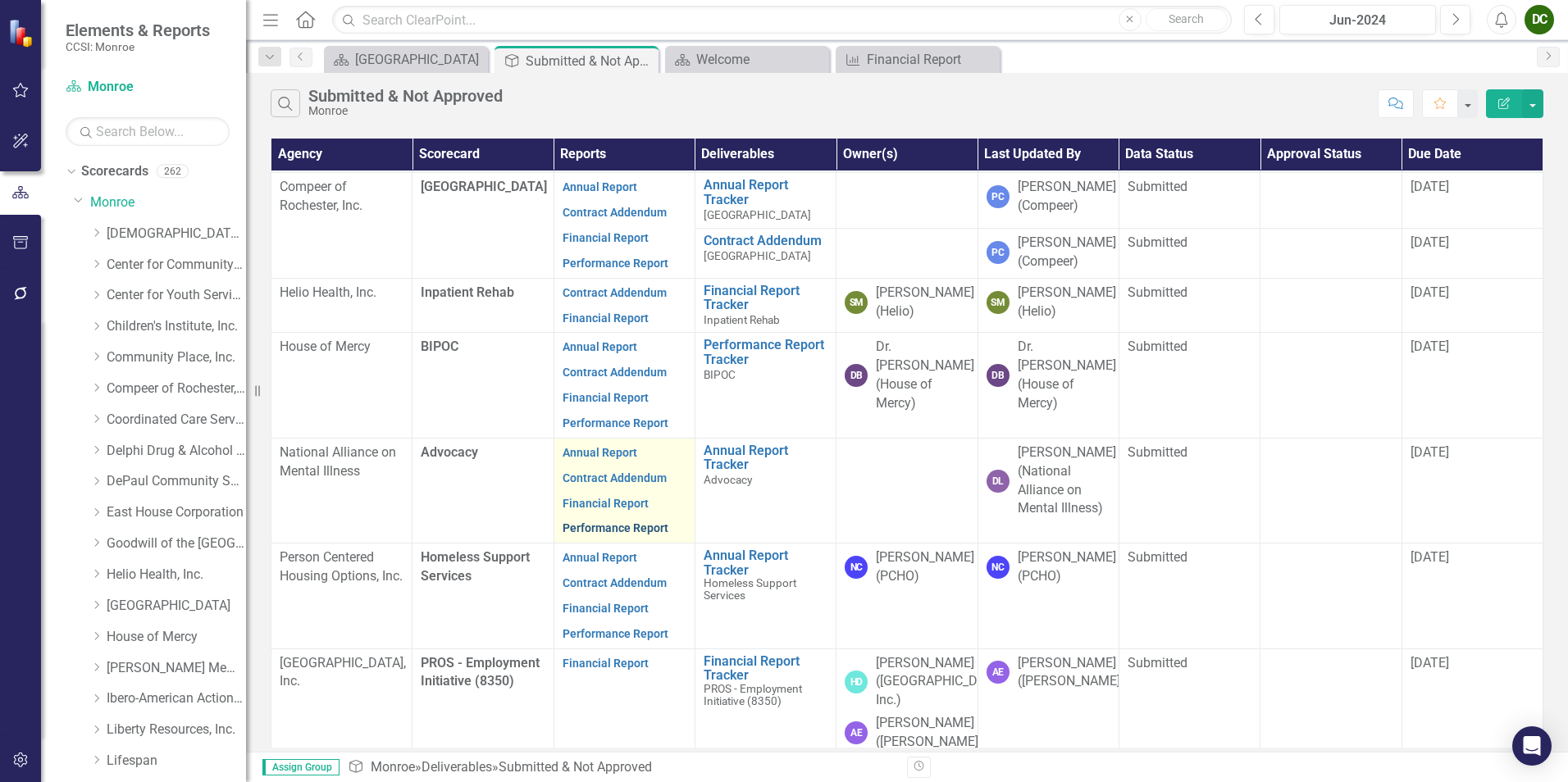 scroll, scrollTop: 0, scrollLeft: 0, axis: both 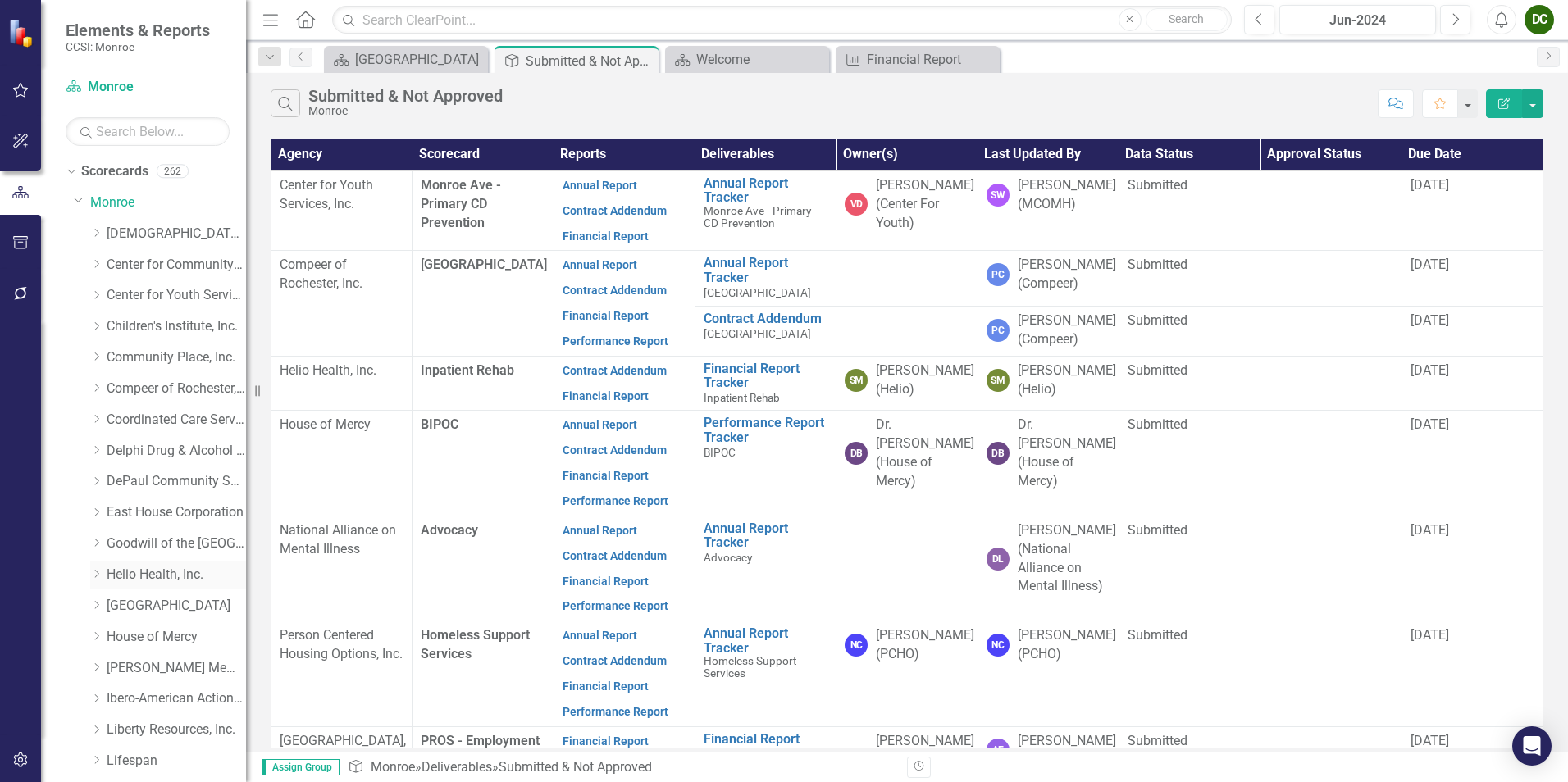 click on "Dropdown" 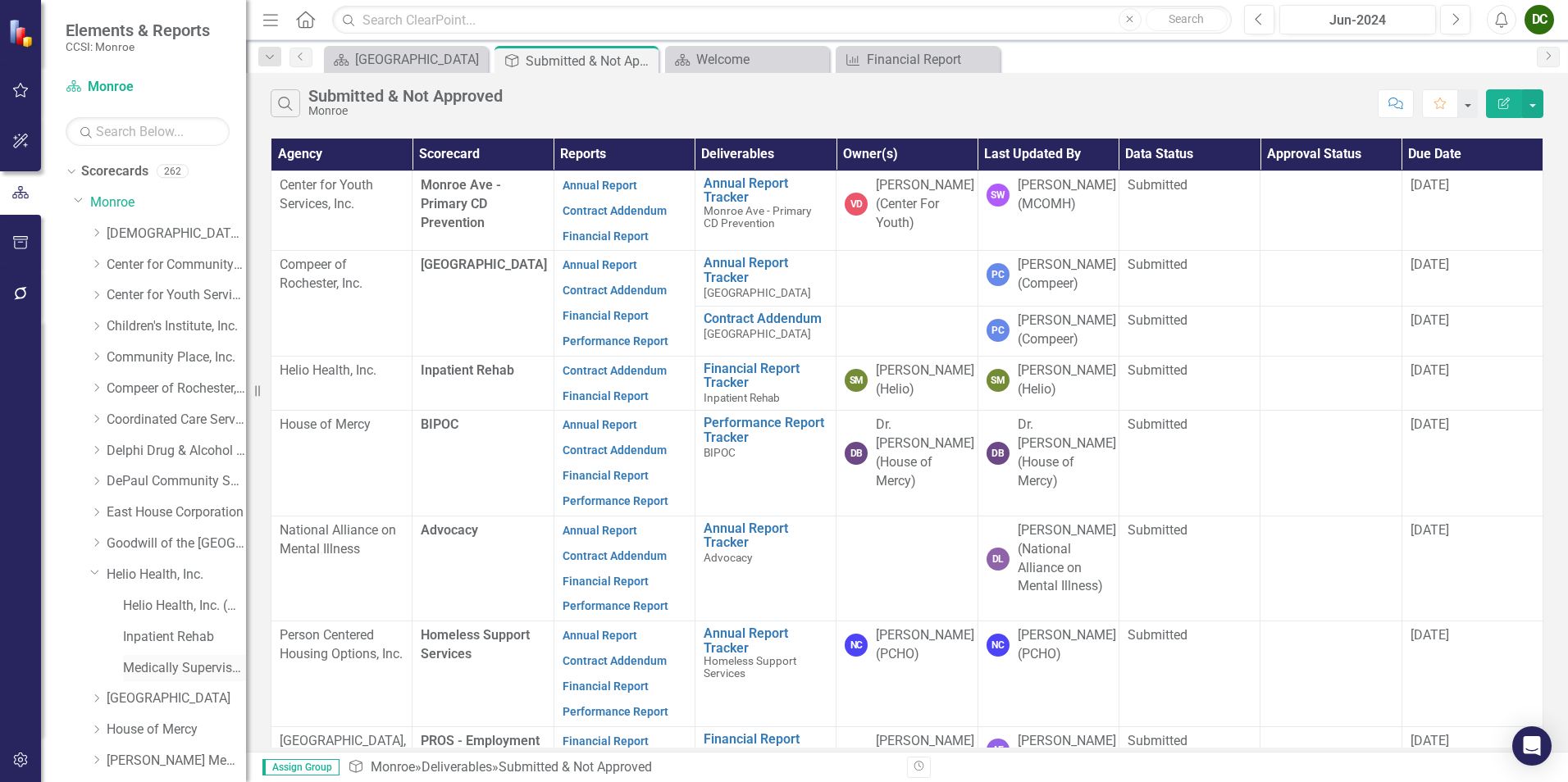click on "Medically Supervised Withdrawal Residence" at bounding box center (185, 668) 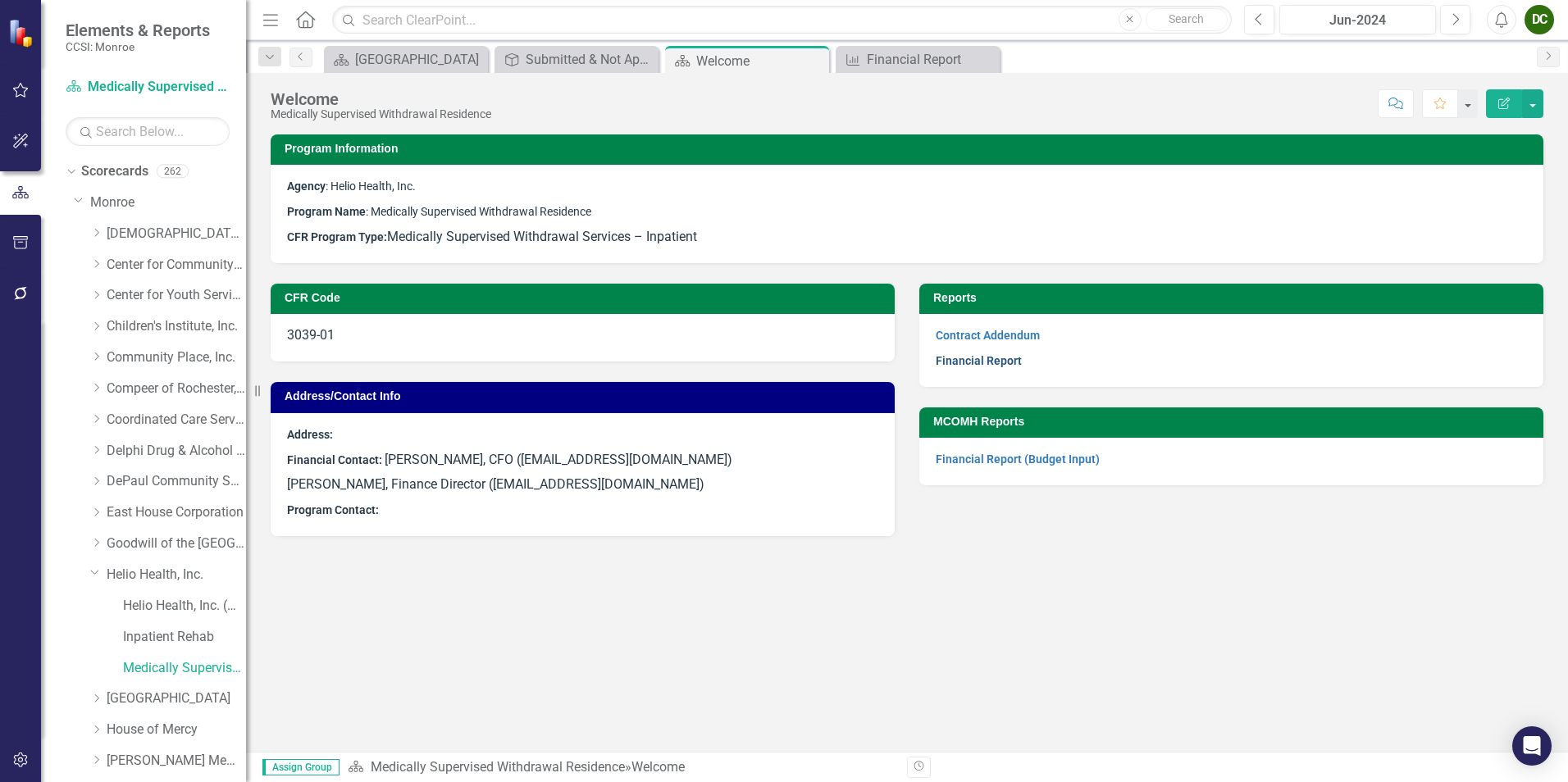 click on "Financial Report" at bounding box center [978, 361] 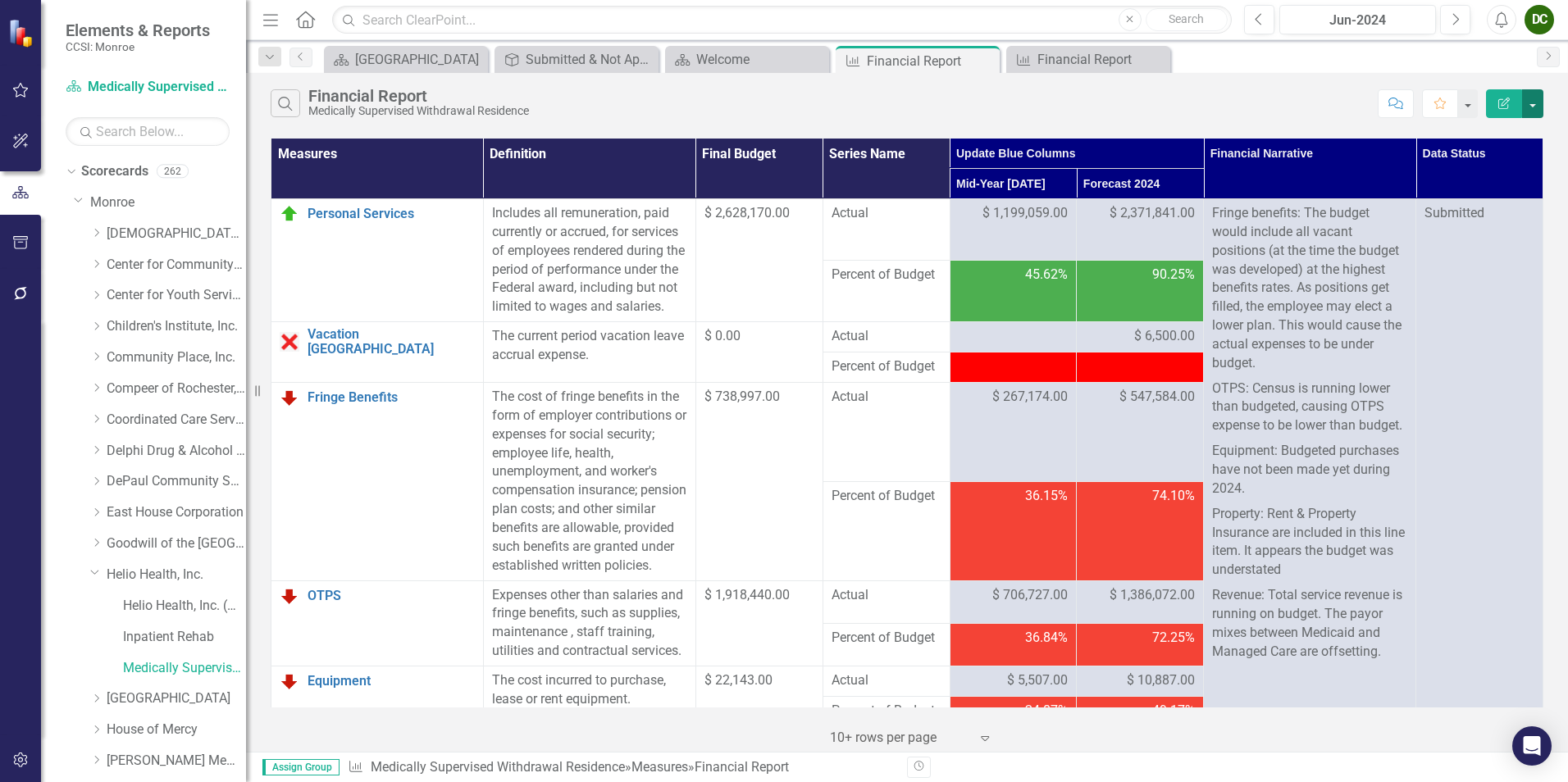 click at bounding box center (1533, 103) 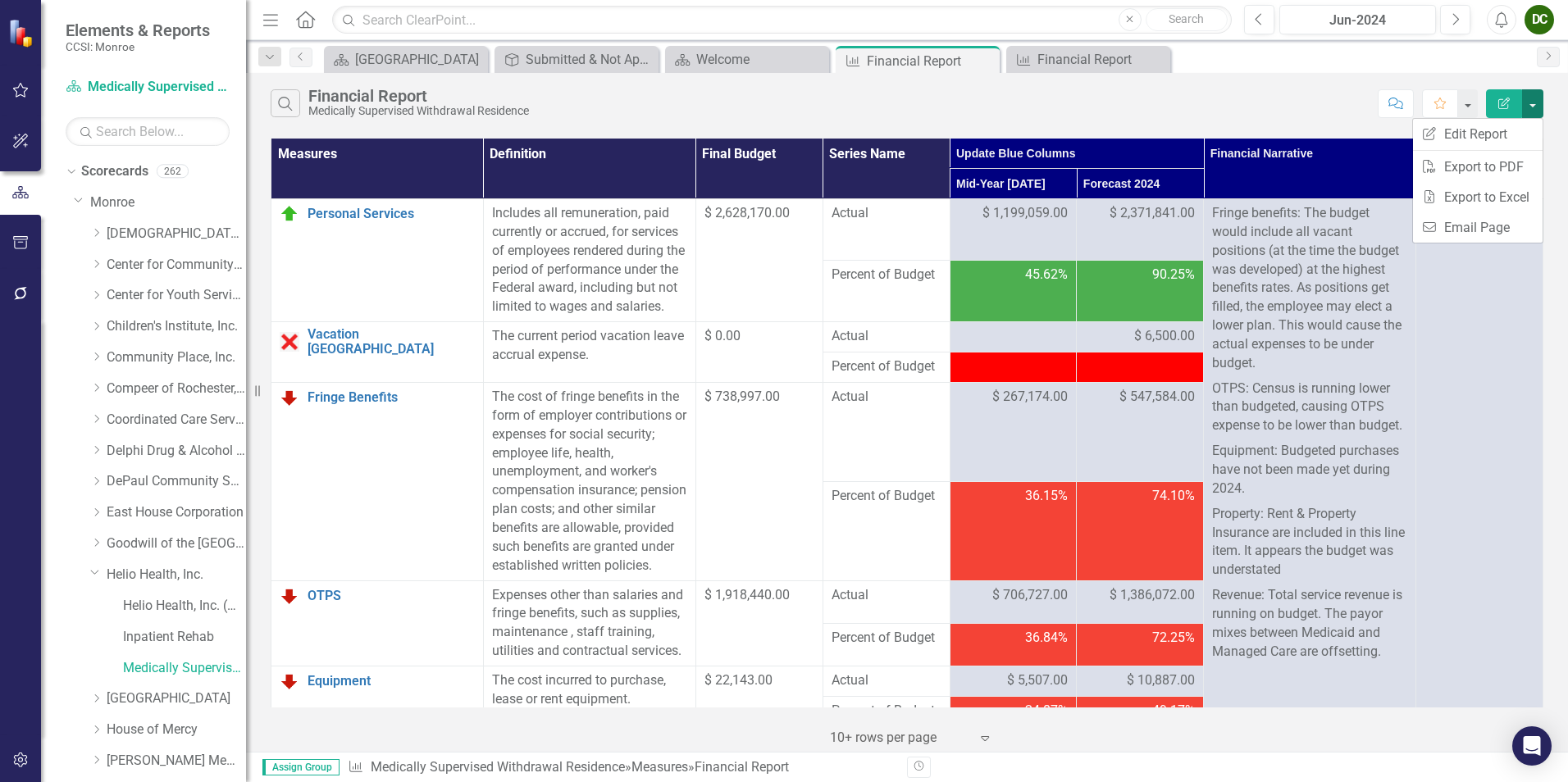 click at bounding box center (1533, 103) 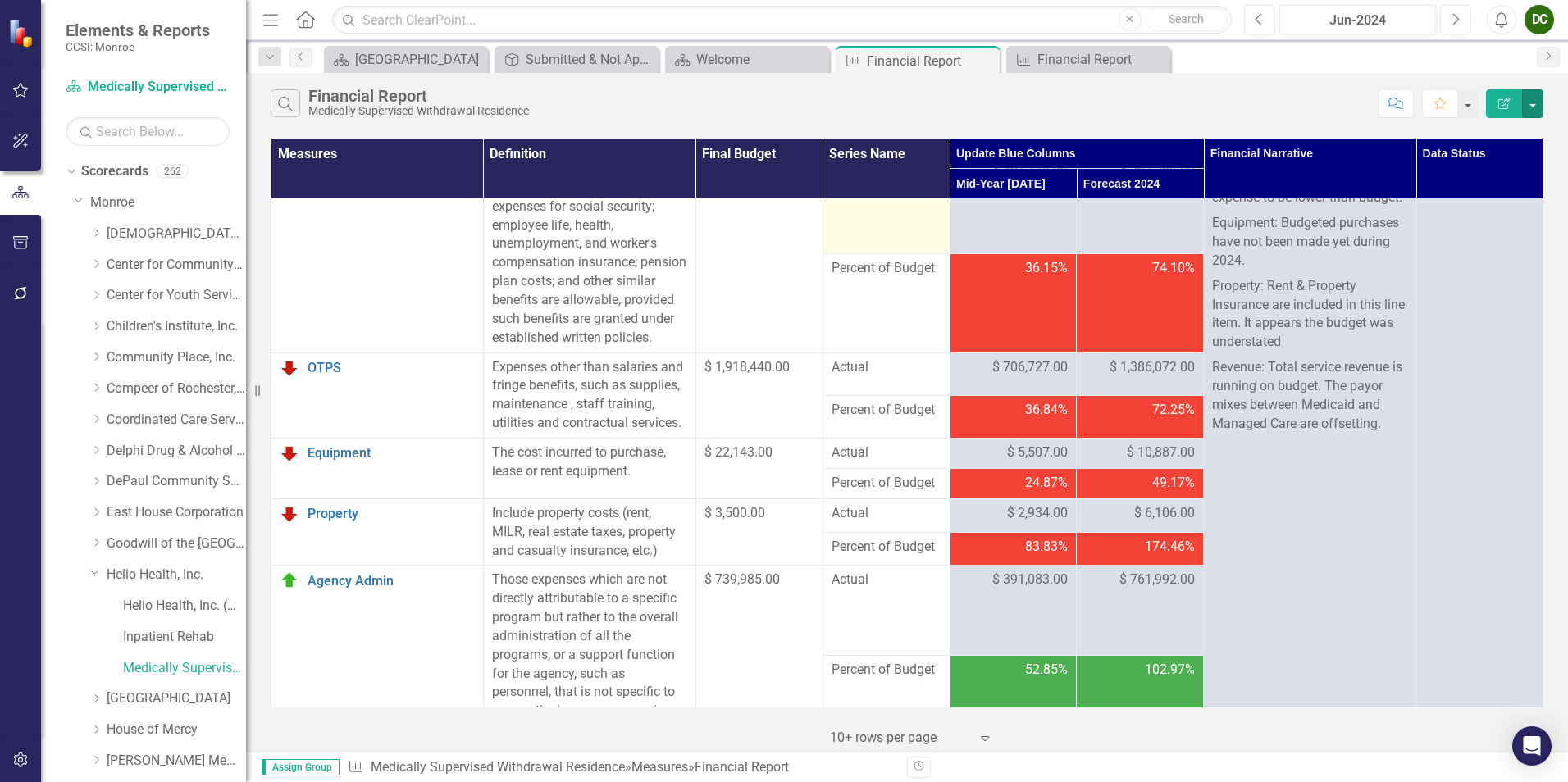 scroll, scrollTop: 0, scrollLeft: 0, axis: both 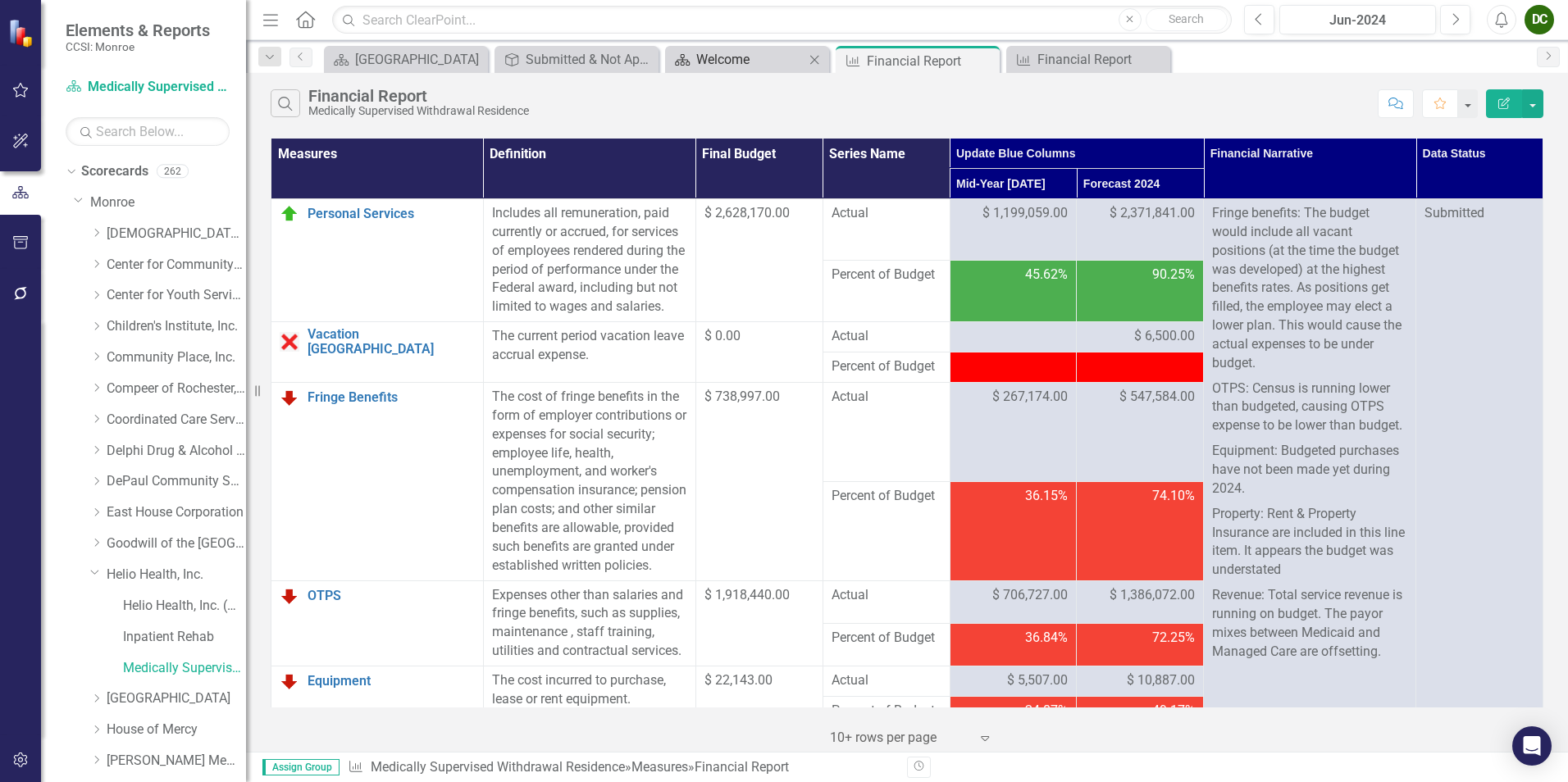 click on "Welcome" at bounding box center [750, 59] 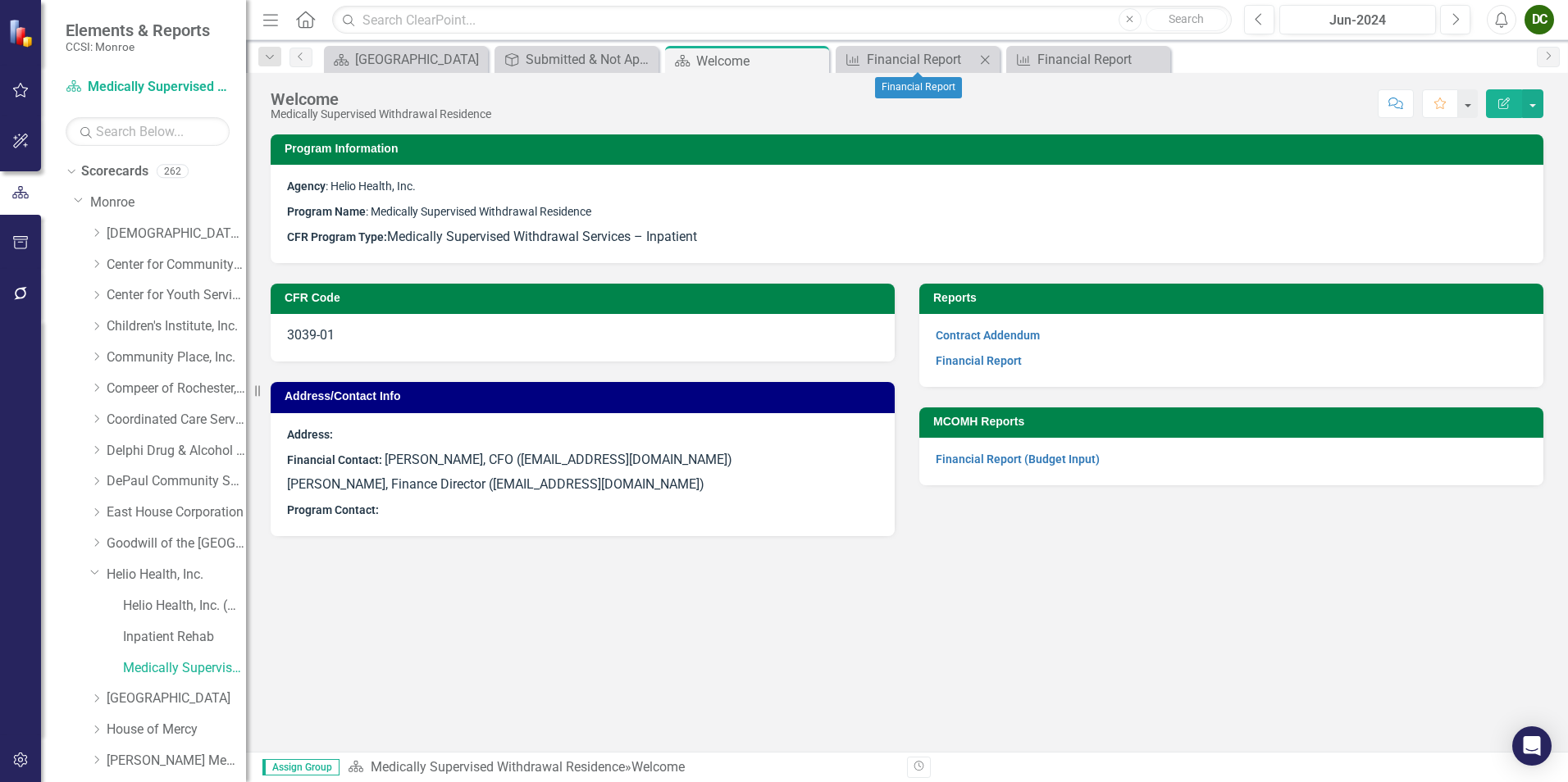 click on "Close" 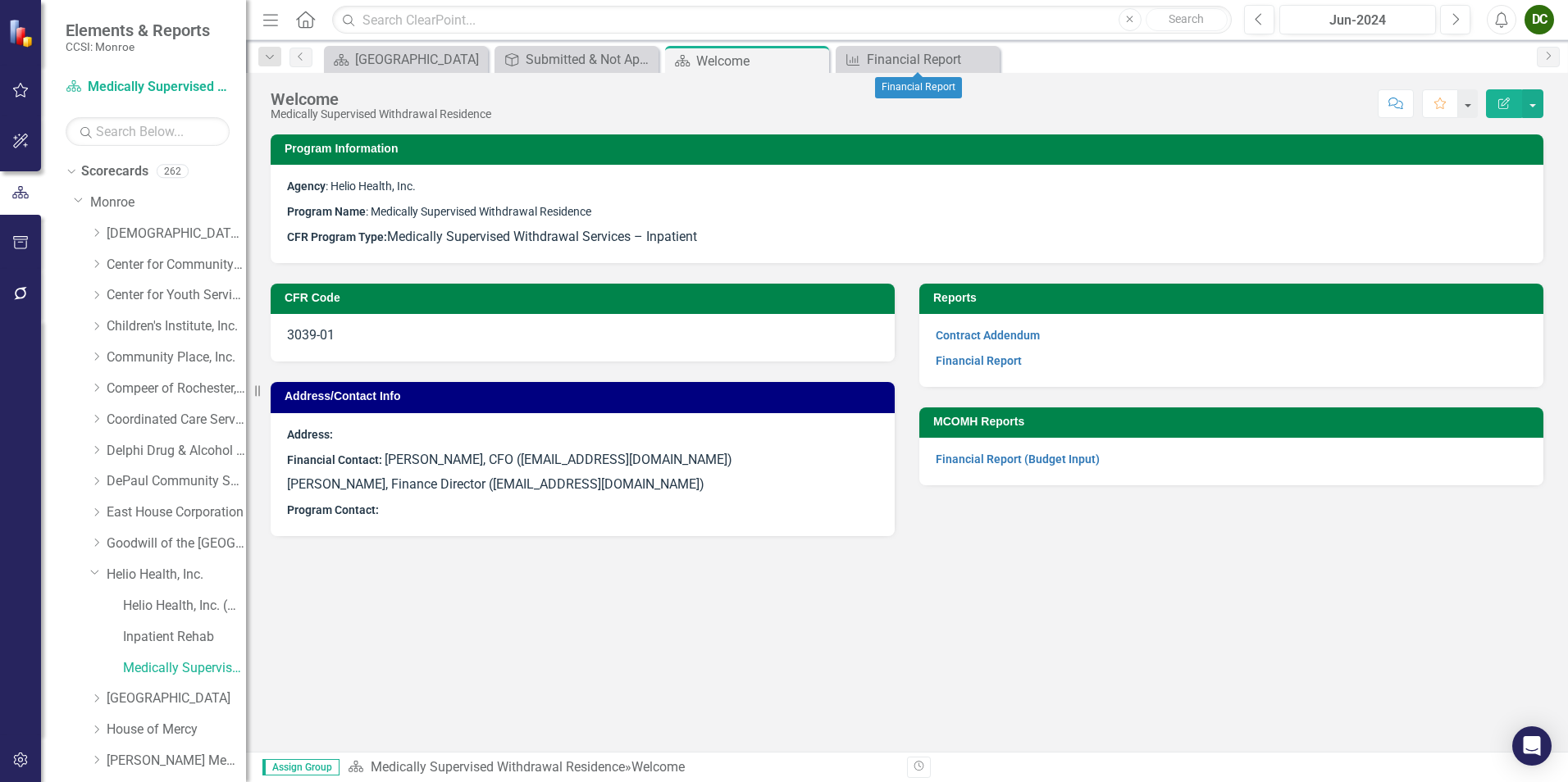 click on "Close" 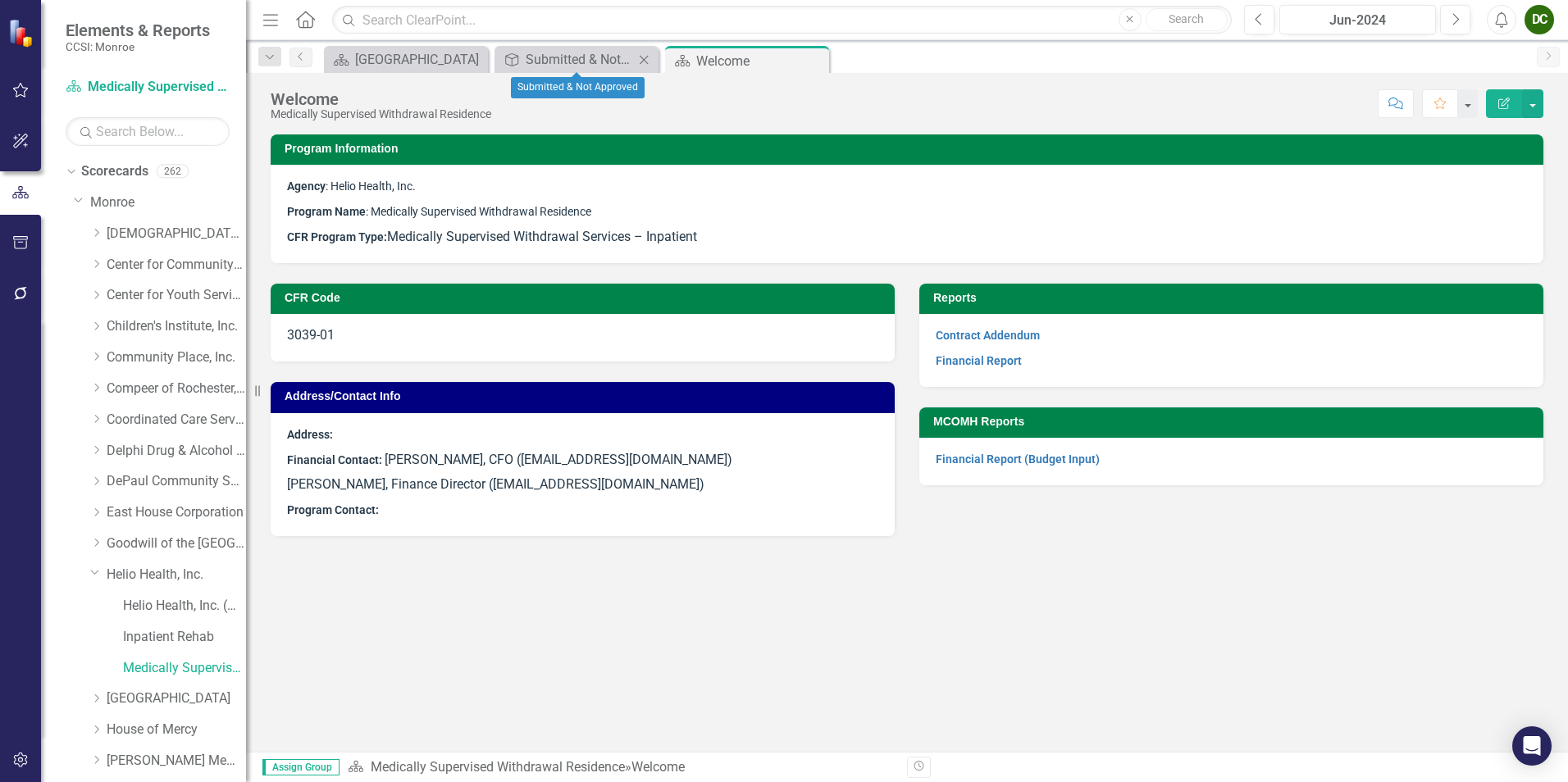 click on "Close" 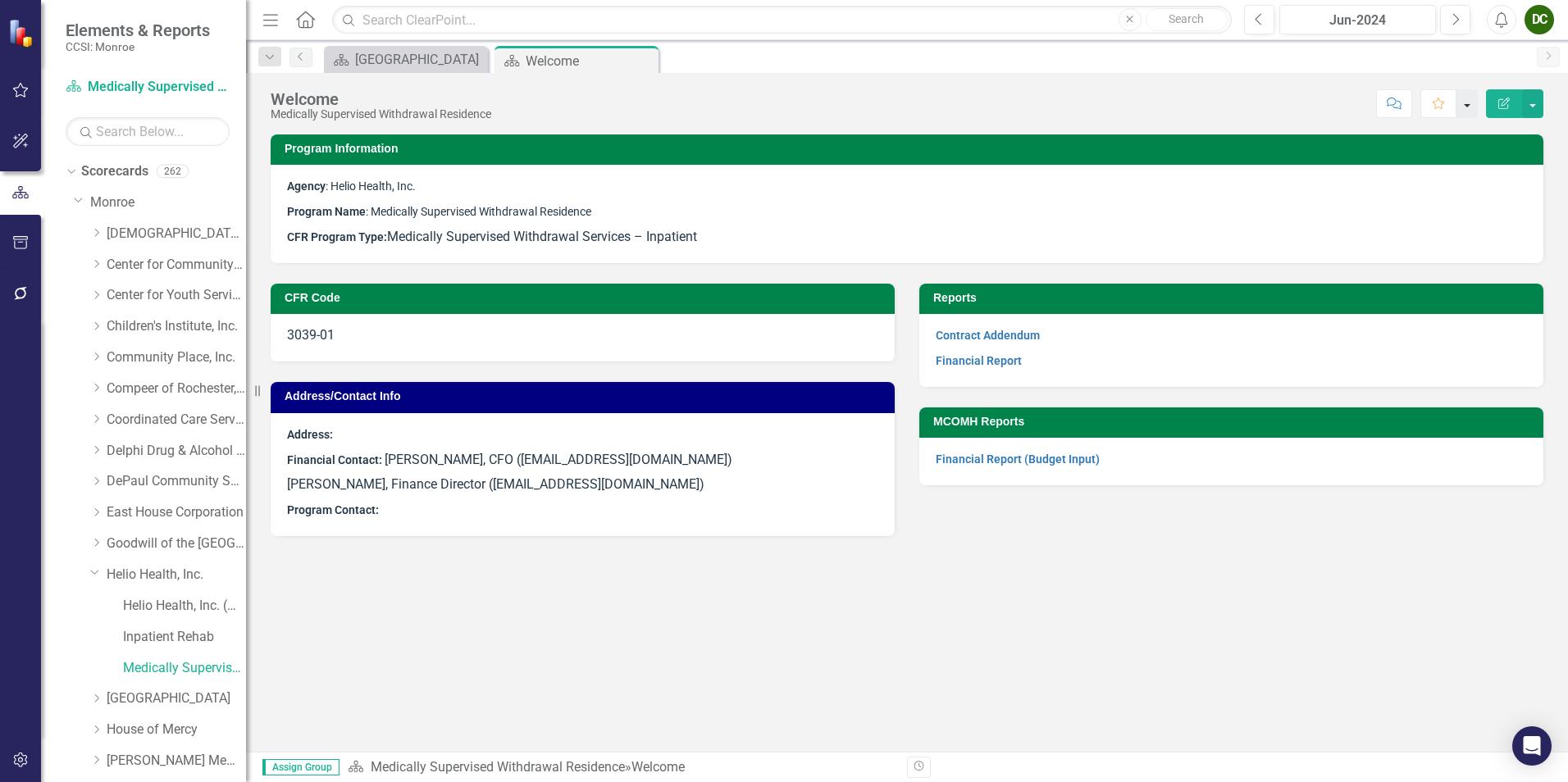 click at bounding box center (1467, 103) 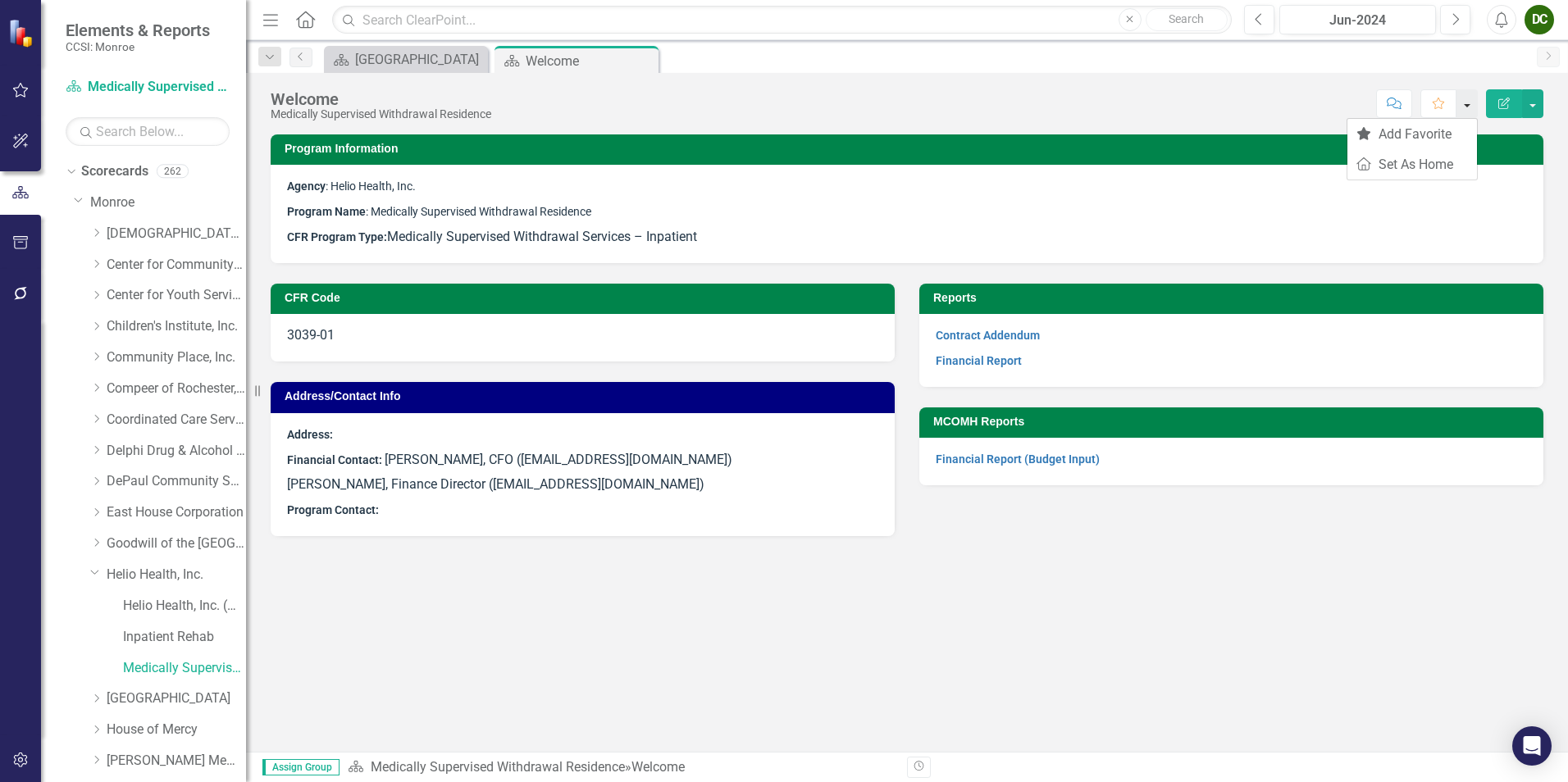 click at bounding box center (1467, 103) 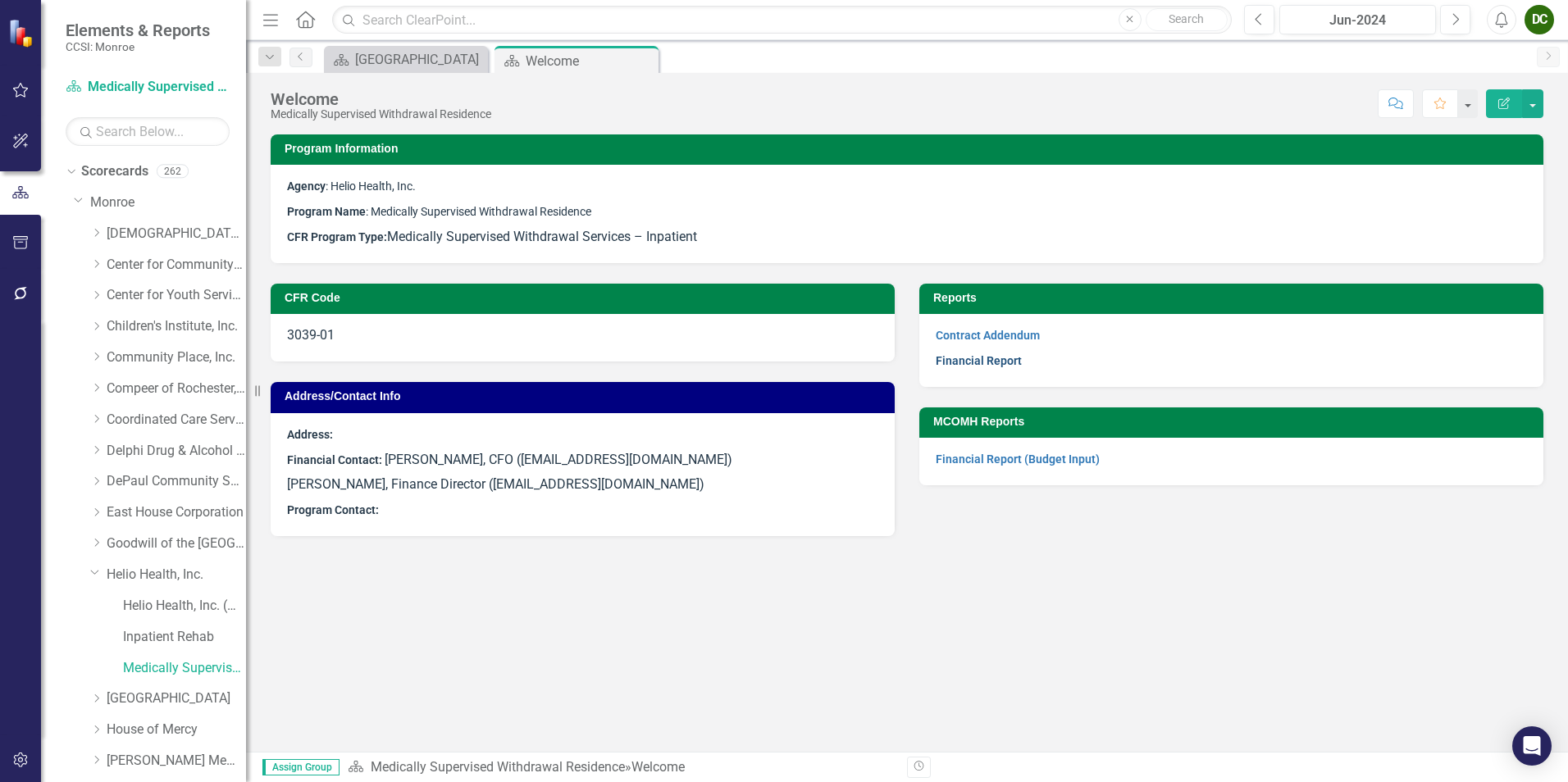 click on "Financial Report" at bounding box center (978, 361) 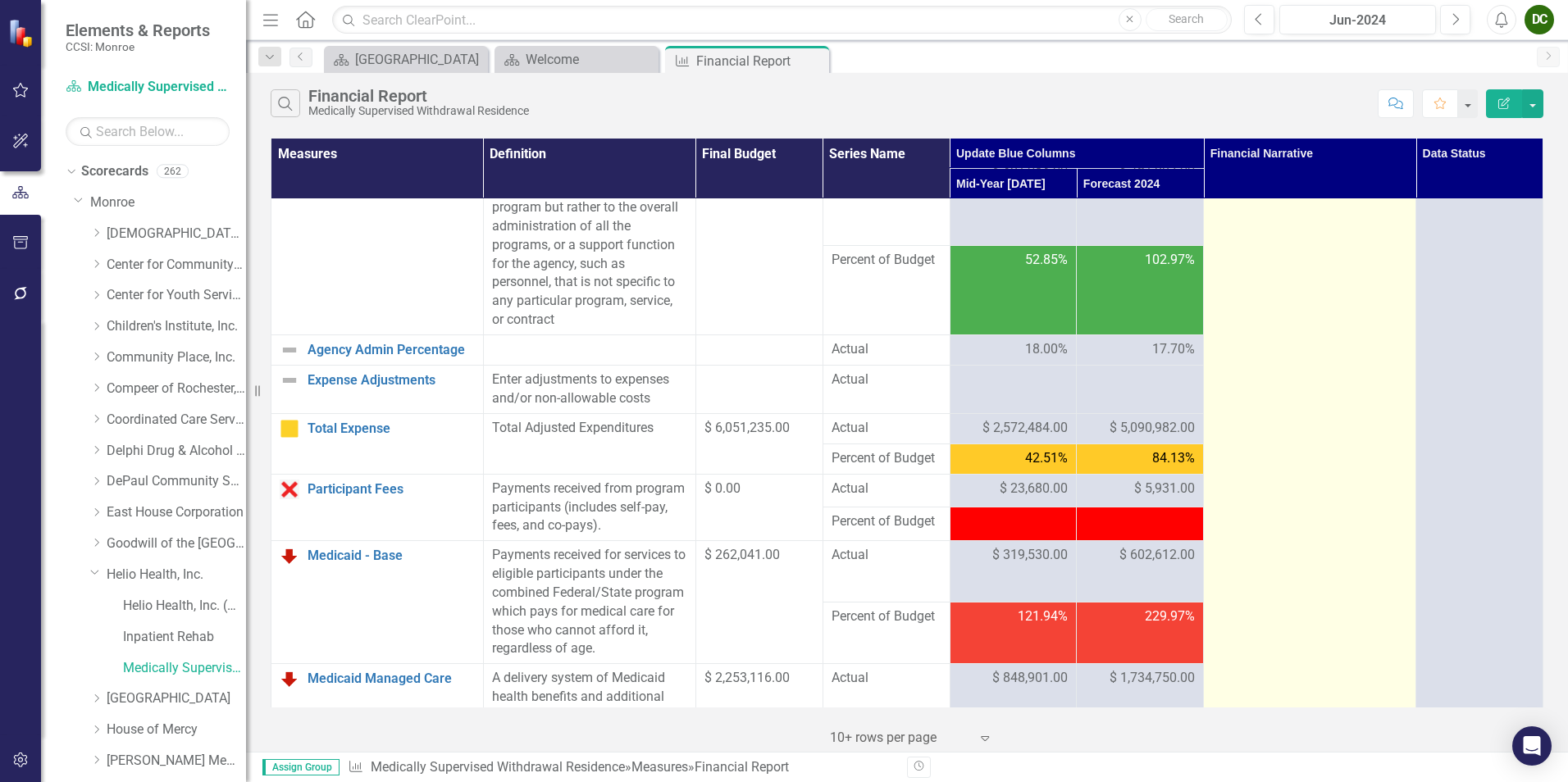 scroll, scrollTop: 0, scrollLeft: 0, axis: both 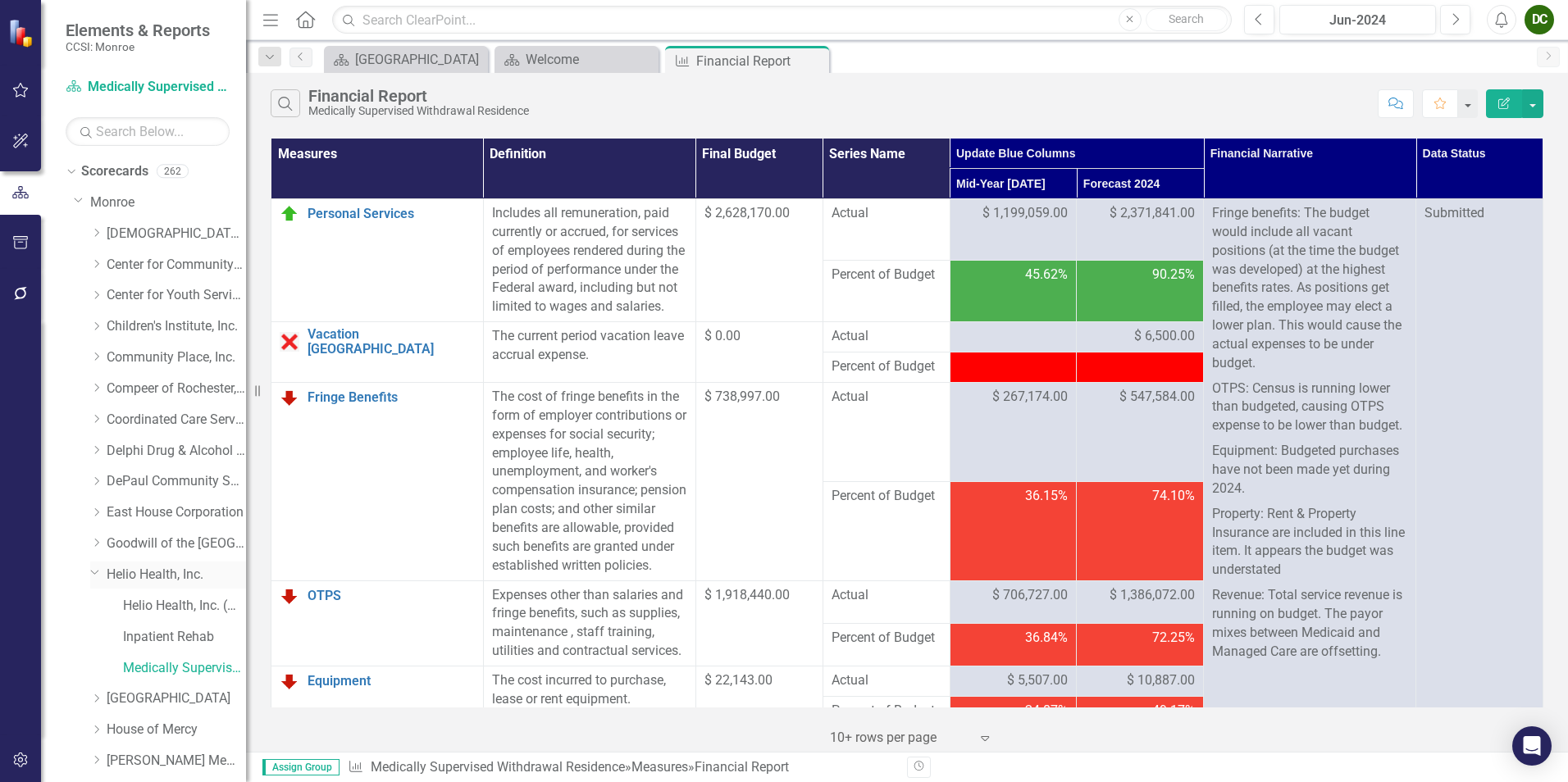 drag, startPoint x: 170, startPoint y: 664, endPoint x: 103, endPoint y: 577, distance: 109.80892 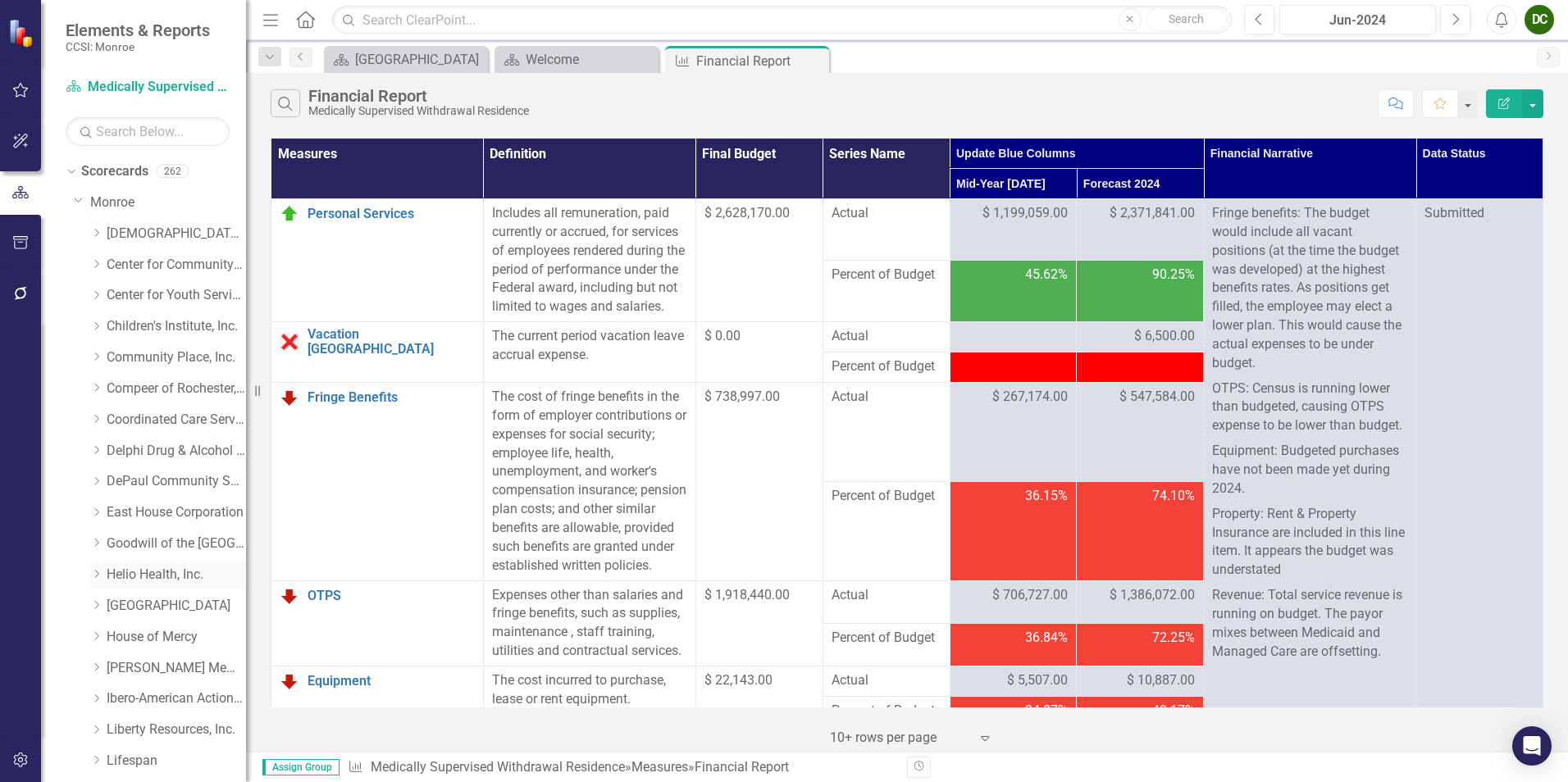 click on "Dropdown" 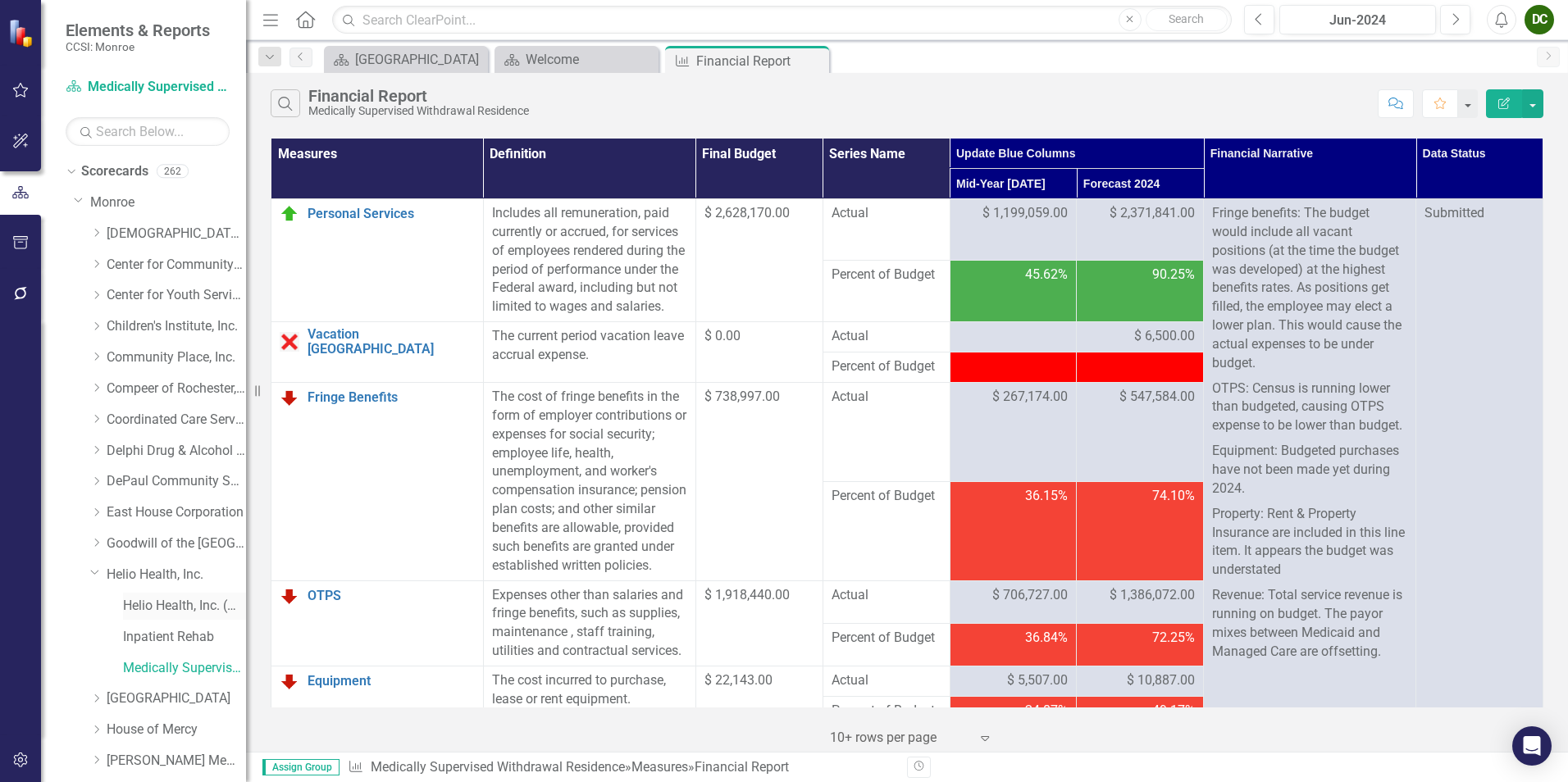 click on "Helio Health, Inc. (MCOMH Internal)" at bounding box center (185, 606) 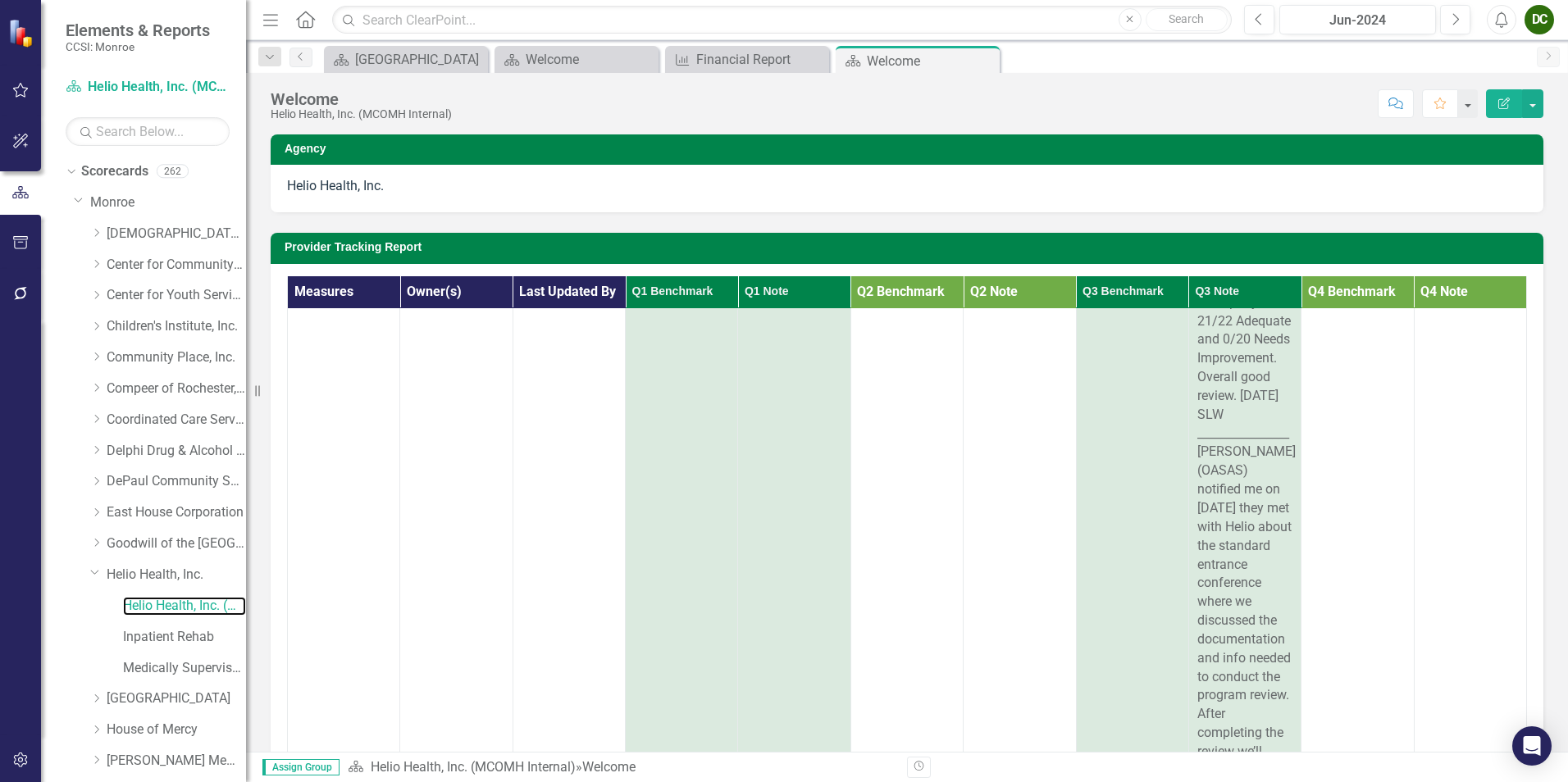 scroll, scrollTop: 2928, scrollLeft: 0, axis: vertical 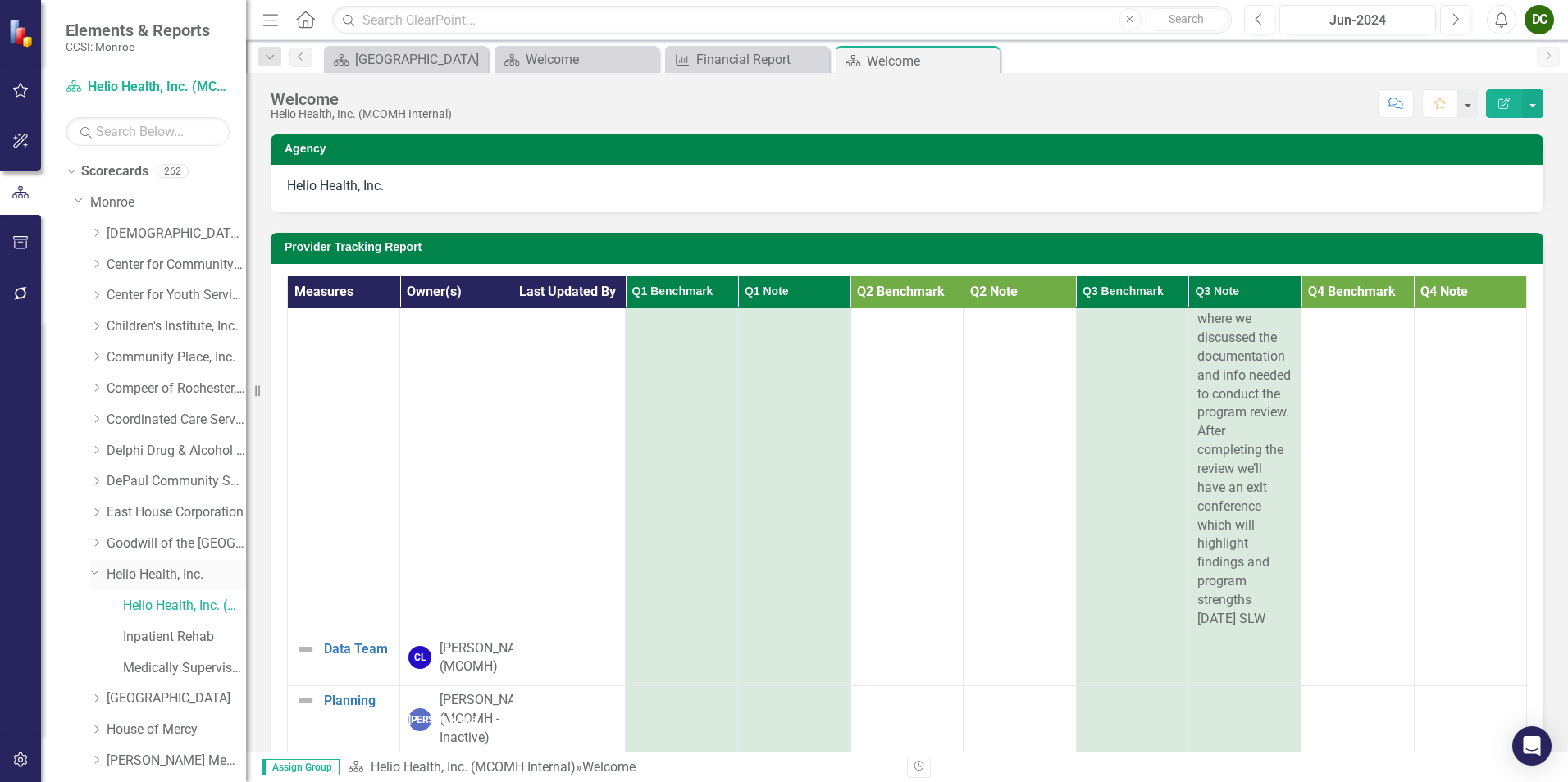 click on "Dropdown" 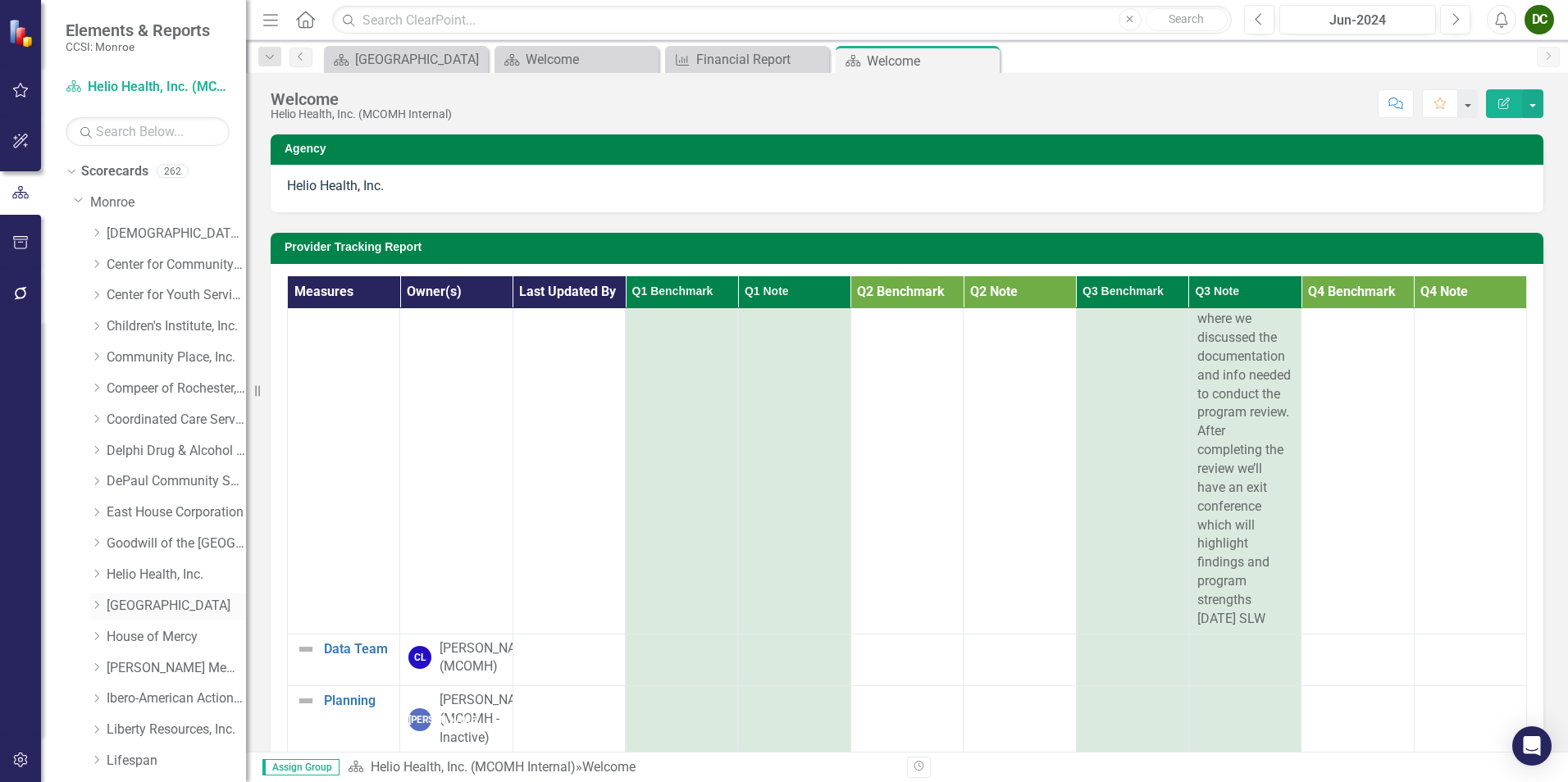 click on "Dropdown" 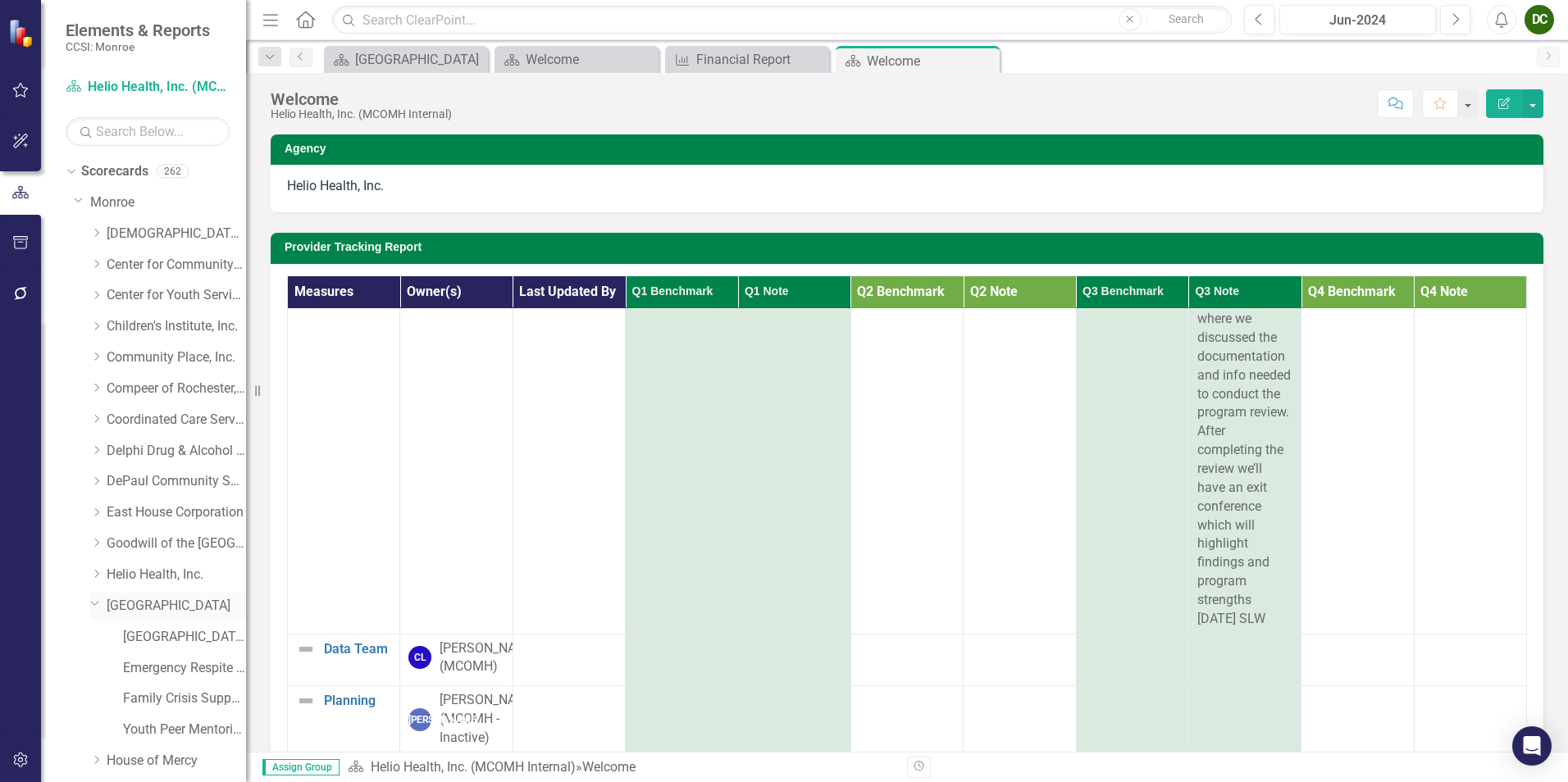 click on "Dropdown" 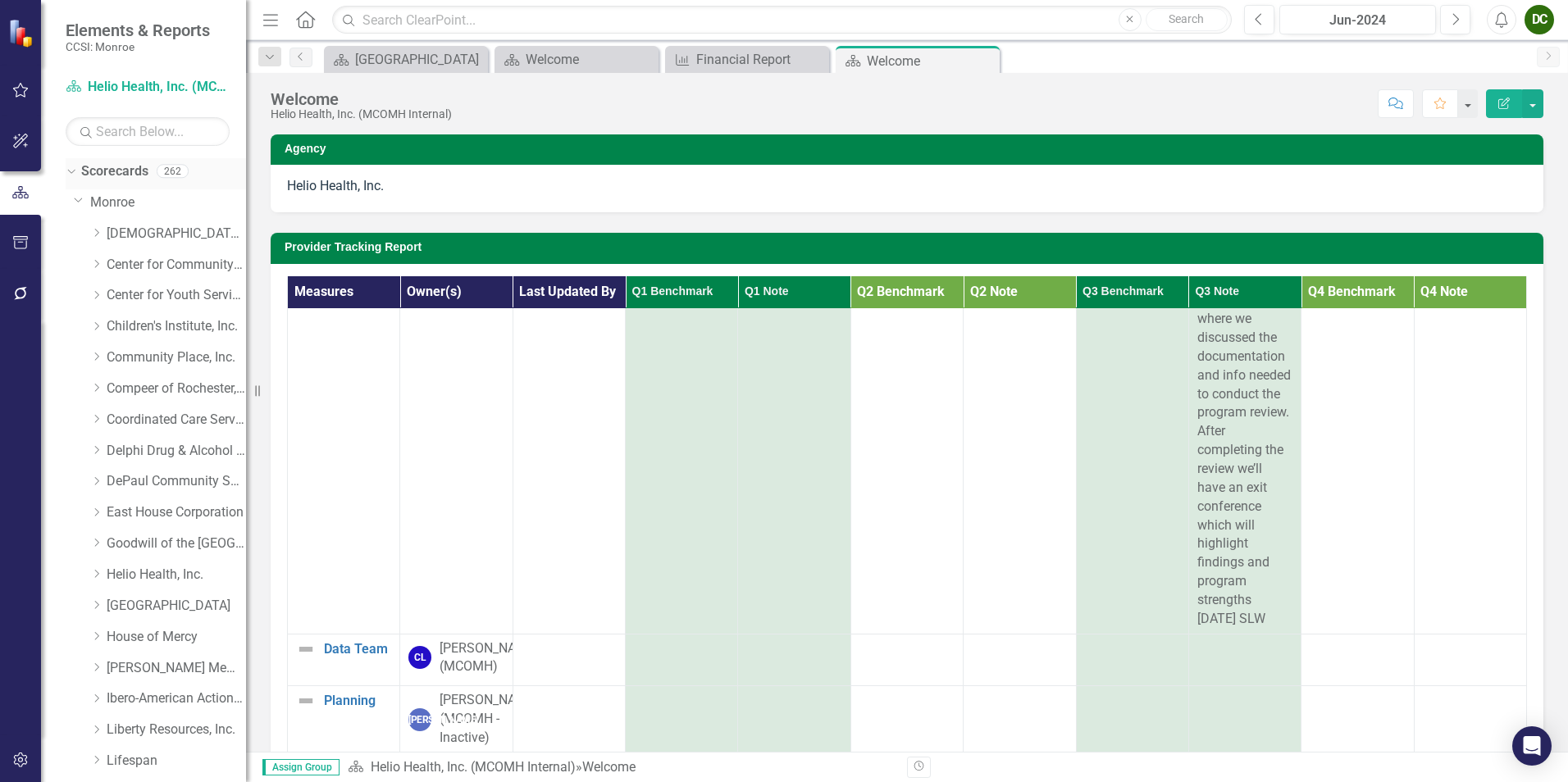 click on "Dropdown" 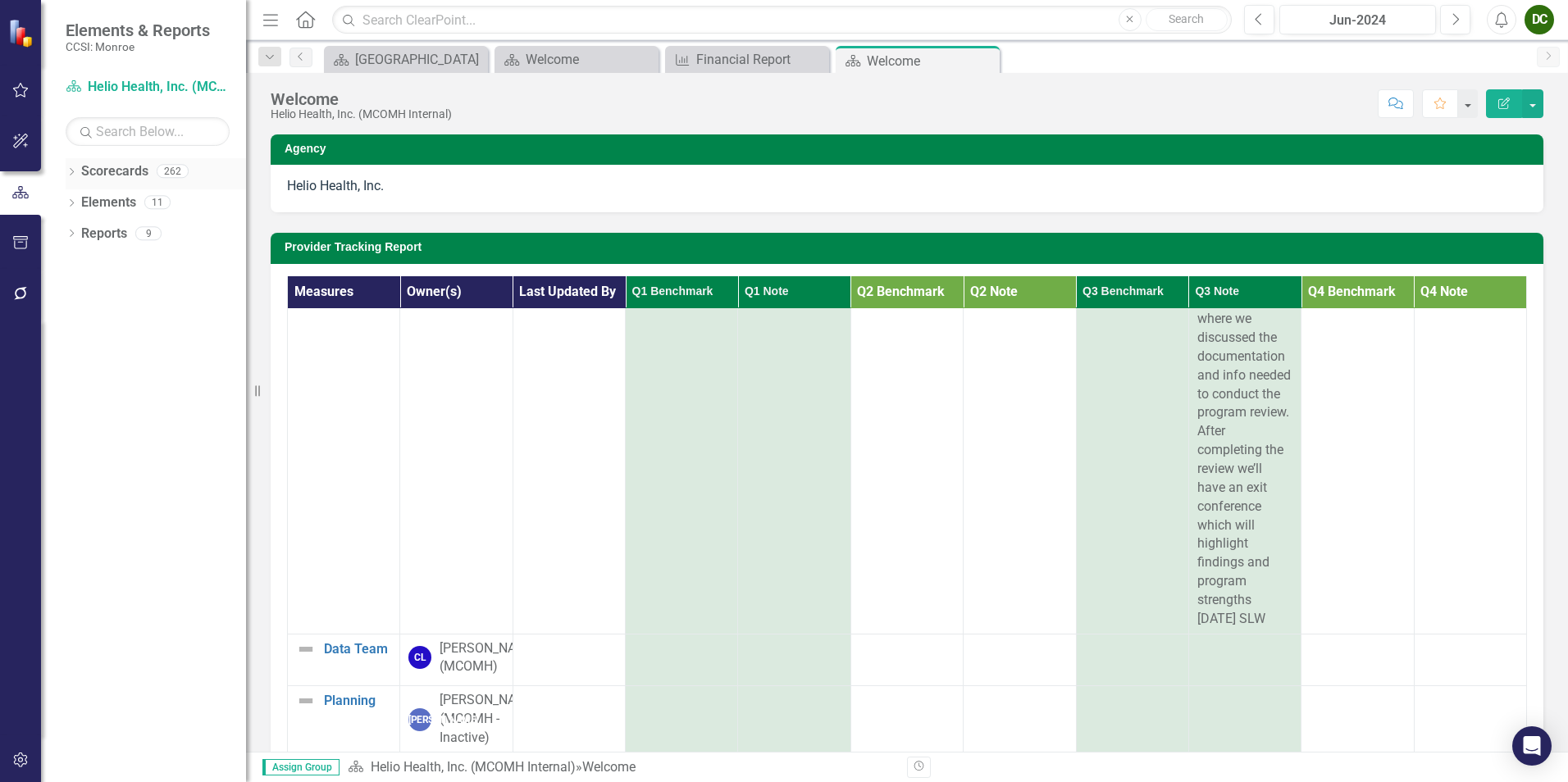 click on "Dropdown" 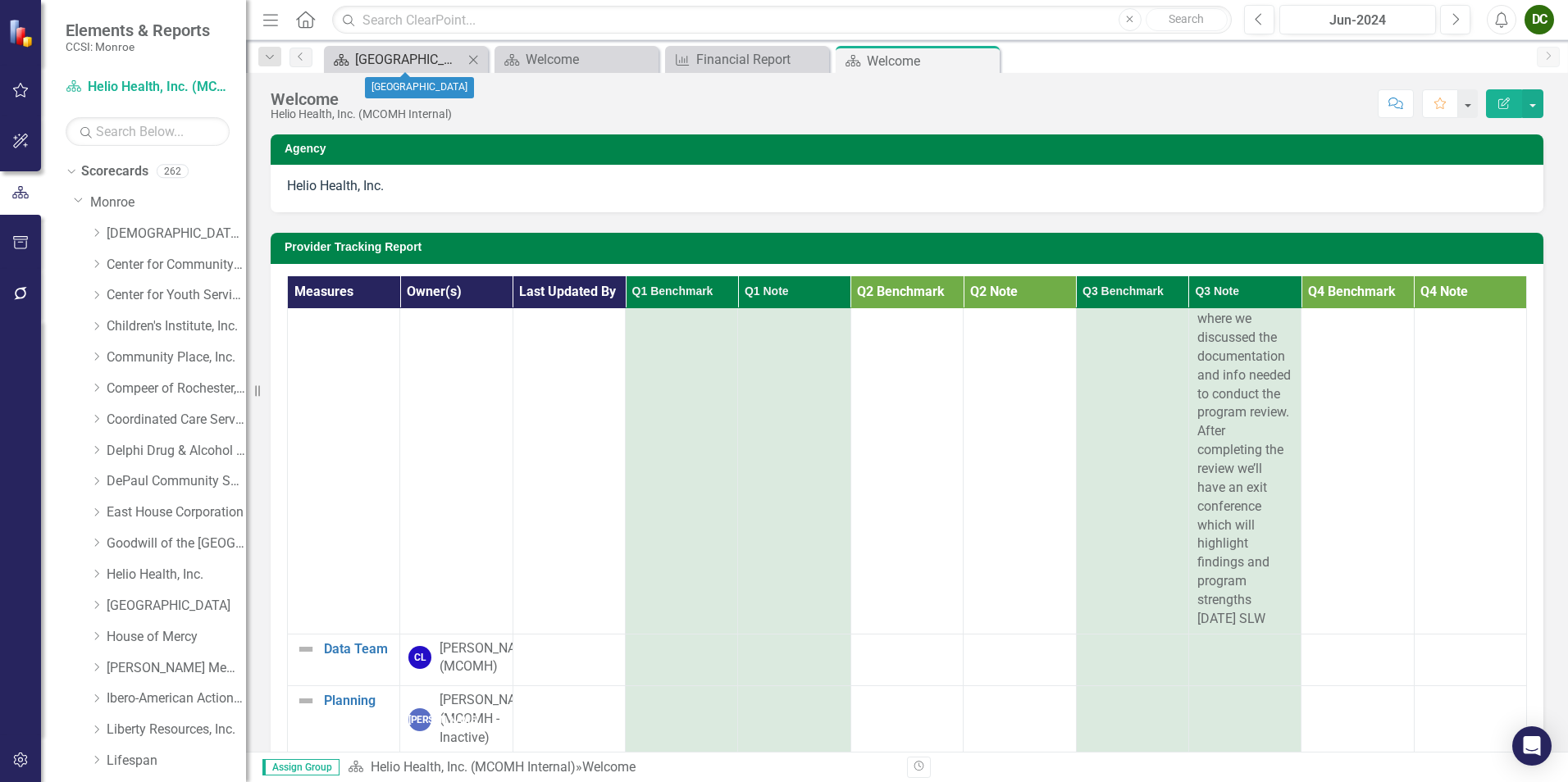 click on "[GEOGRAPHIC_DATA]" at bounding box center [409, 59] 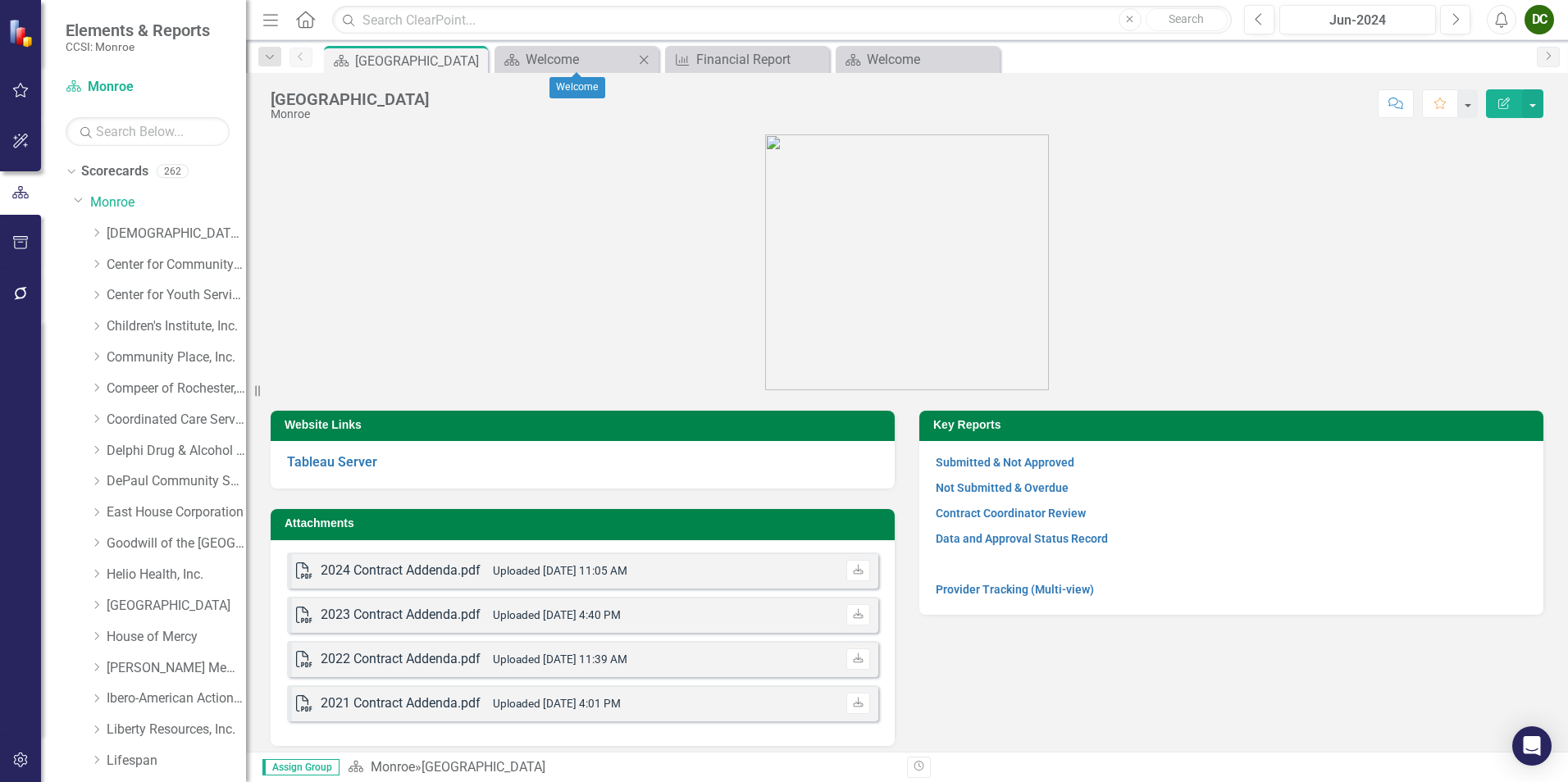 click on "Close" 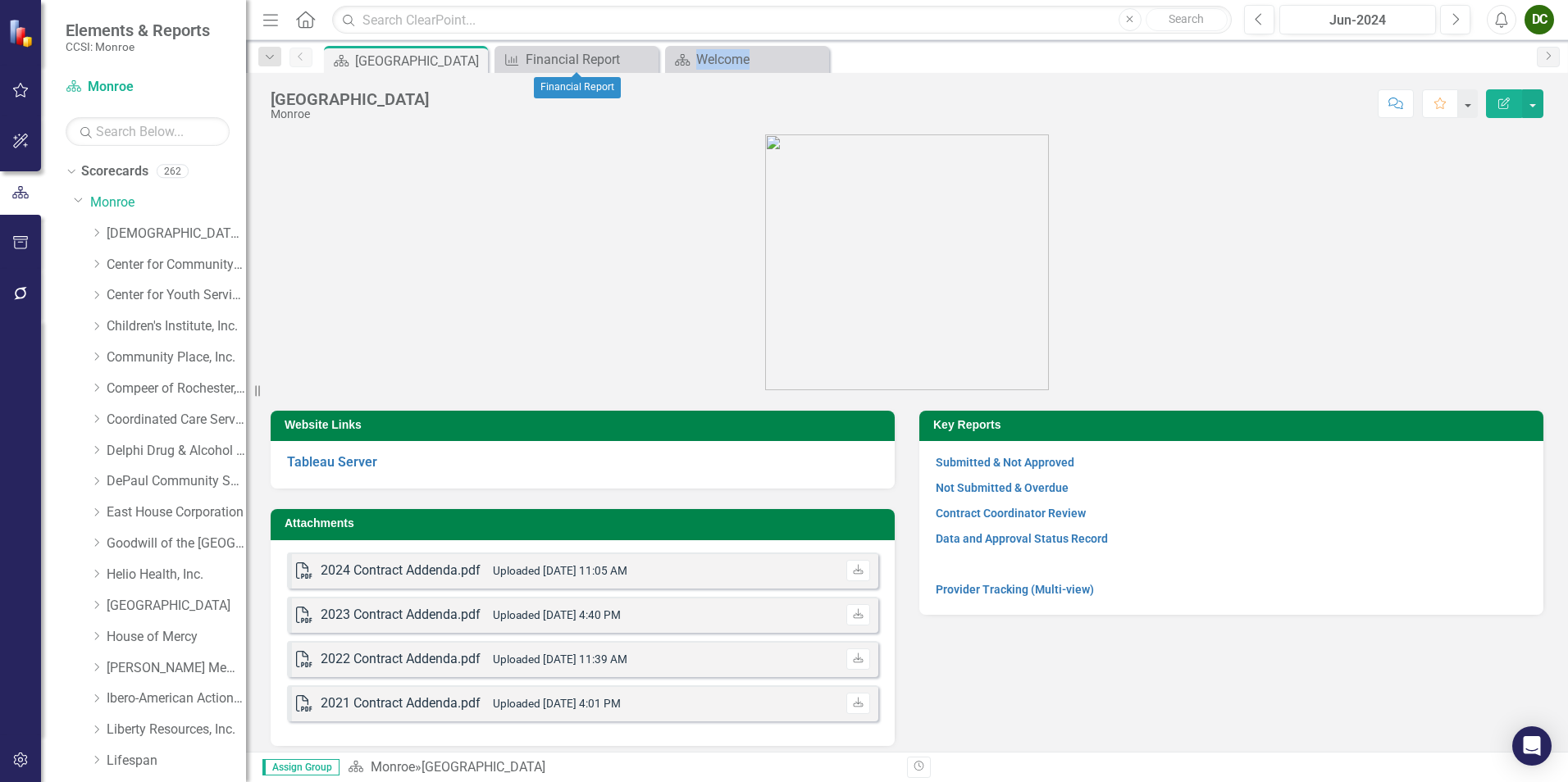 click on "Close" 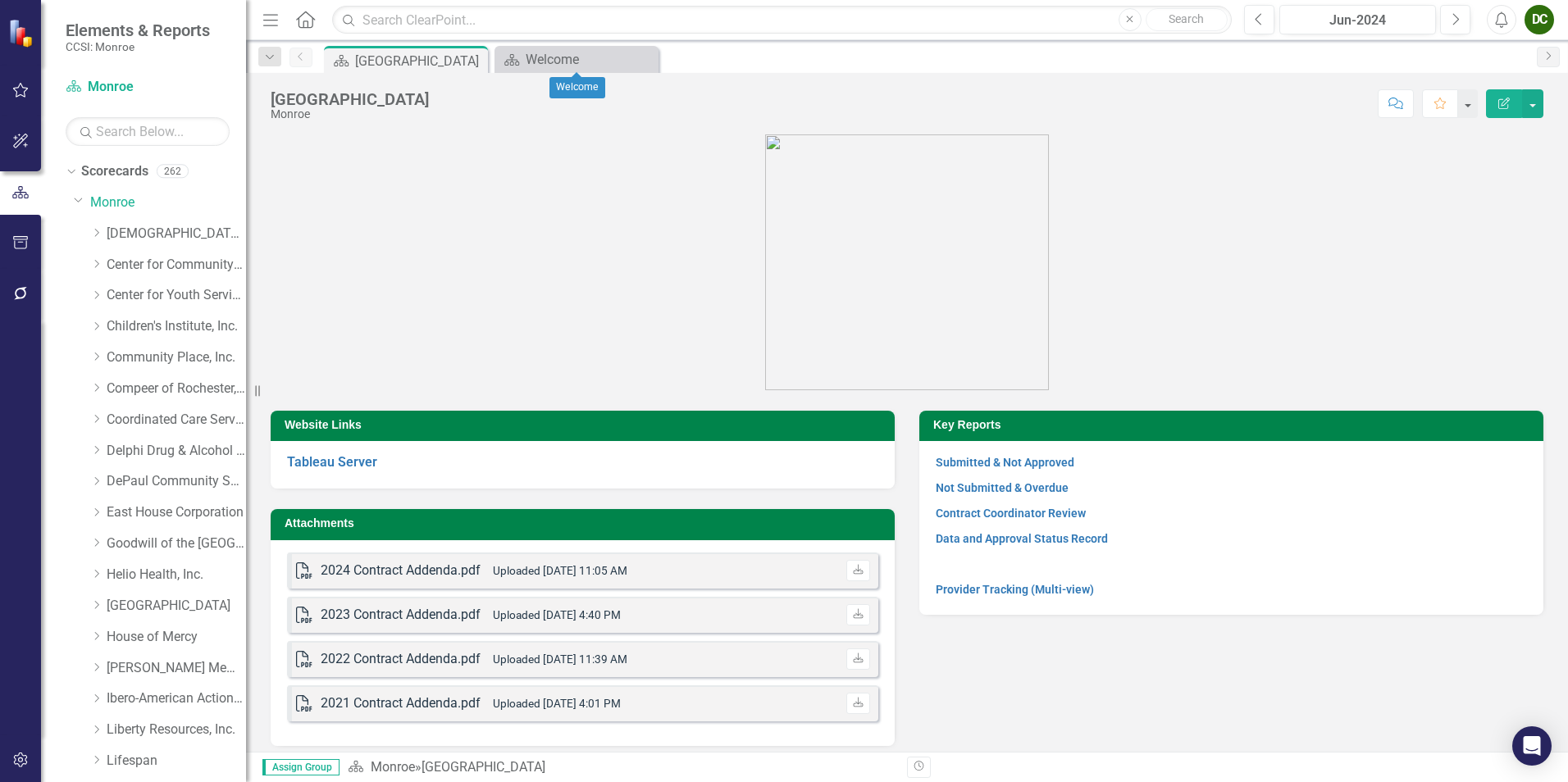 click on "Close" 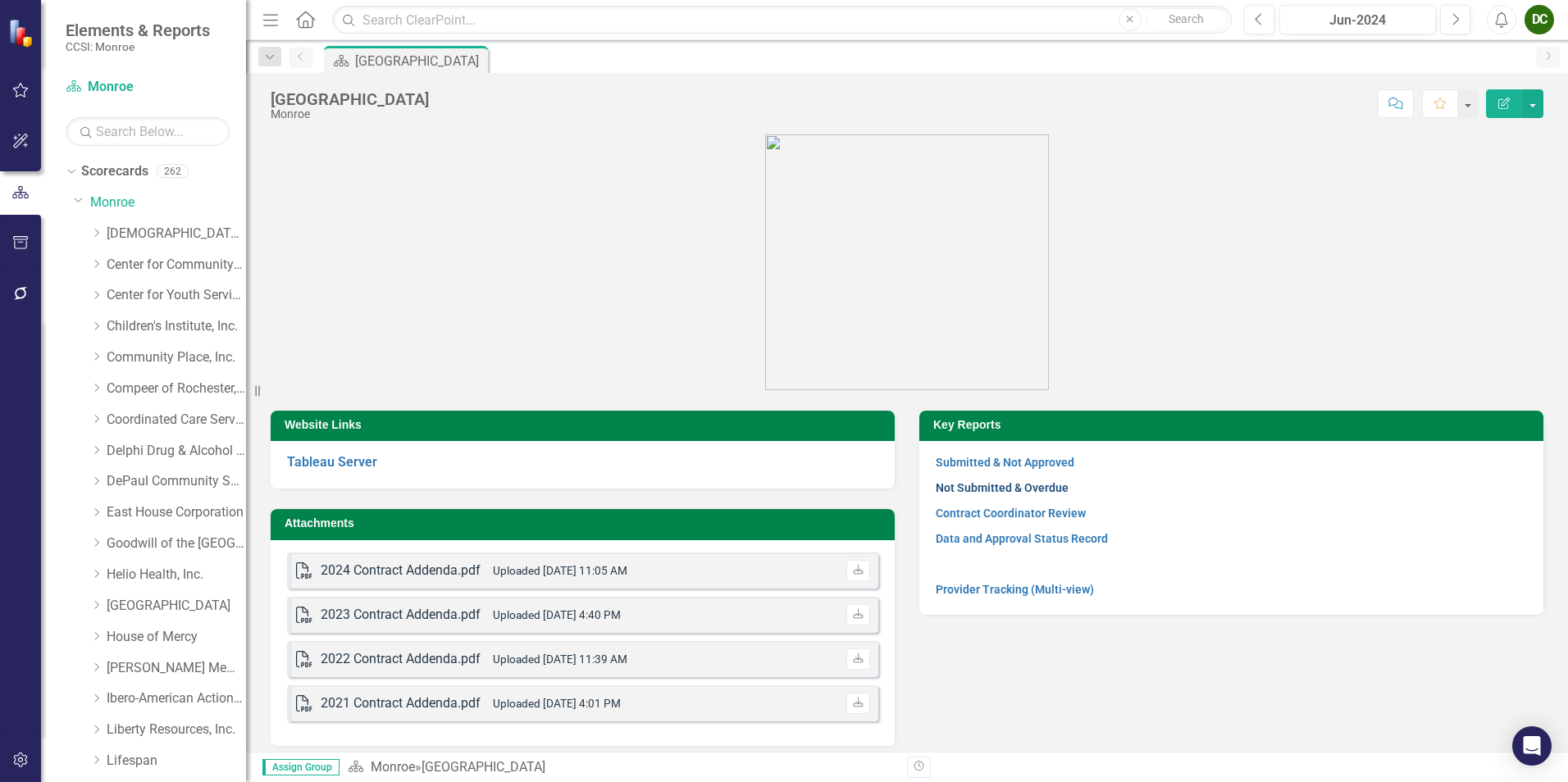 click on "Not Submitted & Overdue" at bounding box center (1002, 488) 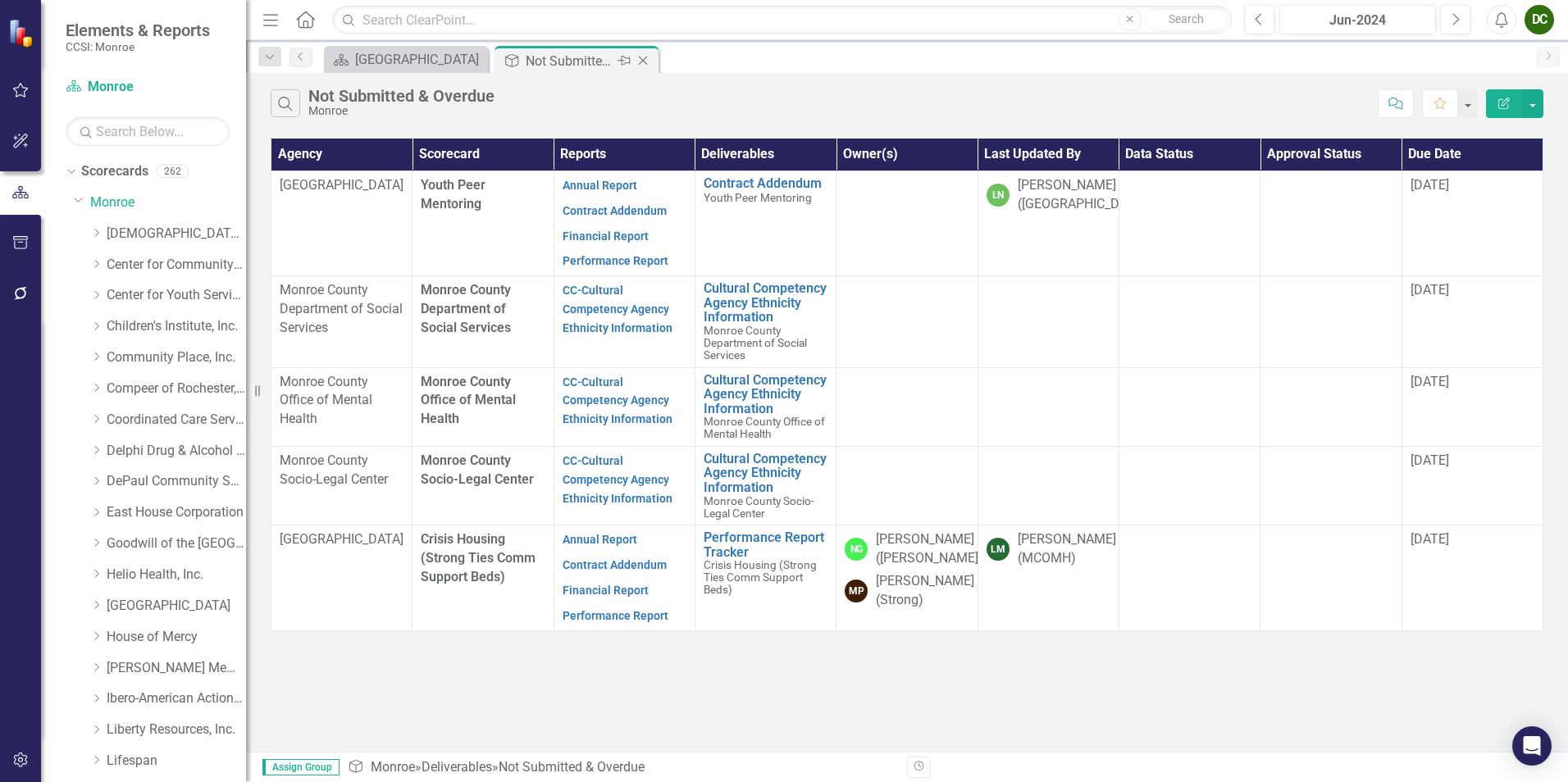 click on "Close" 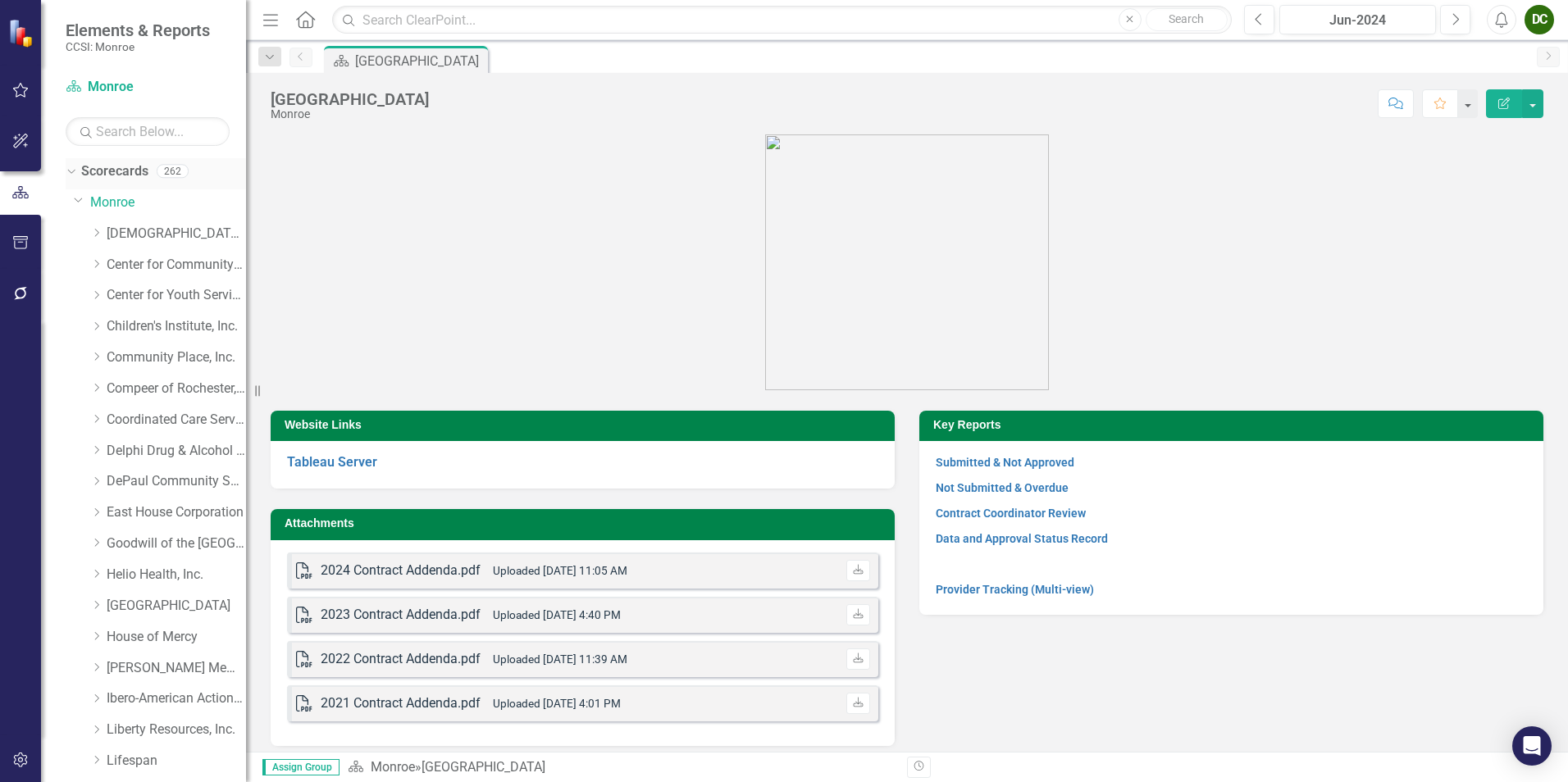 click on "Dropdown" 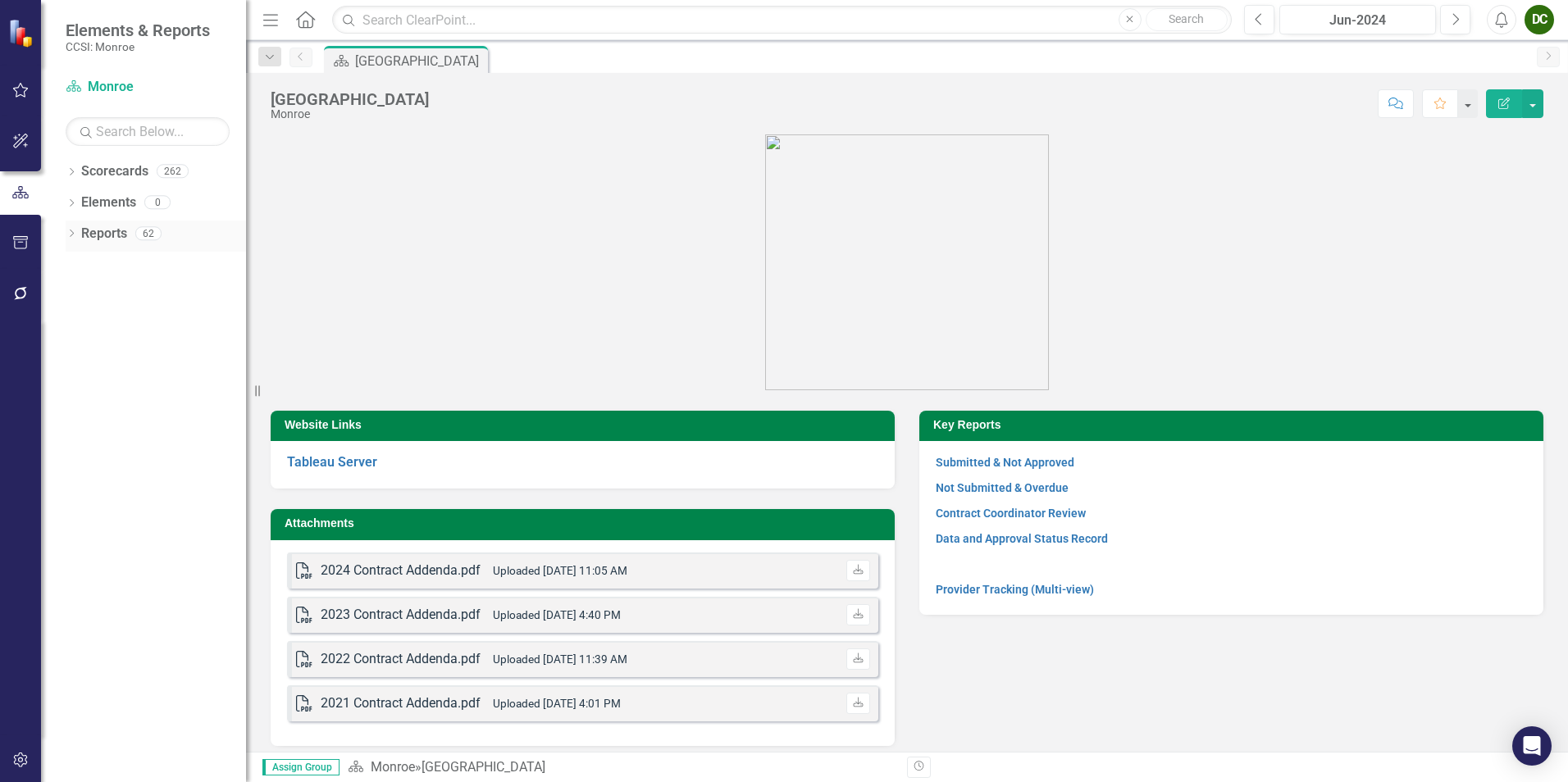 click on "Dropdown" 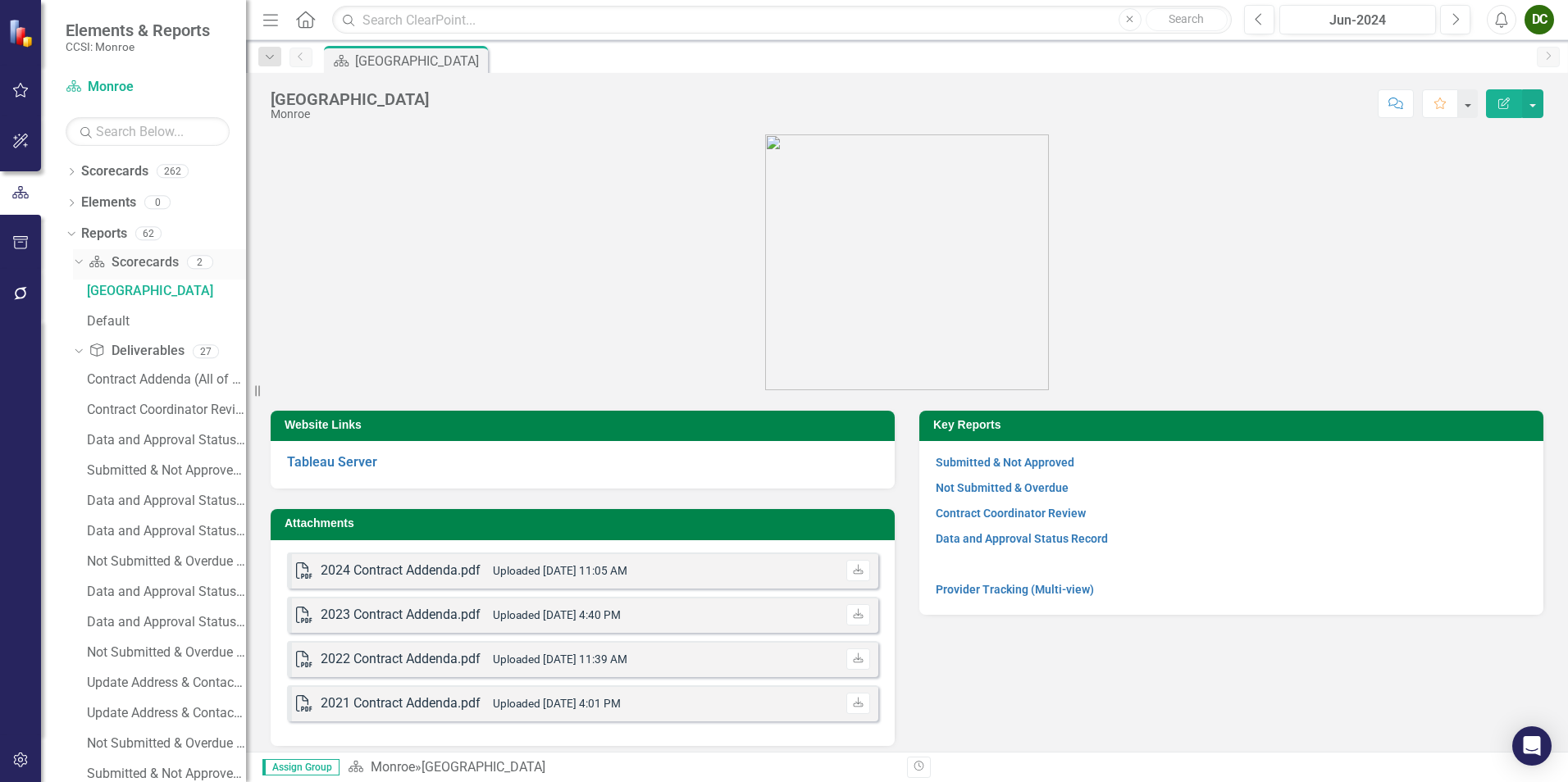 click on "Dropdown" 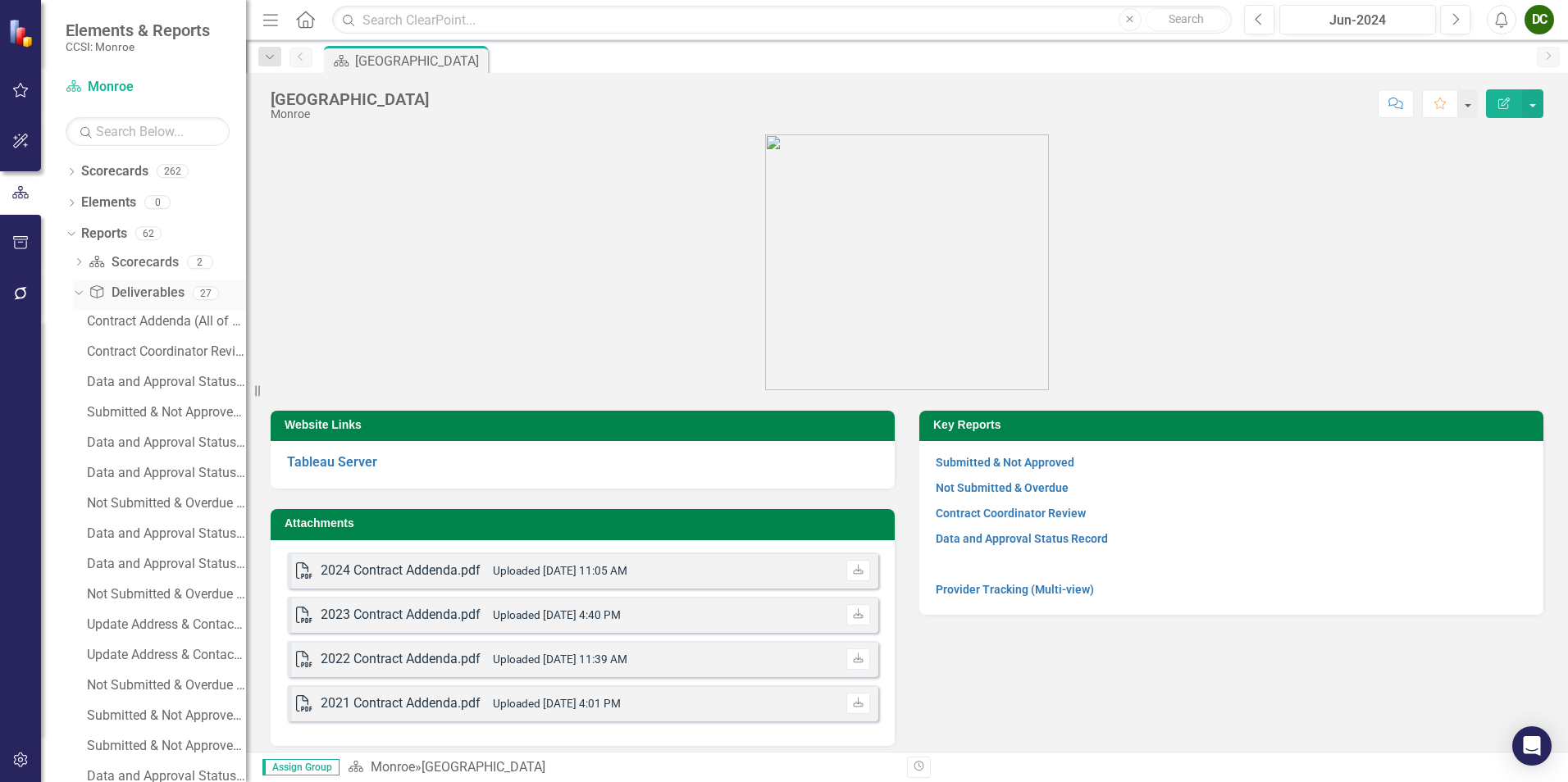 click on "Dropdown" at bounding box center (79, 295) 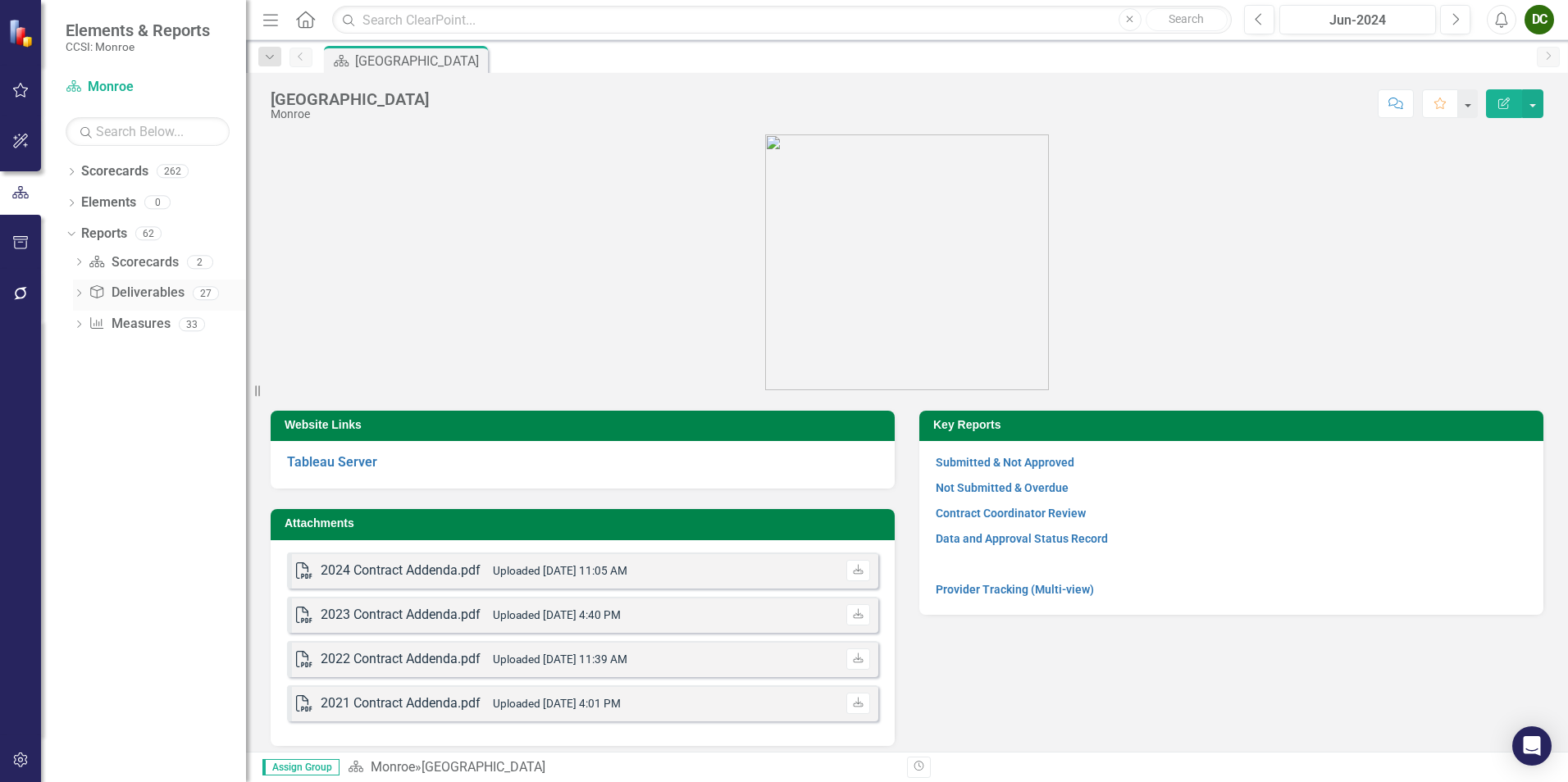 click on "Dropdown" 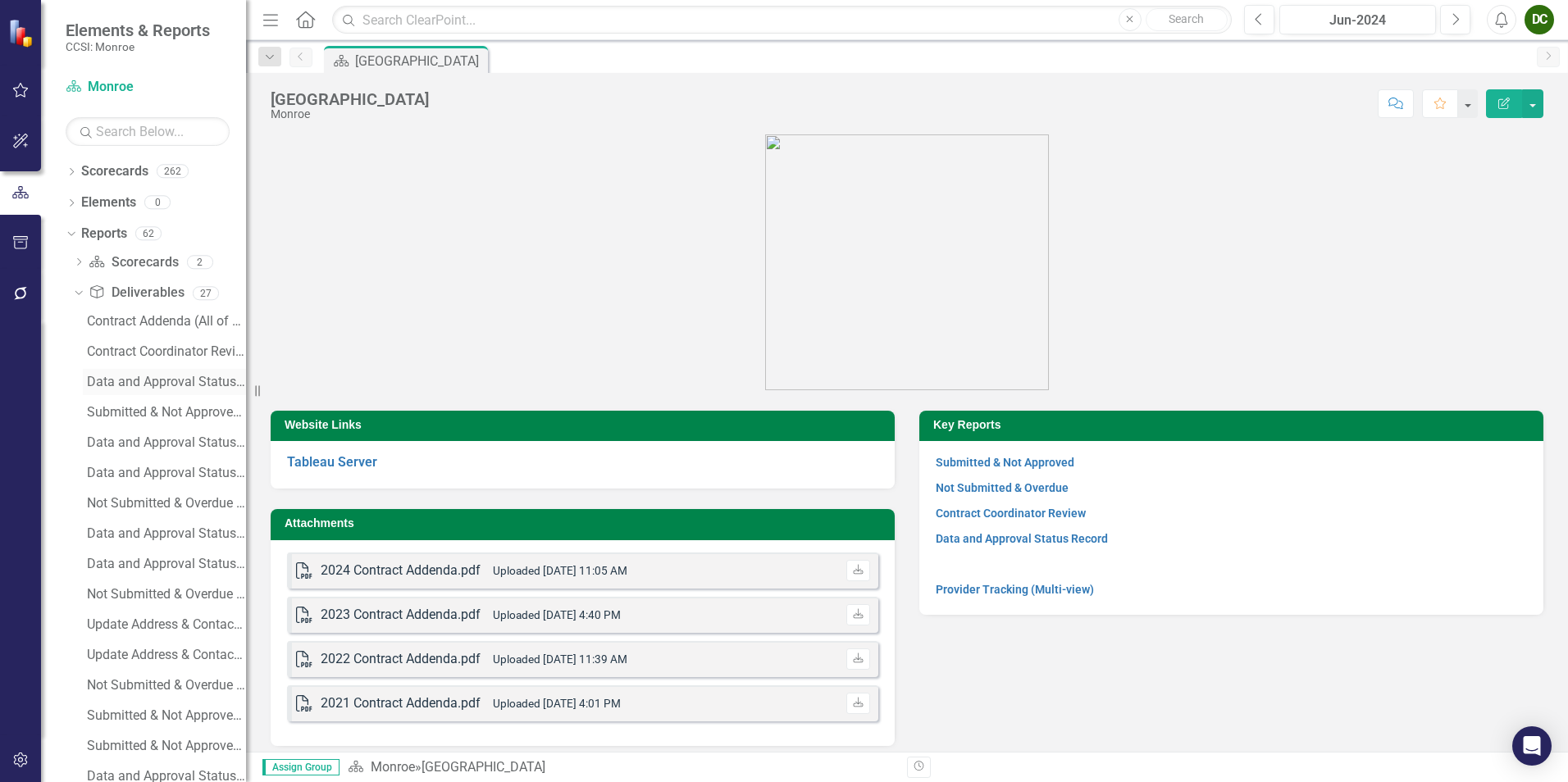 click on "Data and Approval Status (Annual)" at bounding box center (166, 382) 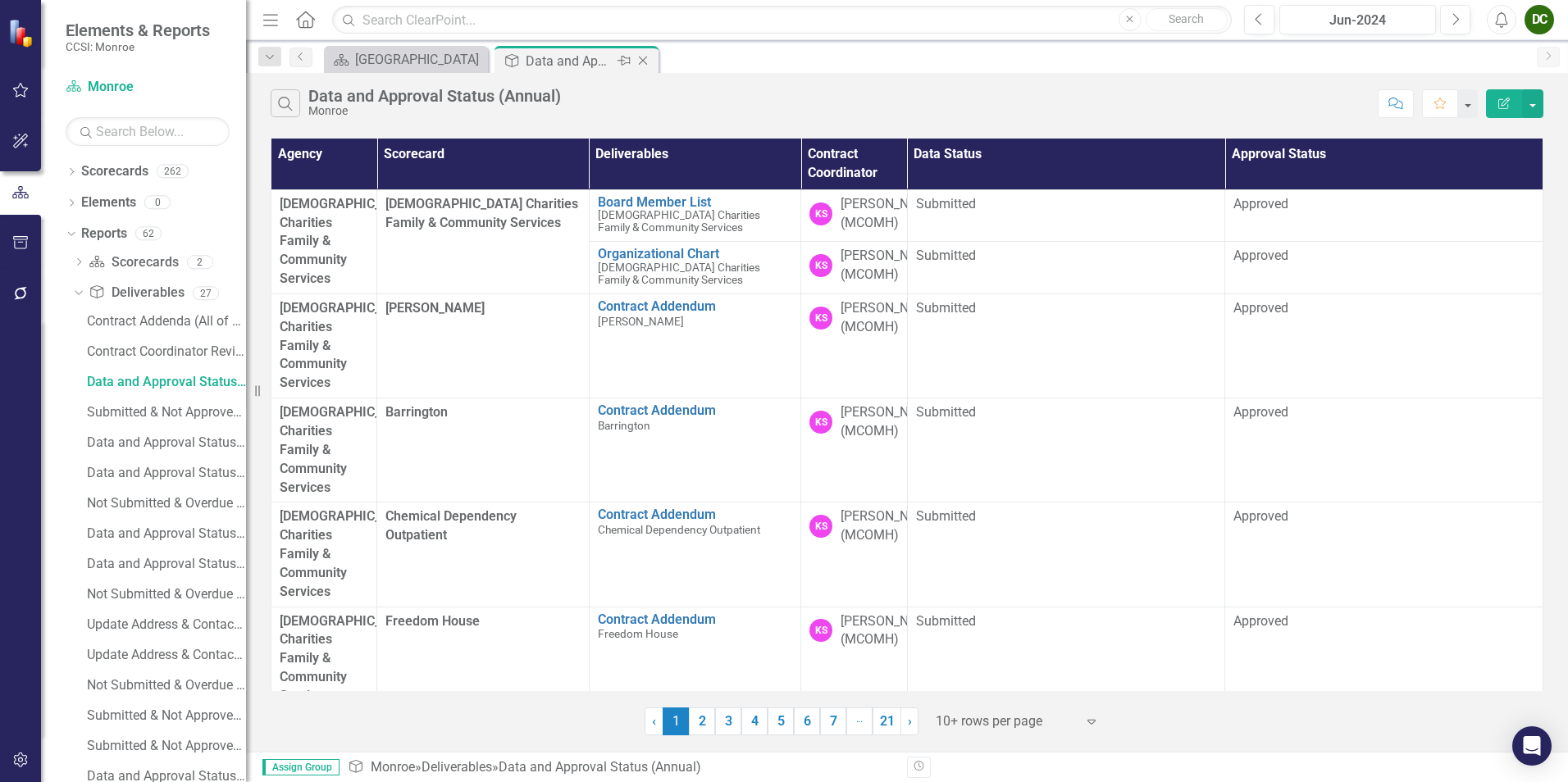 click on "Close" 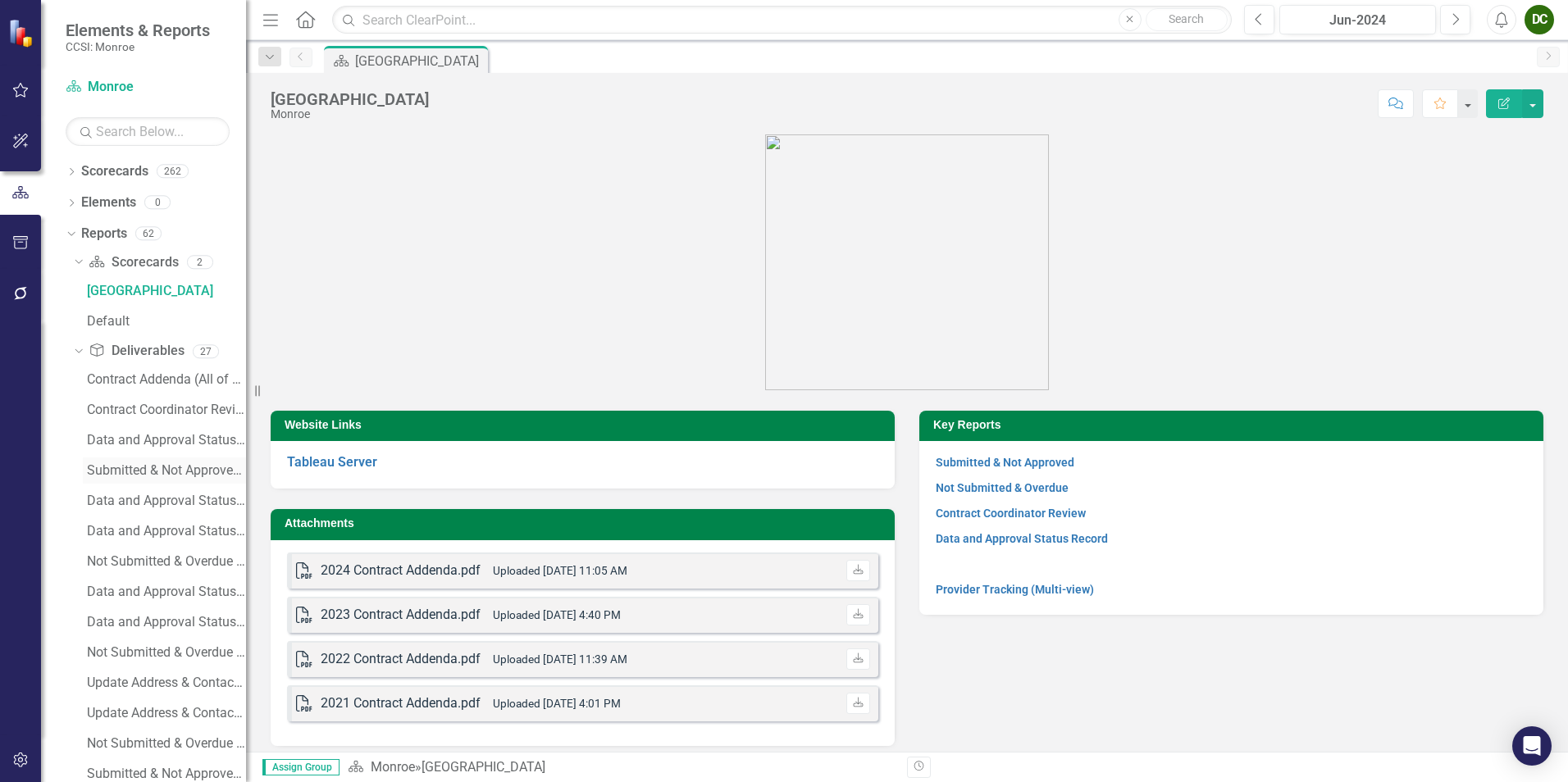 scroll, scrollTop: 0, scrollLeft: 0, axis: both 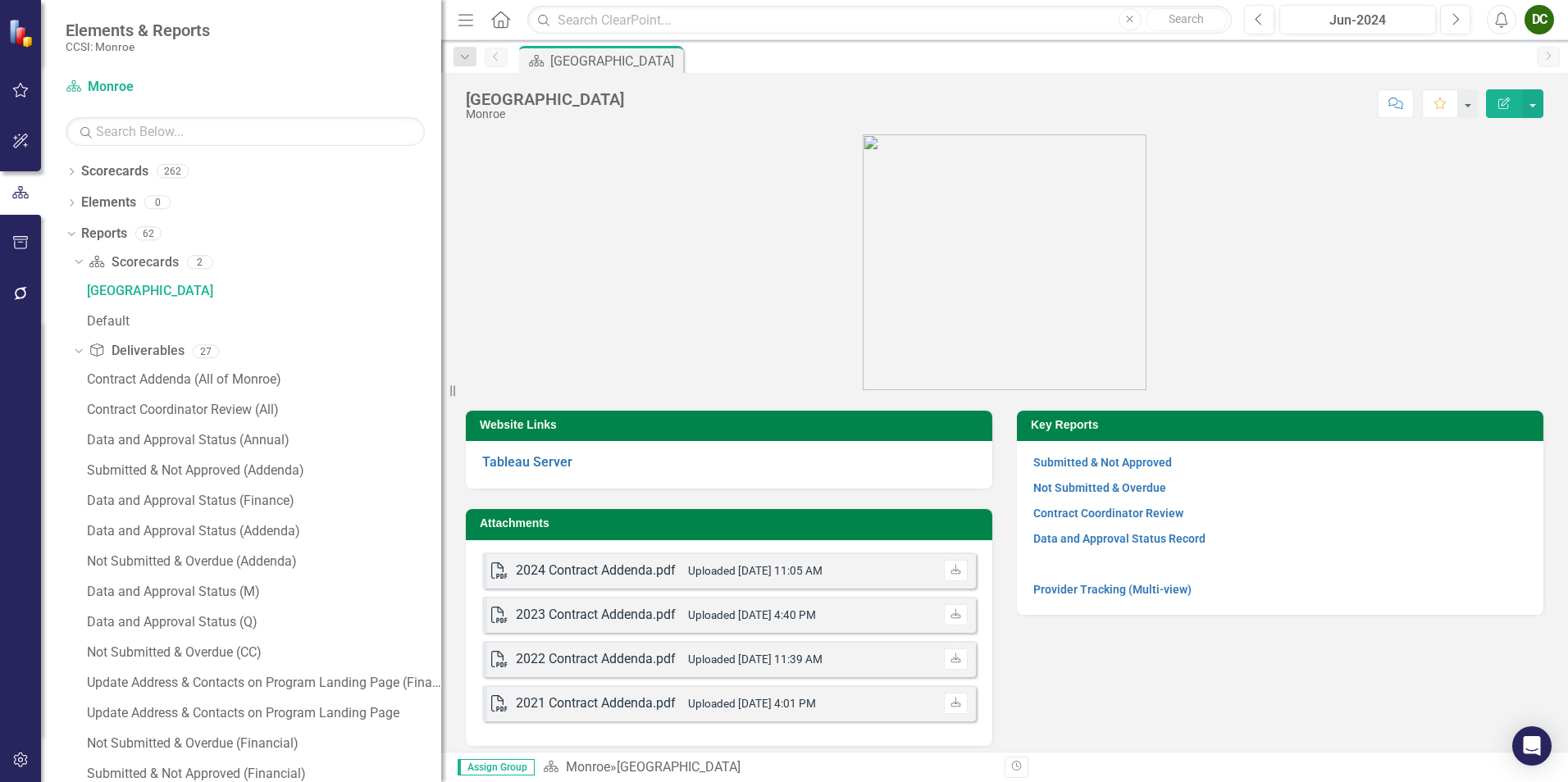 drag, startPoint x: 262, startPoint y: 396, endPoint x: 441, endPoint y: 406, distance: 179.27911 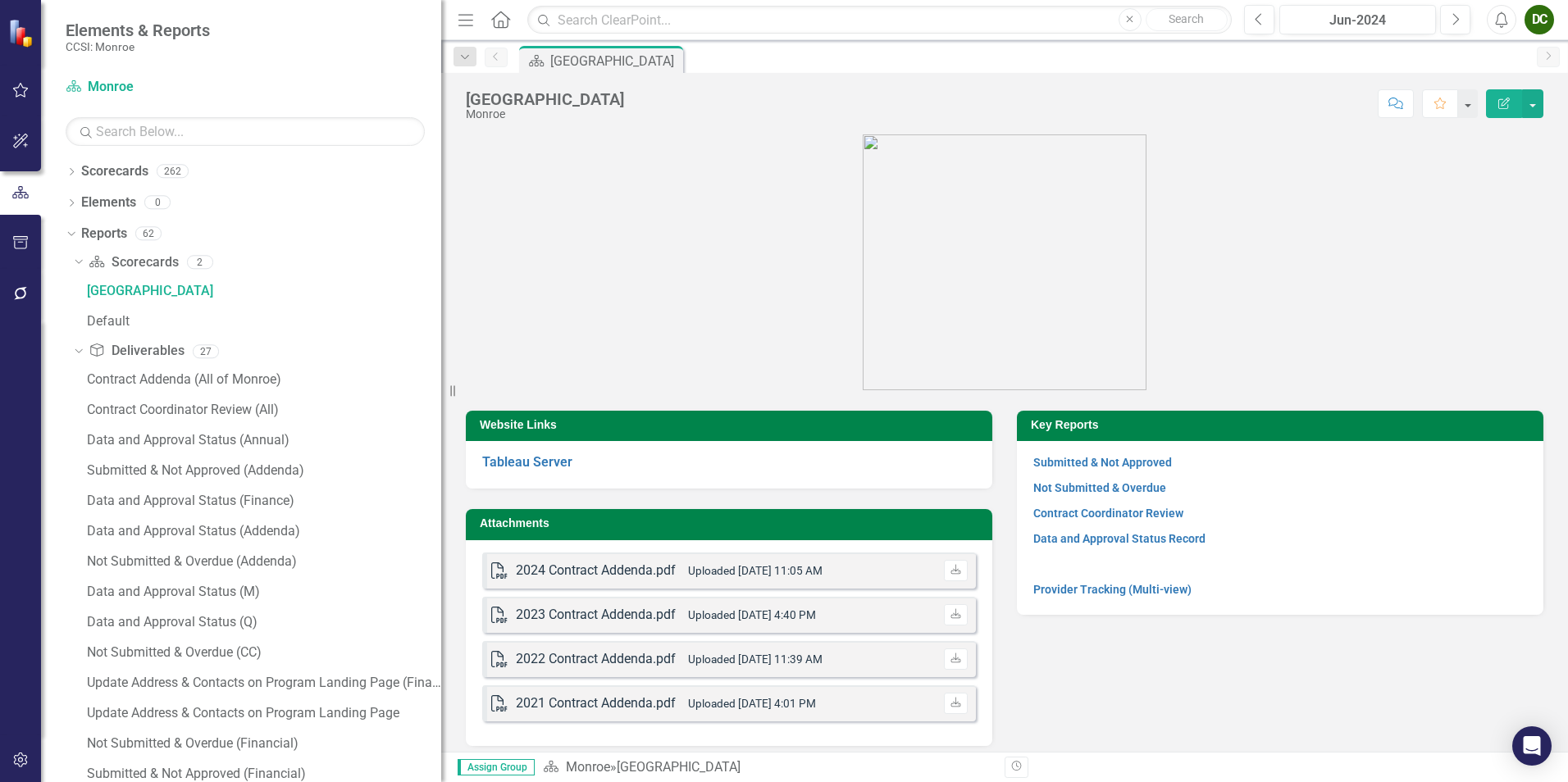 click on "Resize" at bounding box center [448, 391] 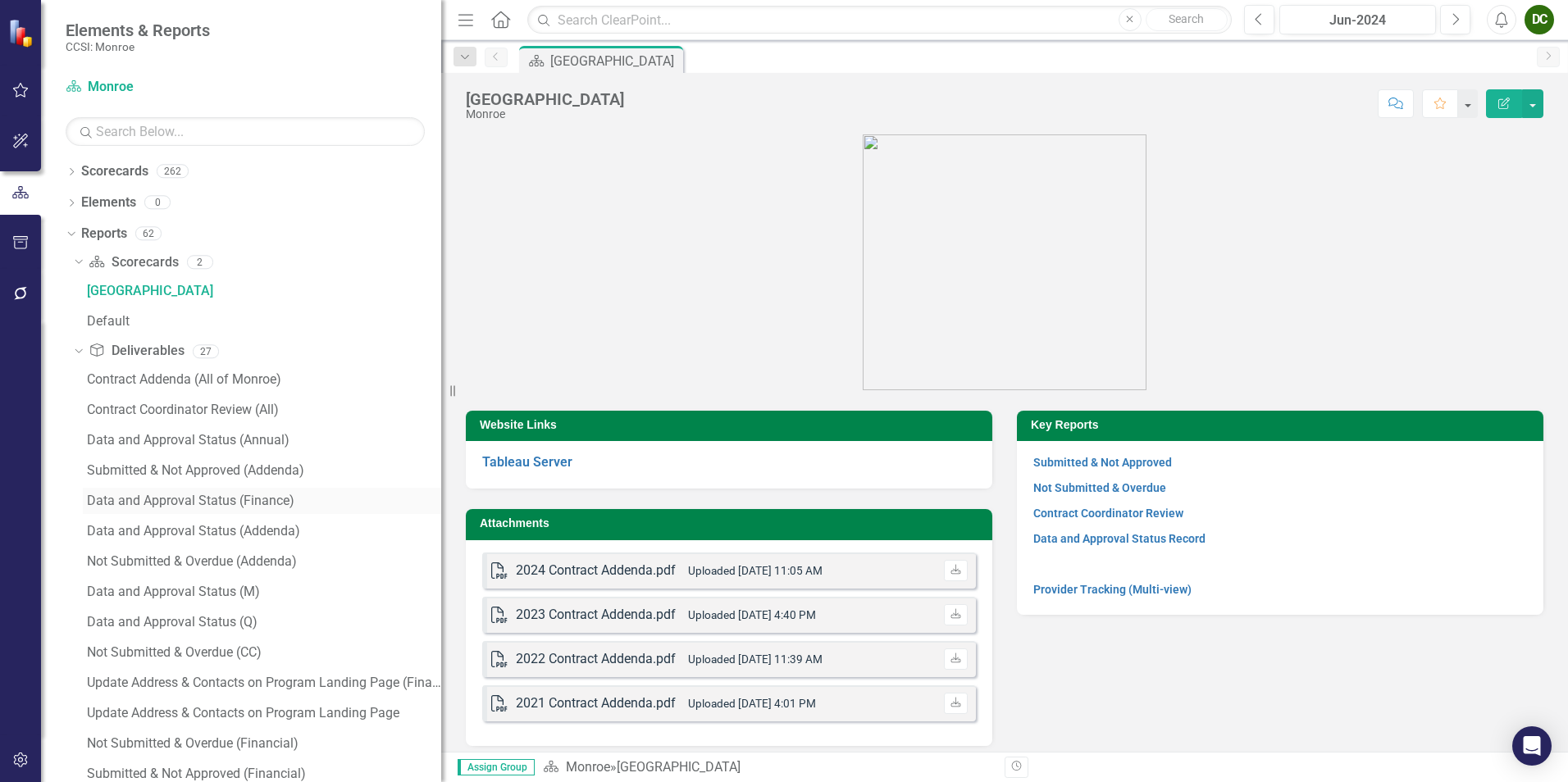 click on "Data and Approval Status (Finance)" at bounding box center (264, 501) 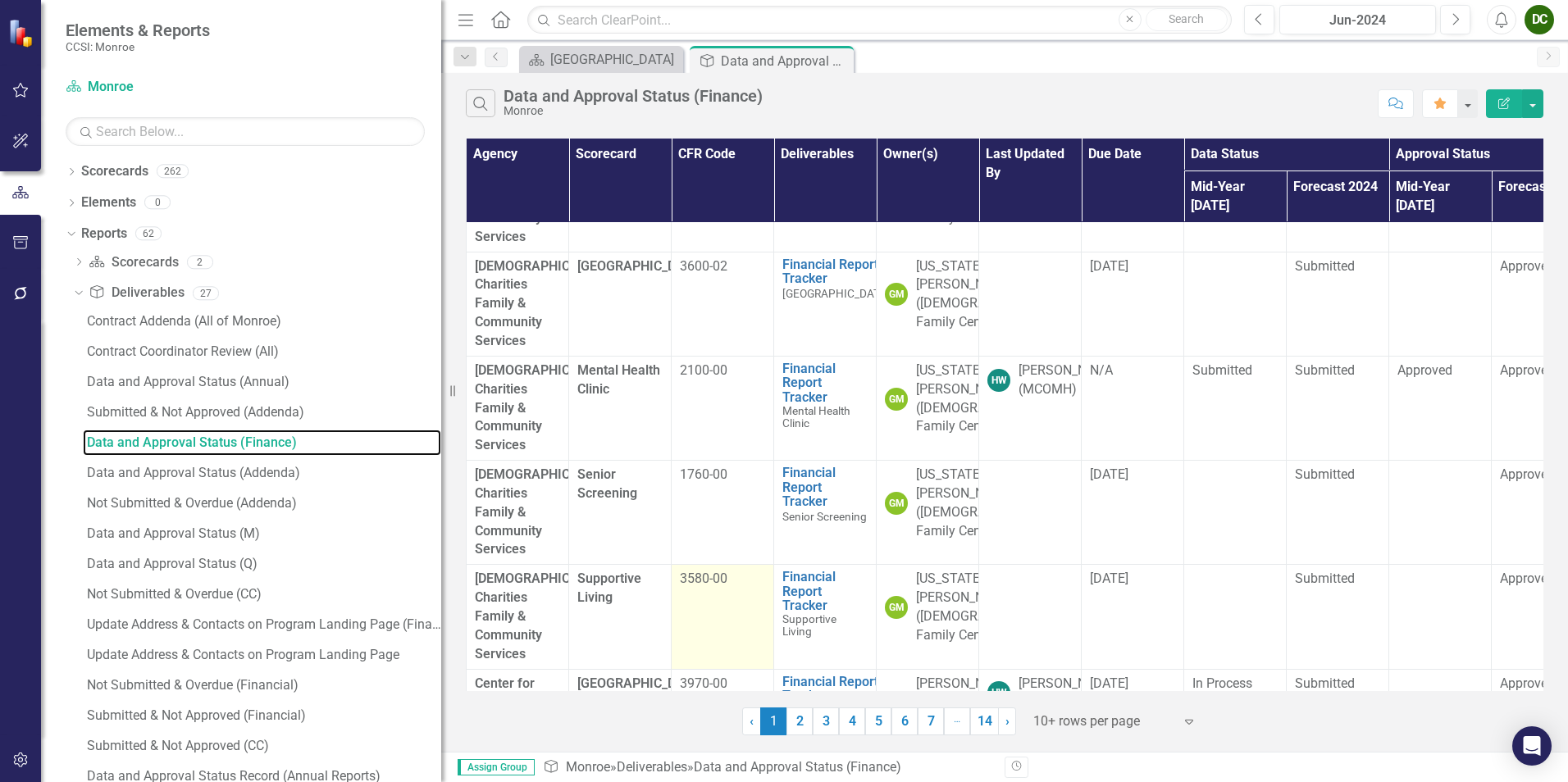 scroll, scrollTop: 669, scrollLeft: 0, axis: vertical 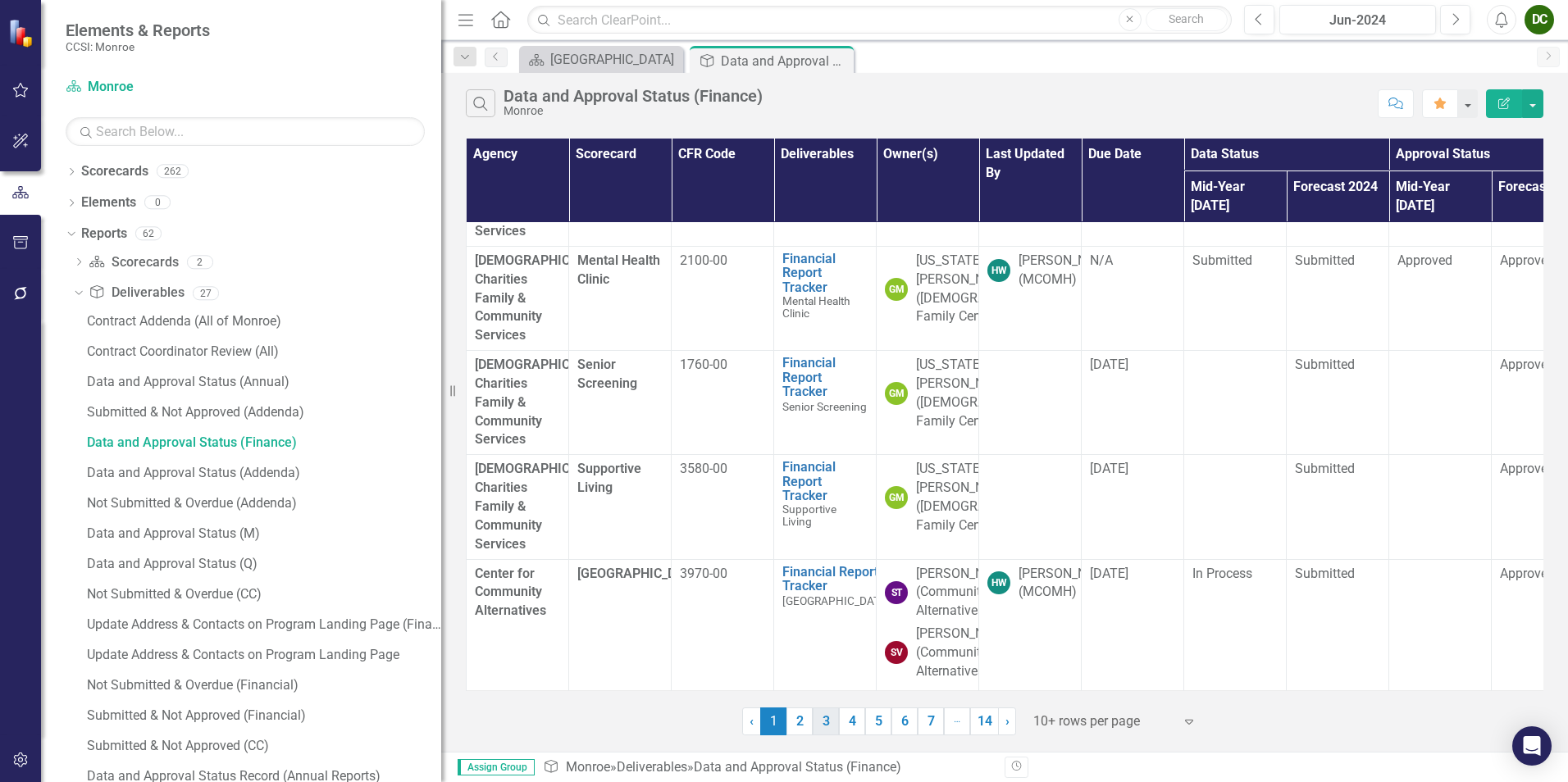 click on "3" at bounding box center (826, 721) 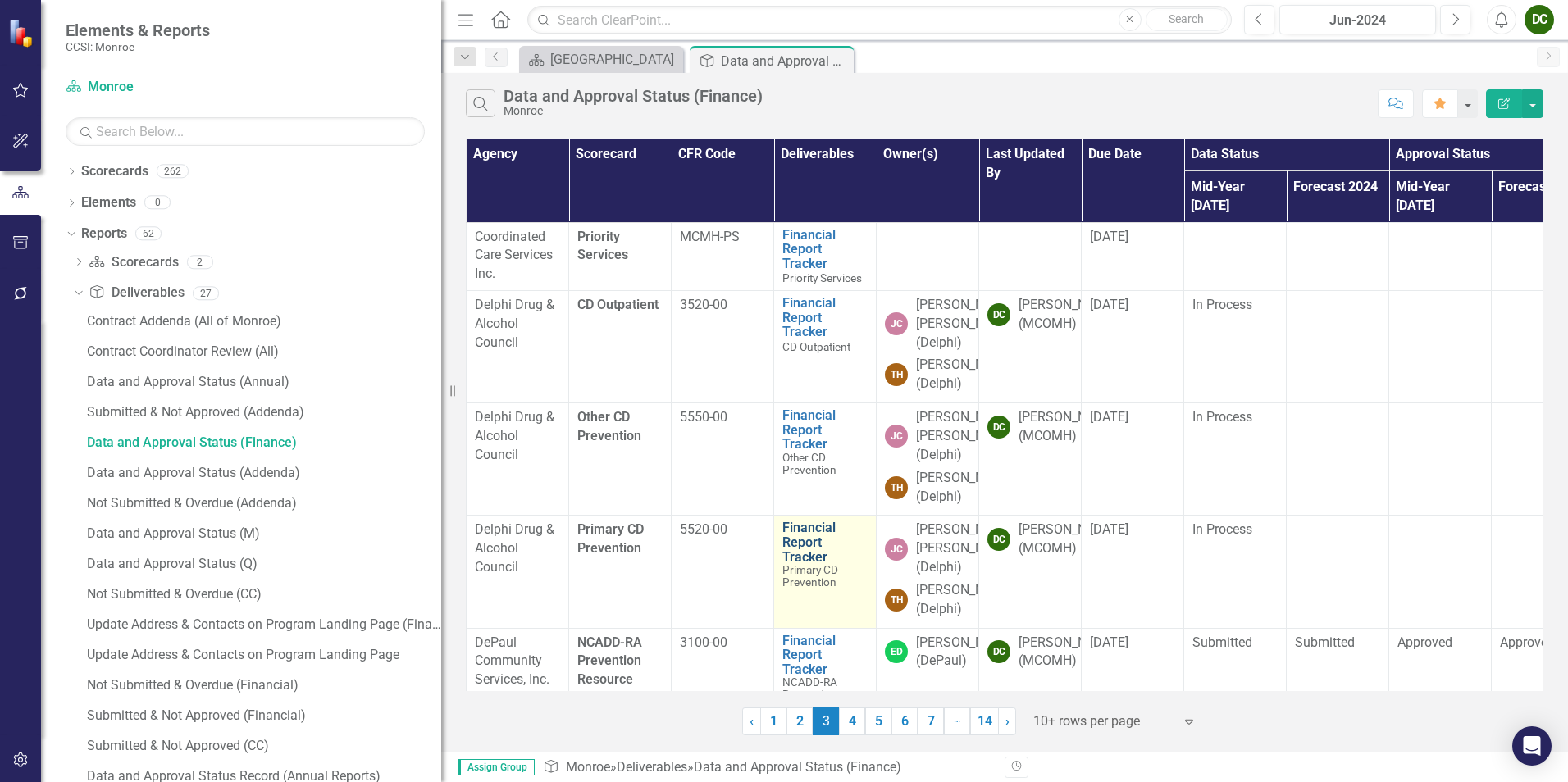 scroll, scrollTop: 547, scrollLeft: 0, axis: vertical 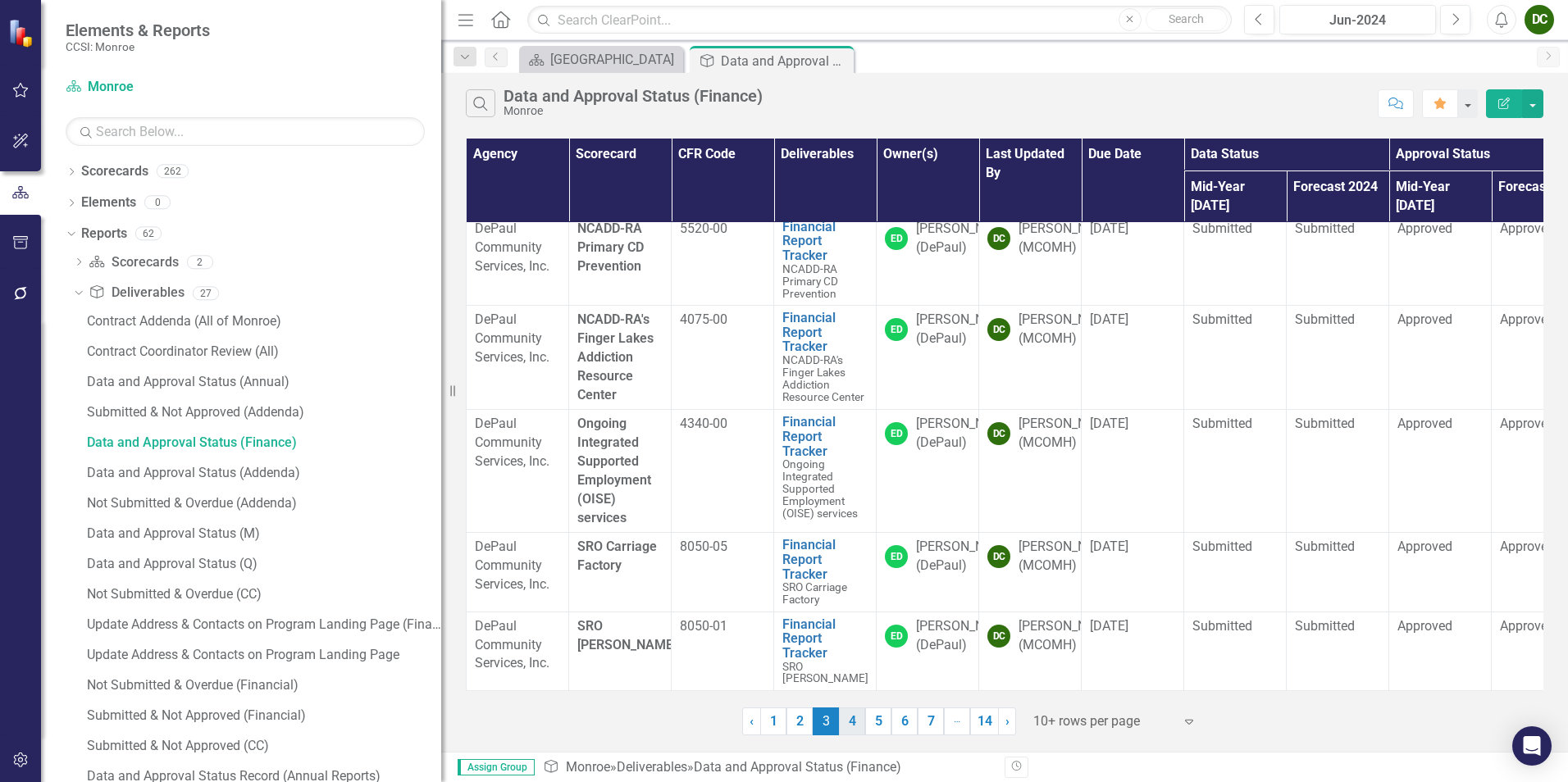 click on "4" at bounding box center [852, 721] 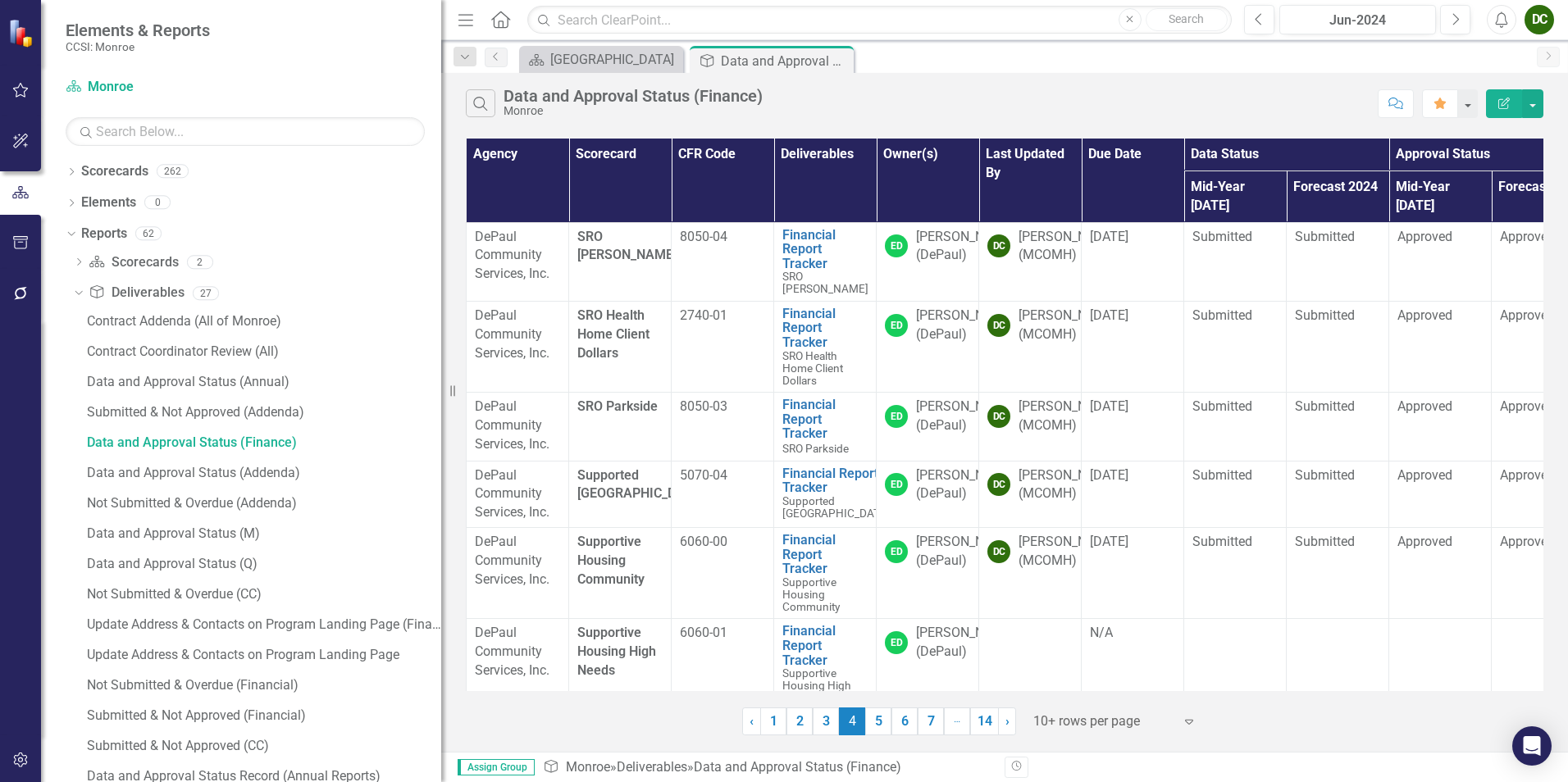 scroll, scrollTop: 384, scrollLeft: 0, axis: vertical 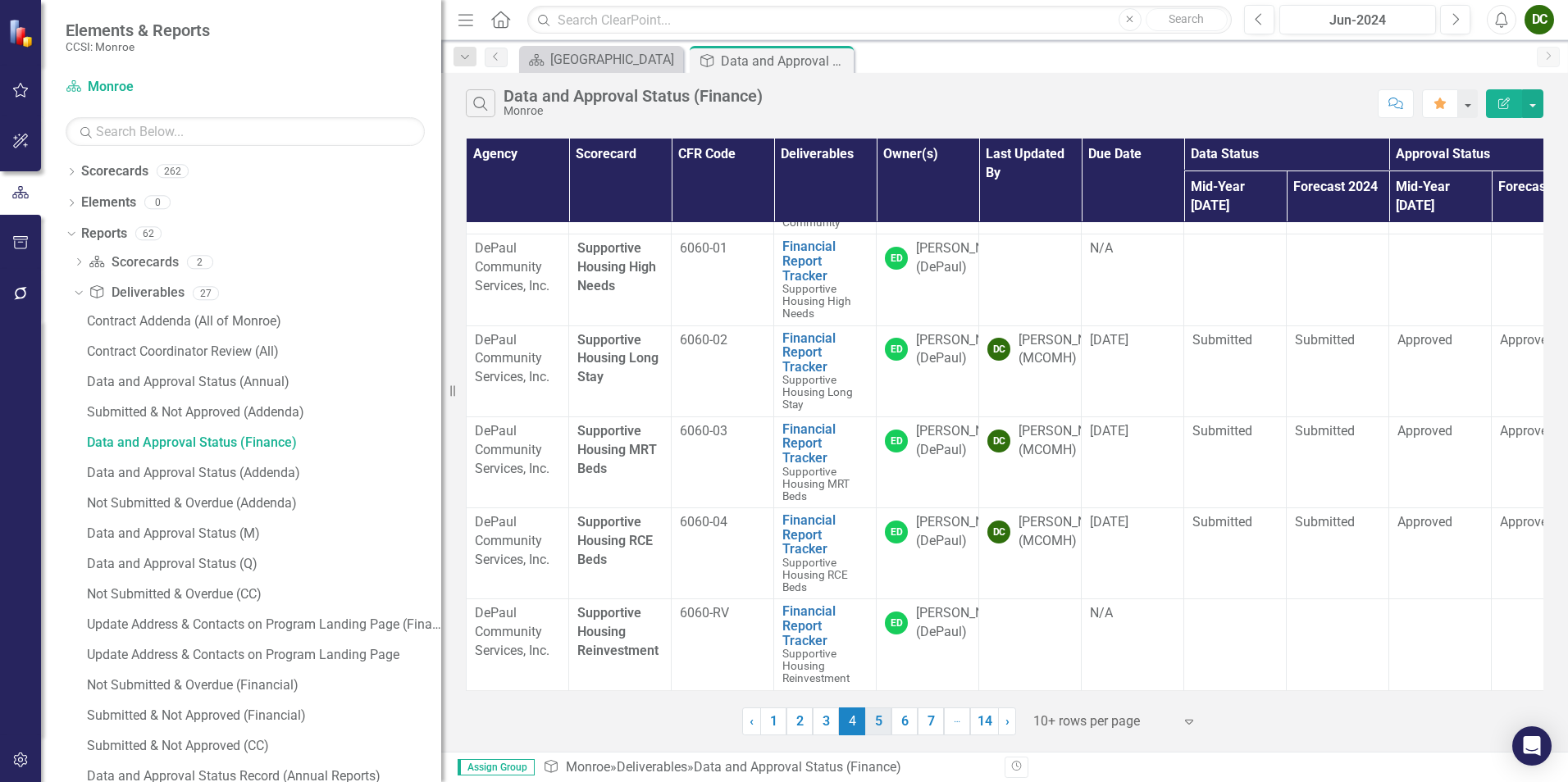 click on "5" at bounding box center (878, 721) 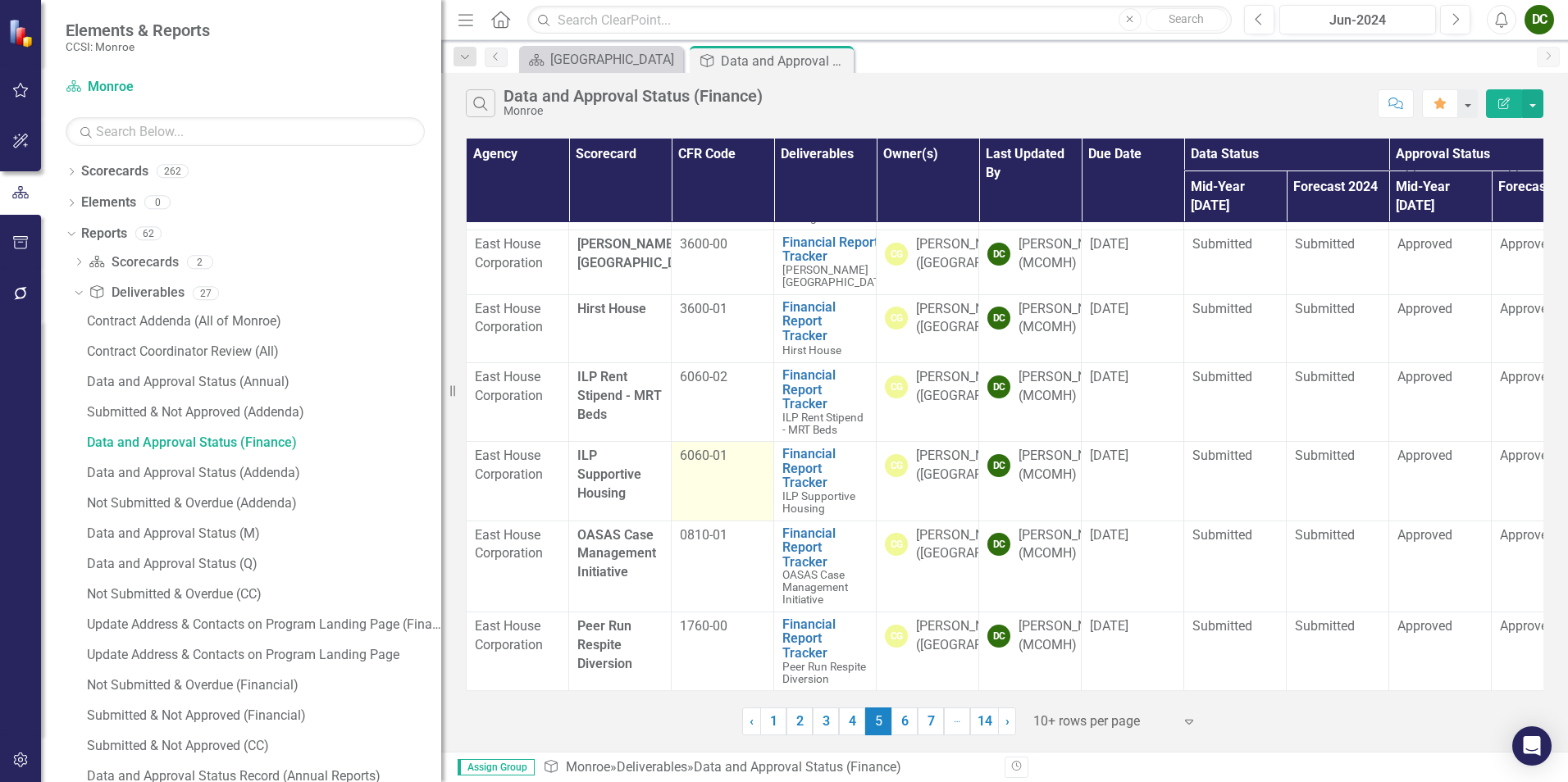 scroll, scrollTop: 592, scrollLeft: 0, axis: vertical 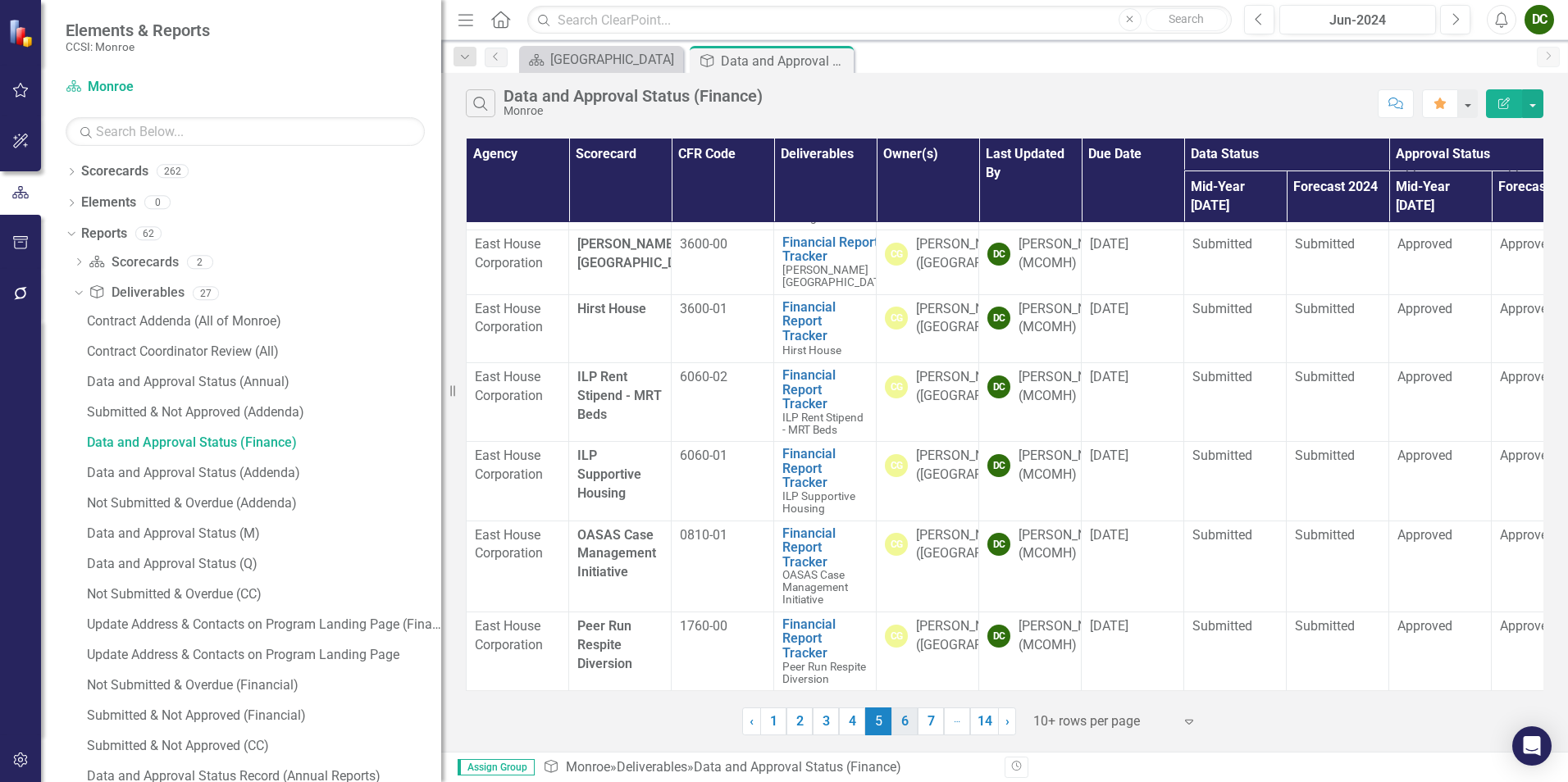 click on "6" at bounding box center [905, 721] 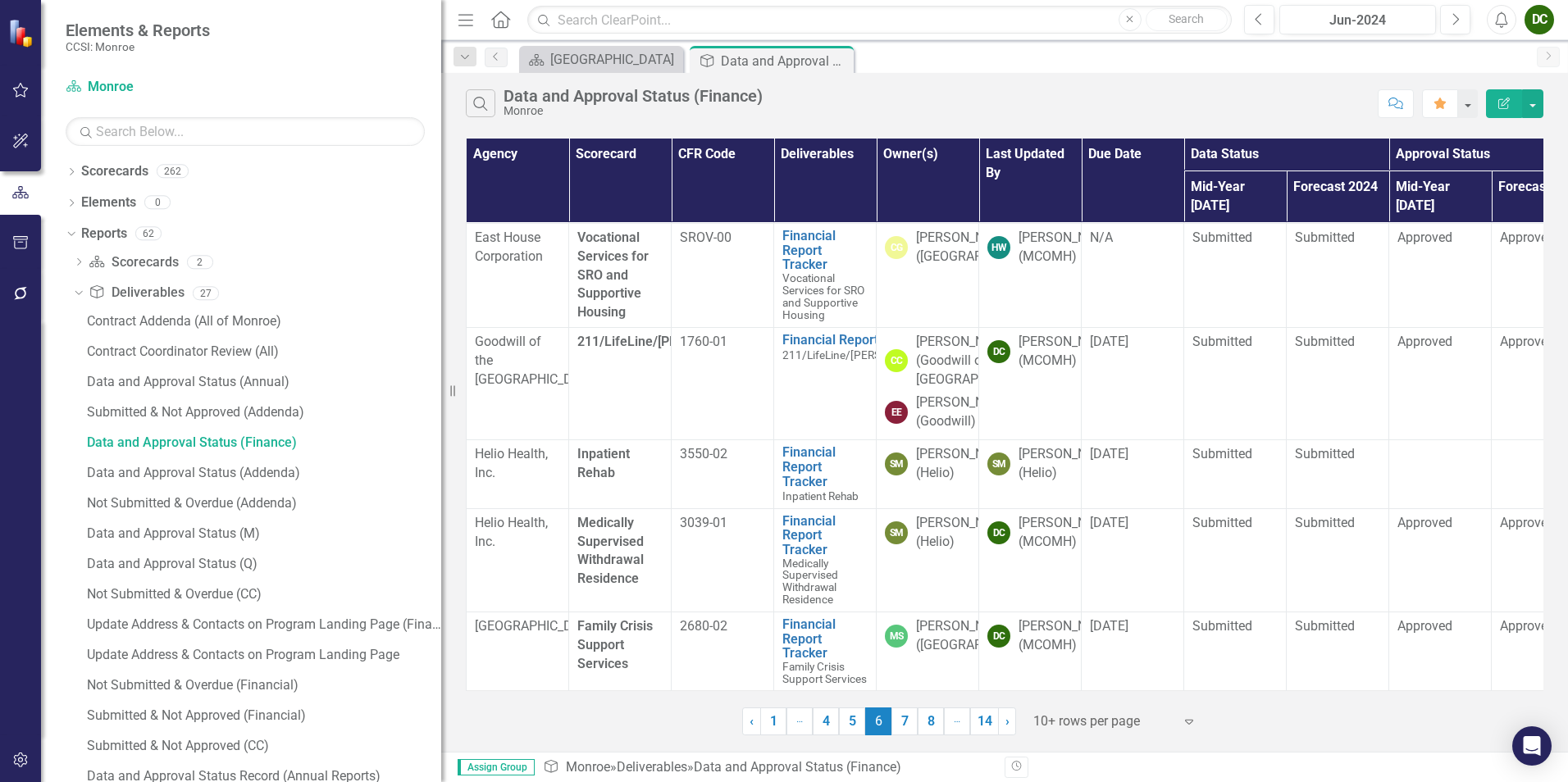 scroll, scrollTop: 683, scrollLeft: 63, axis: both 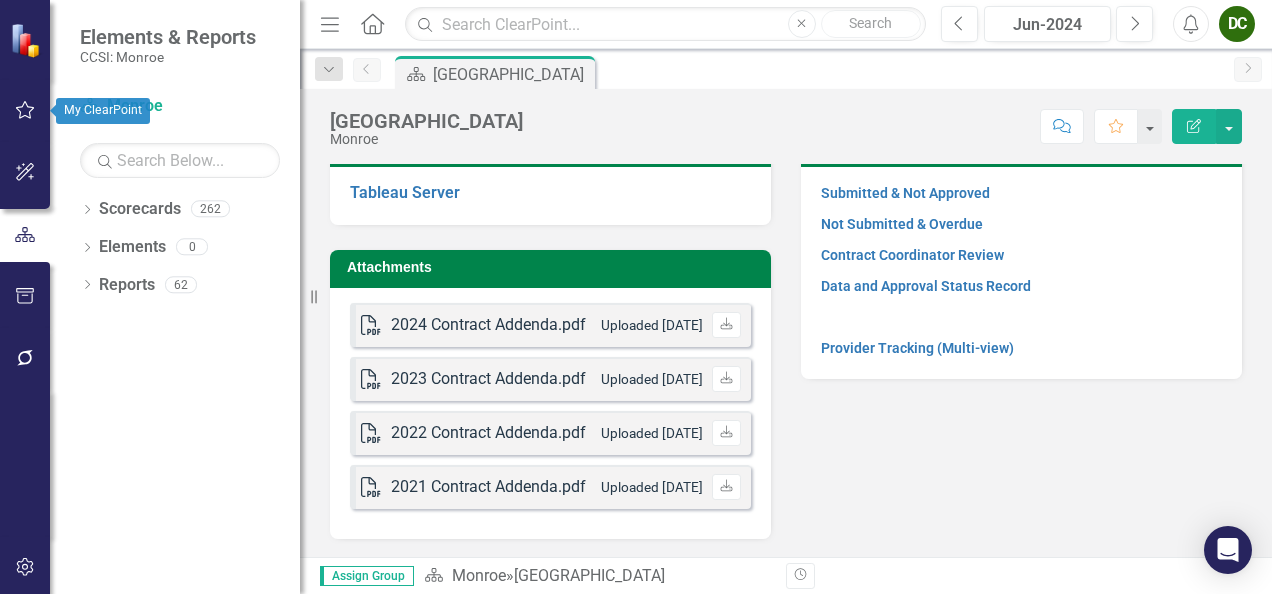 click 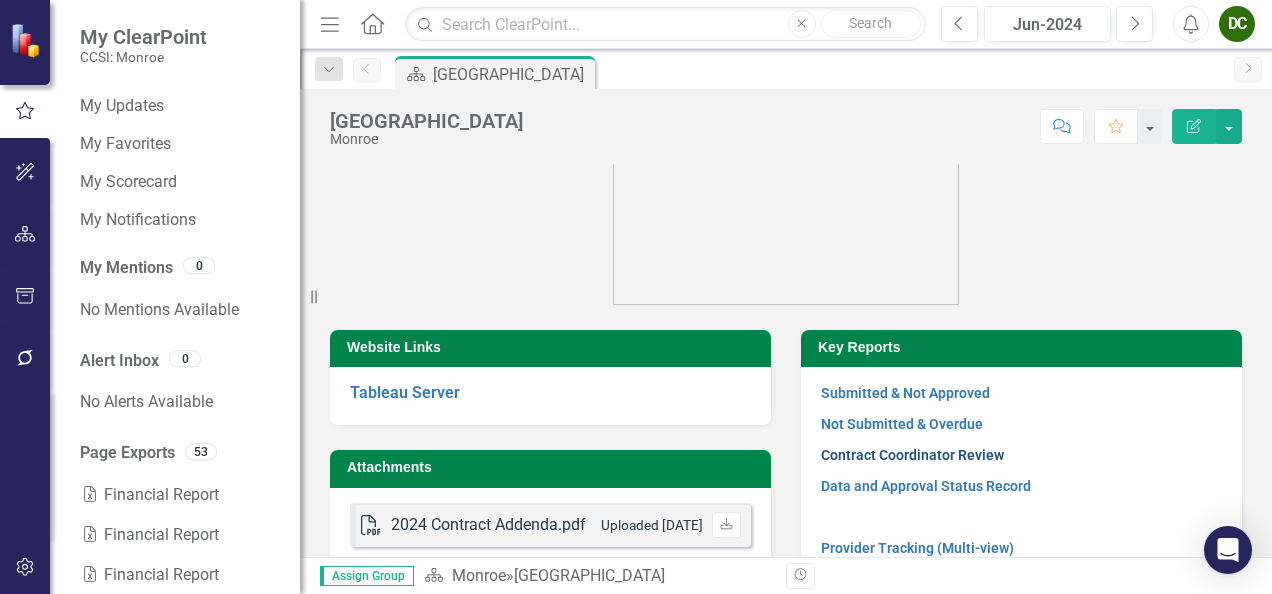 scroll, scrollTop: 0, scrollLeft: 0, axis: both 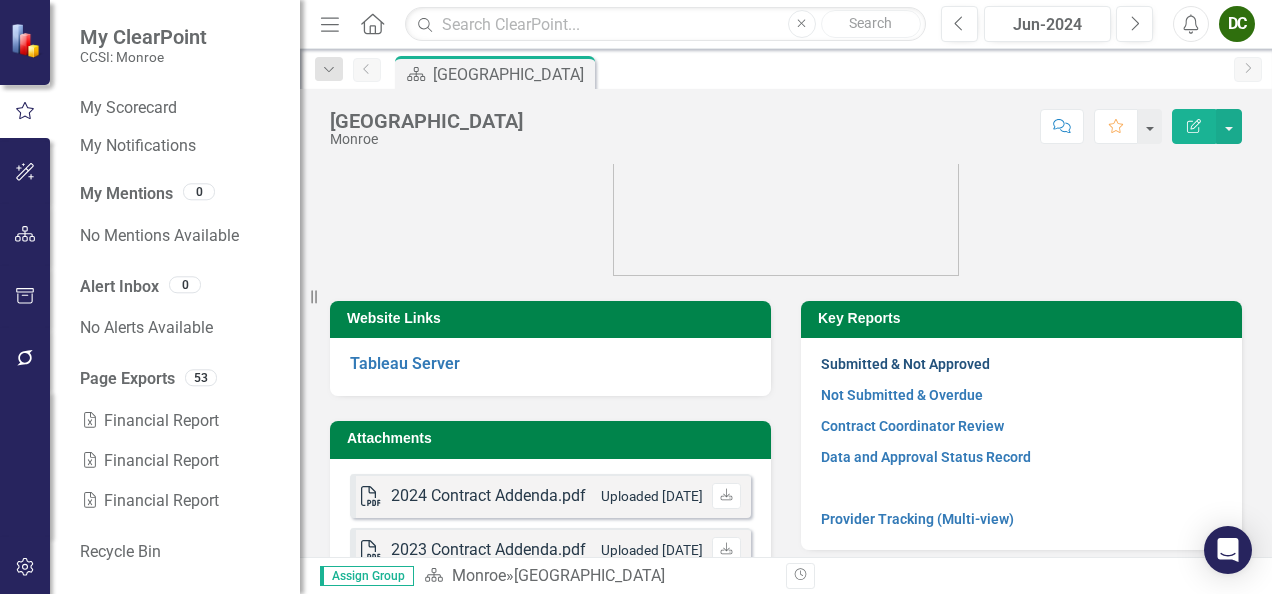 click on "Submitted & Not Approved" at bounding box center [905, 364] 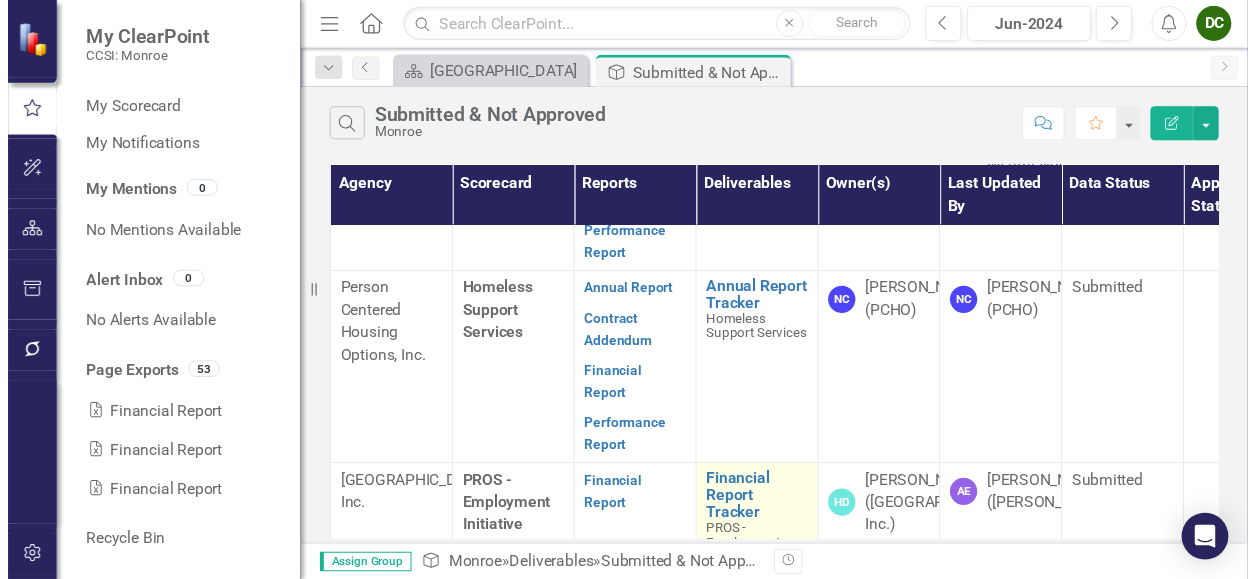 scroll, scrollTop: 1249, scrollLeft: 0, axis: vertical 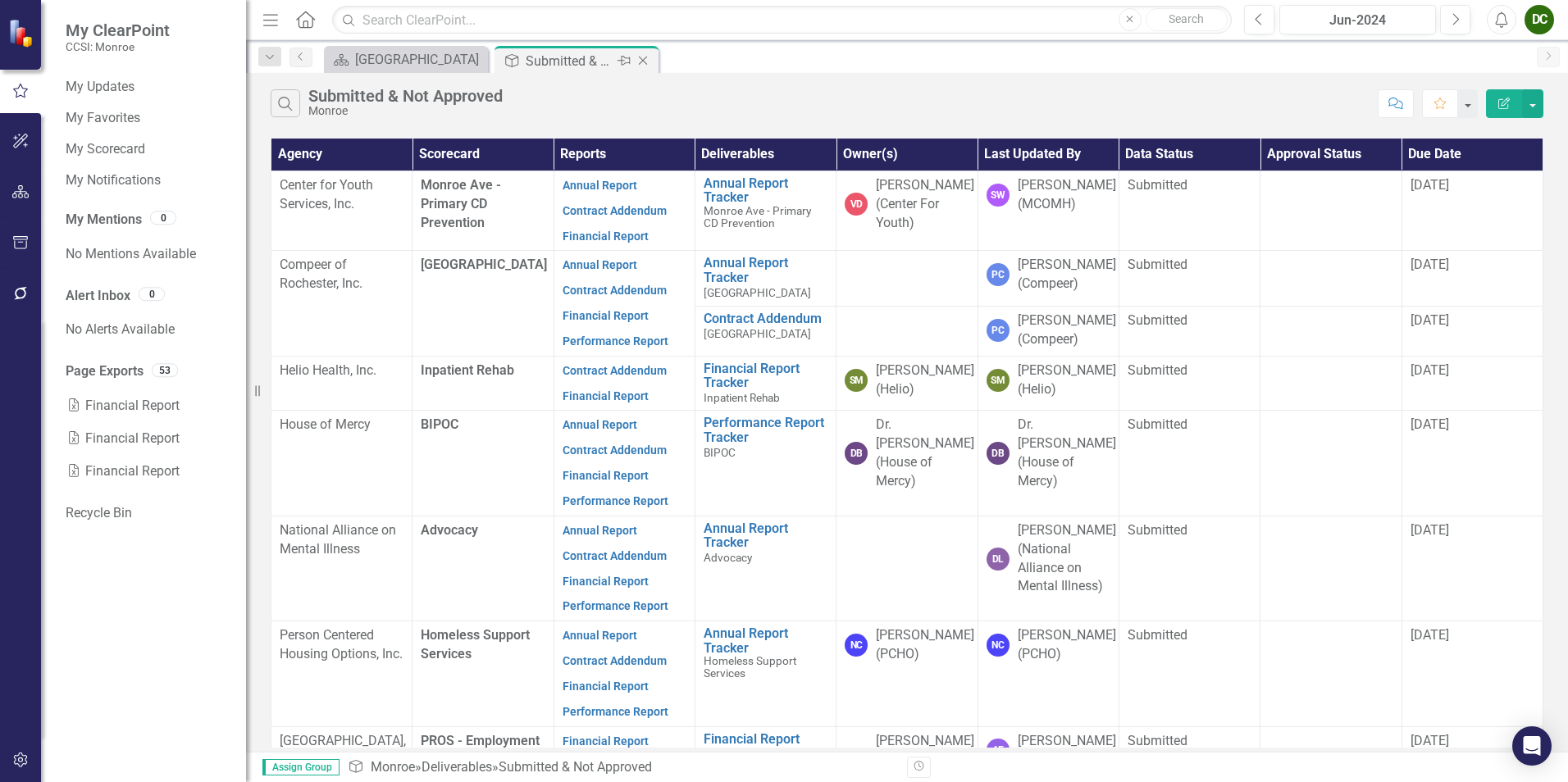 click on "Close" 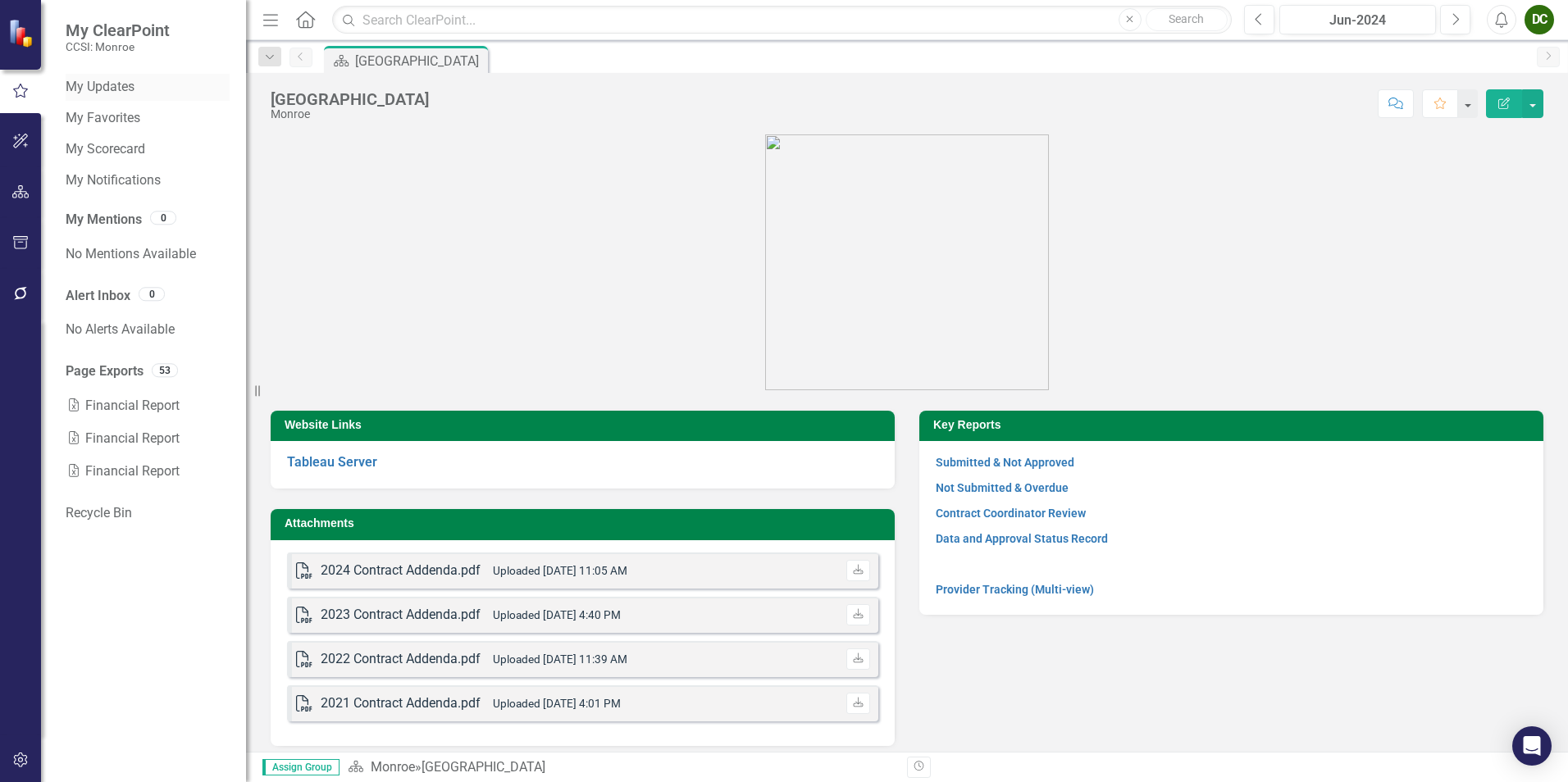 click on "My Updates" at bounding box center [148, 87] 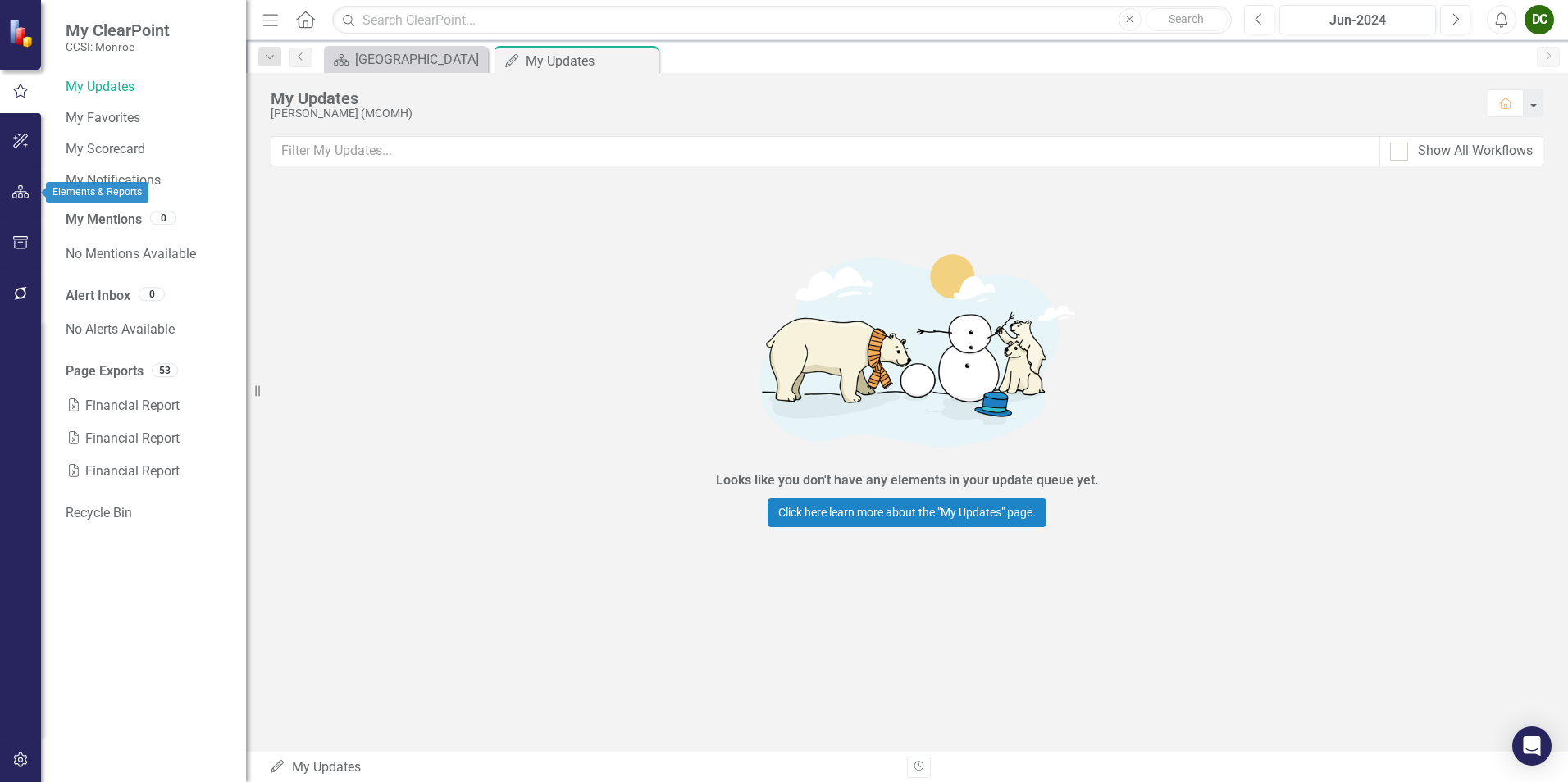 click 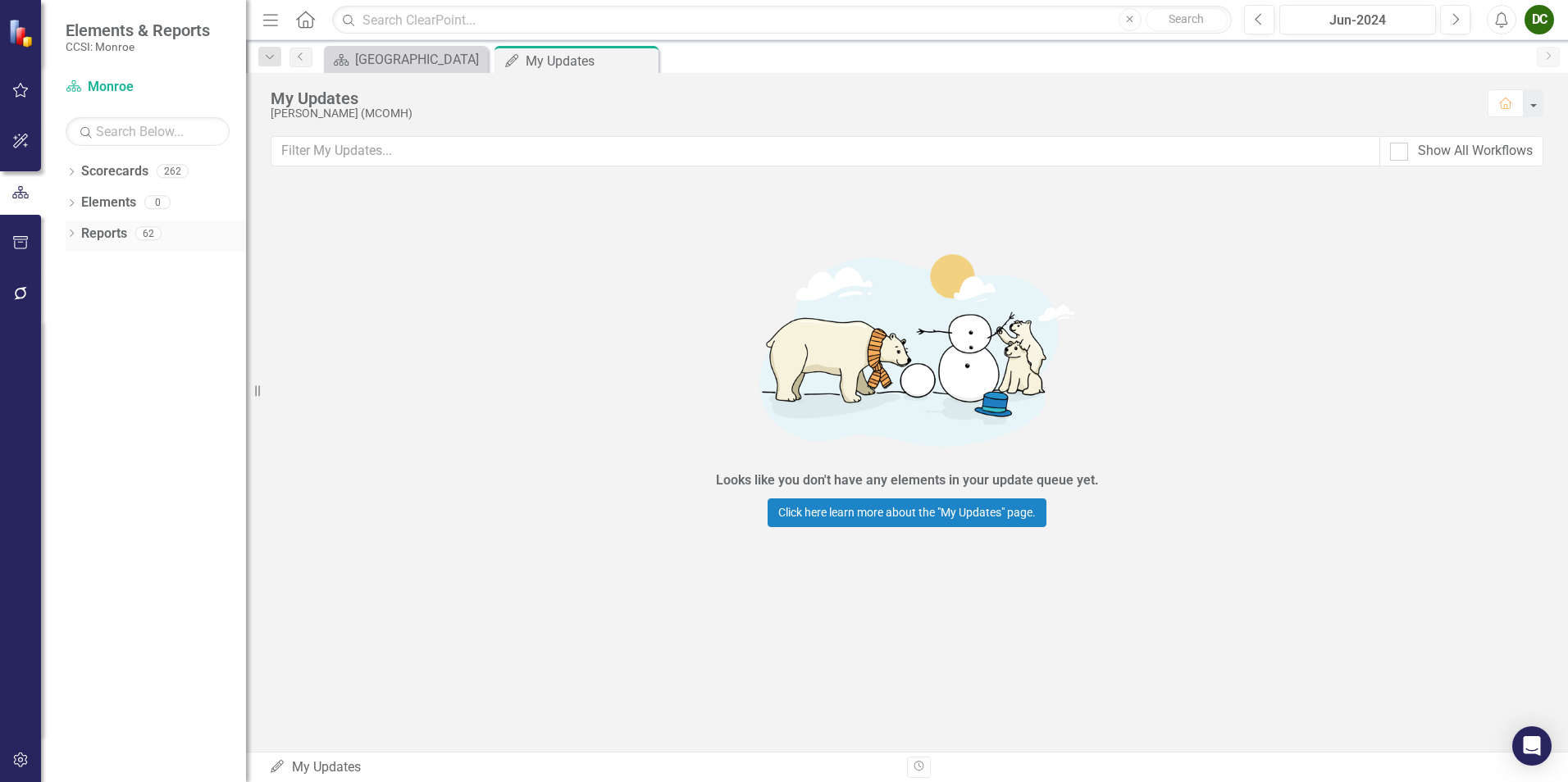 click 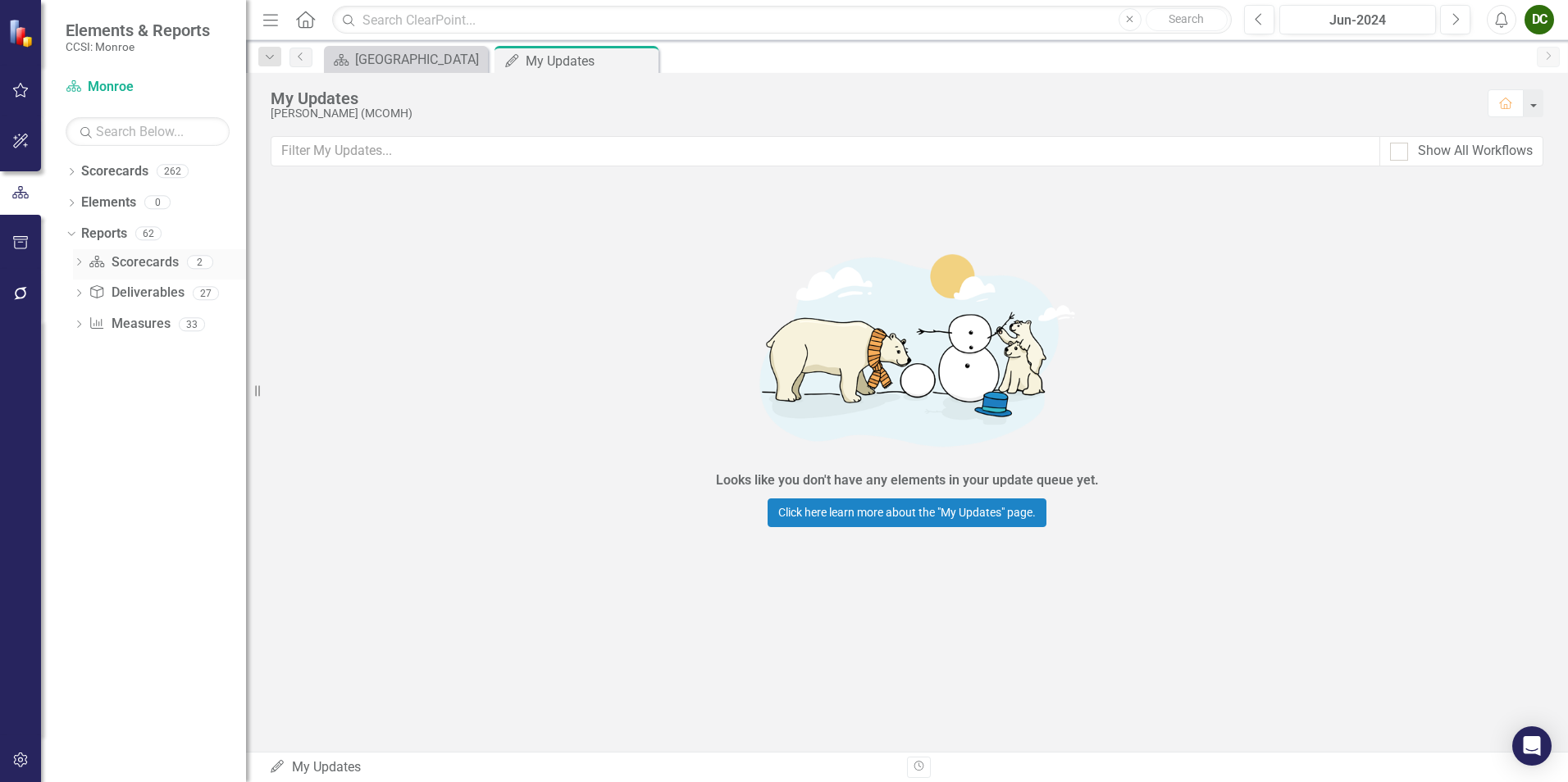 click on "Dropdown" 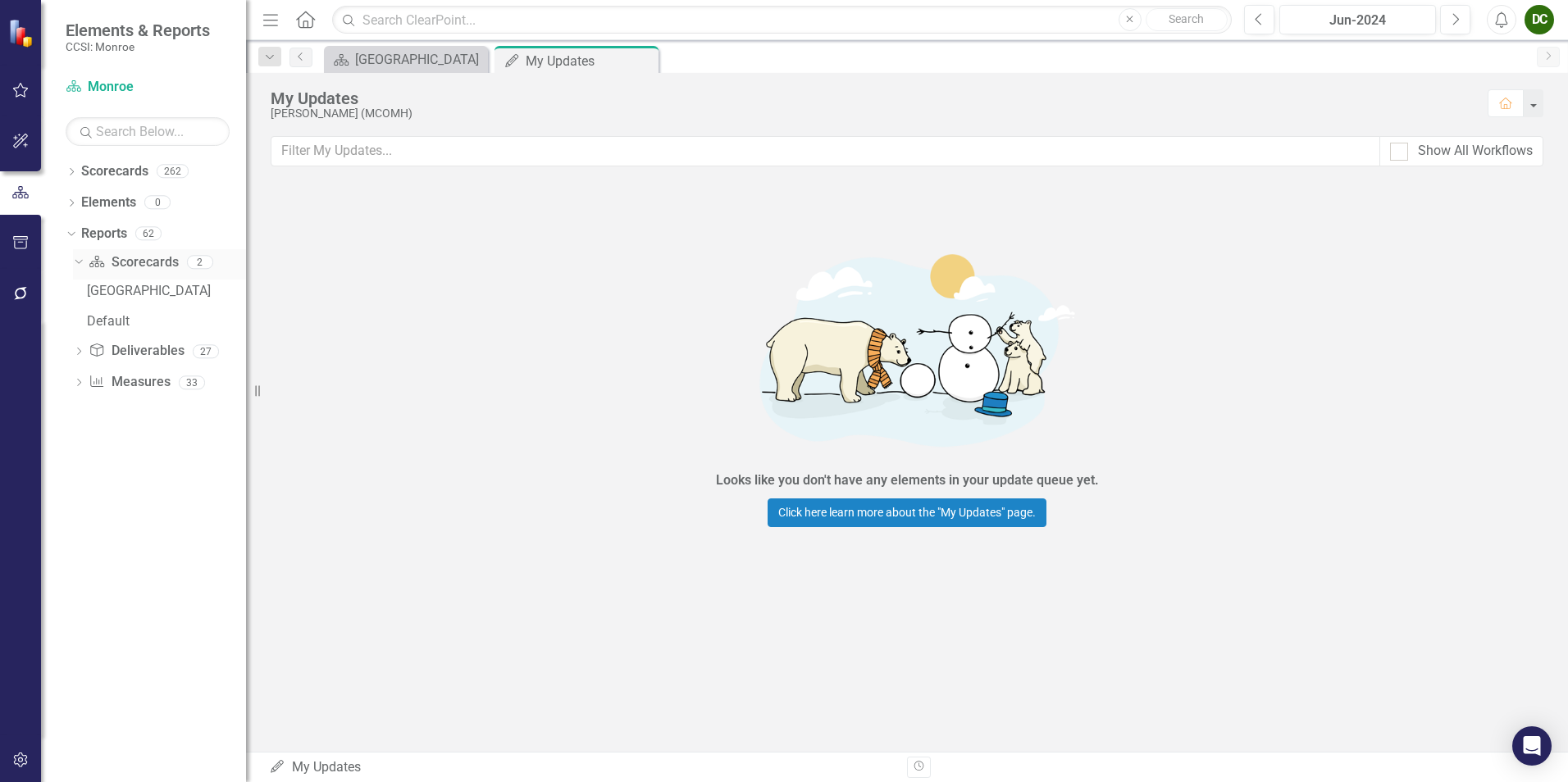 click on "Dropdown" 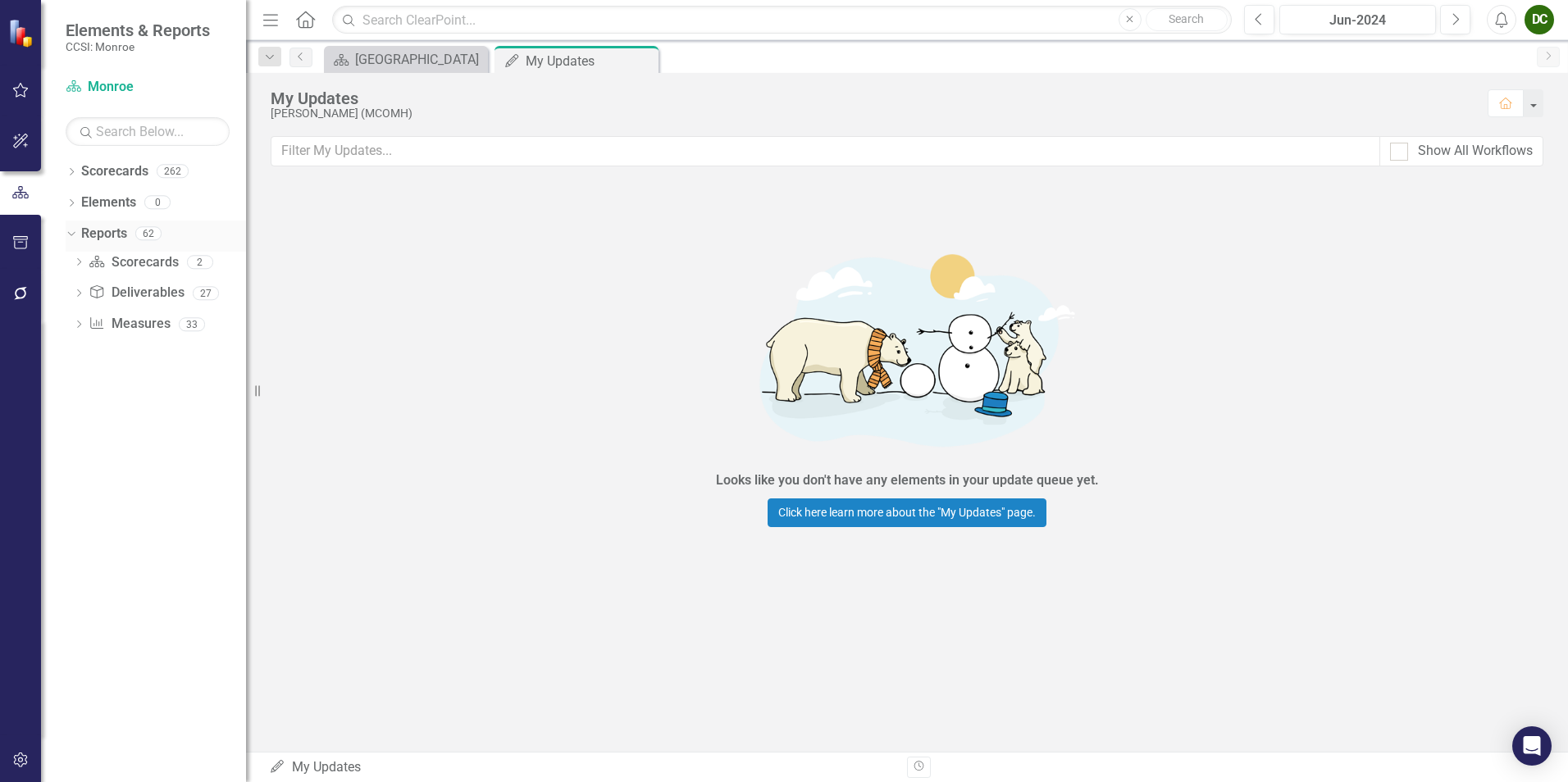 click on "Dropdown" 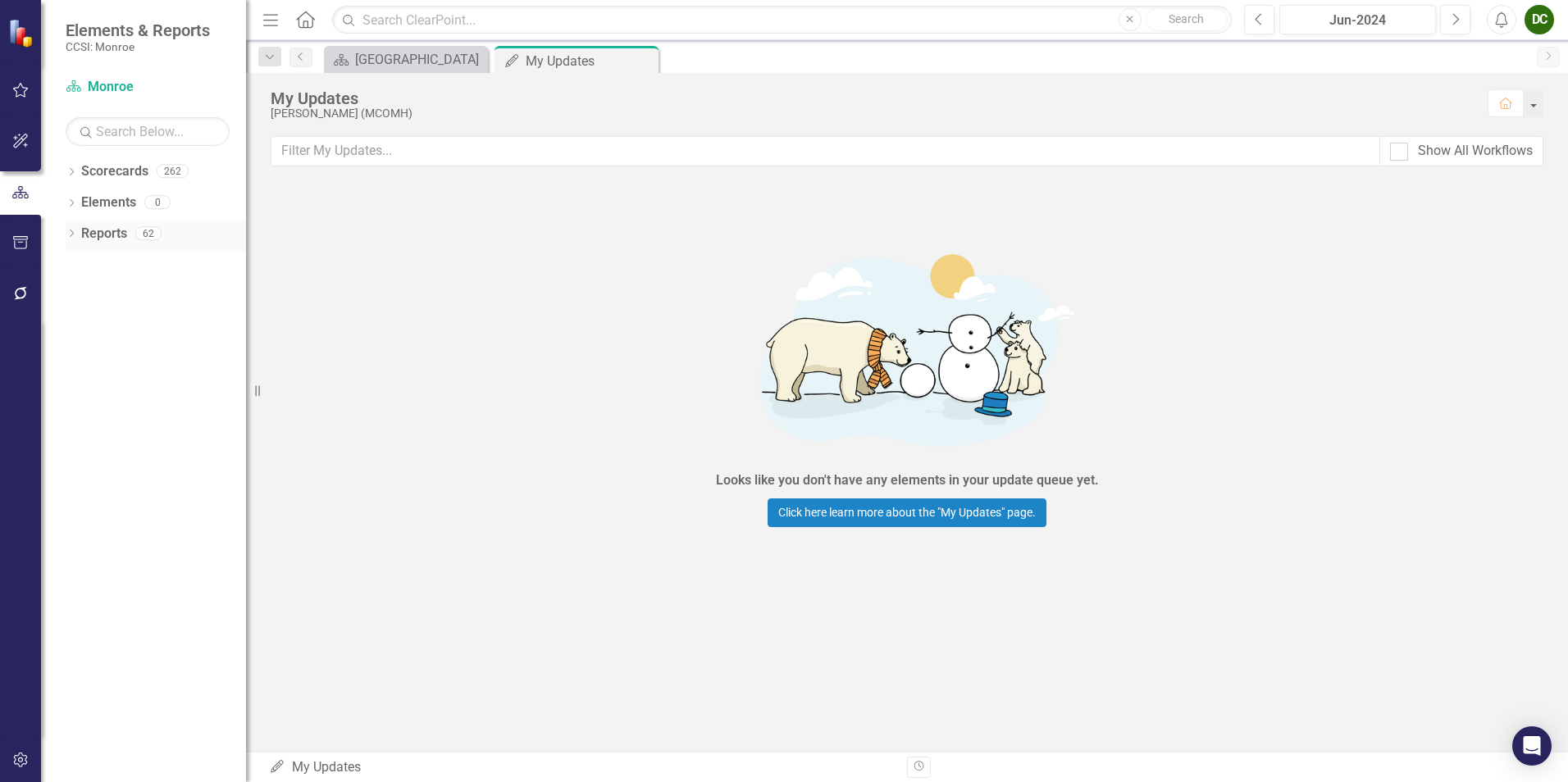 click on "Dropdown" 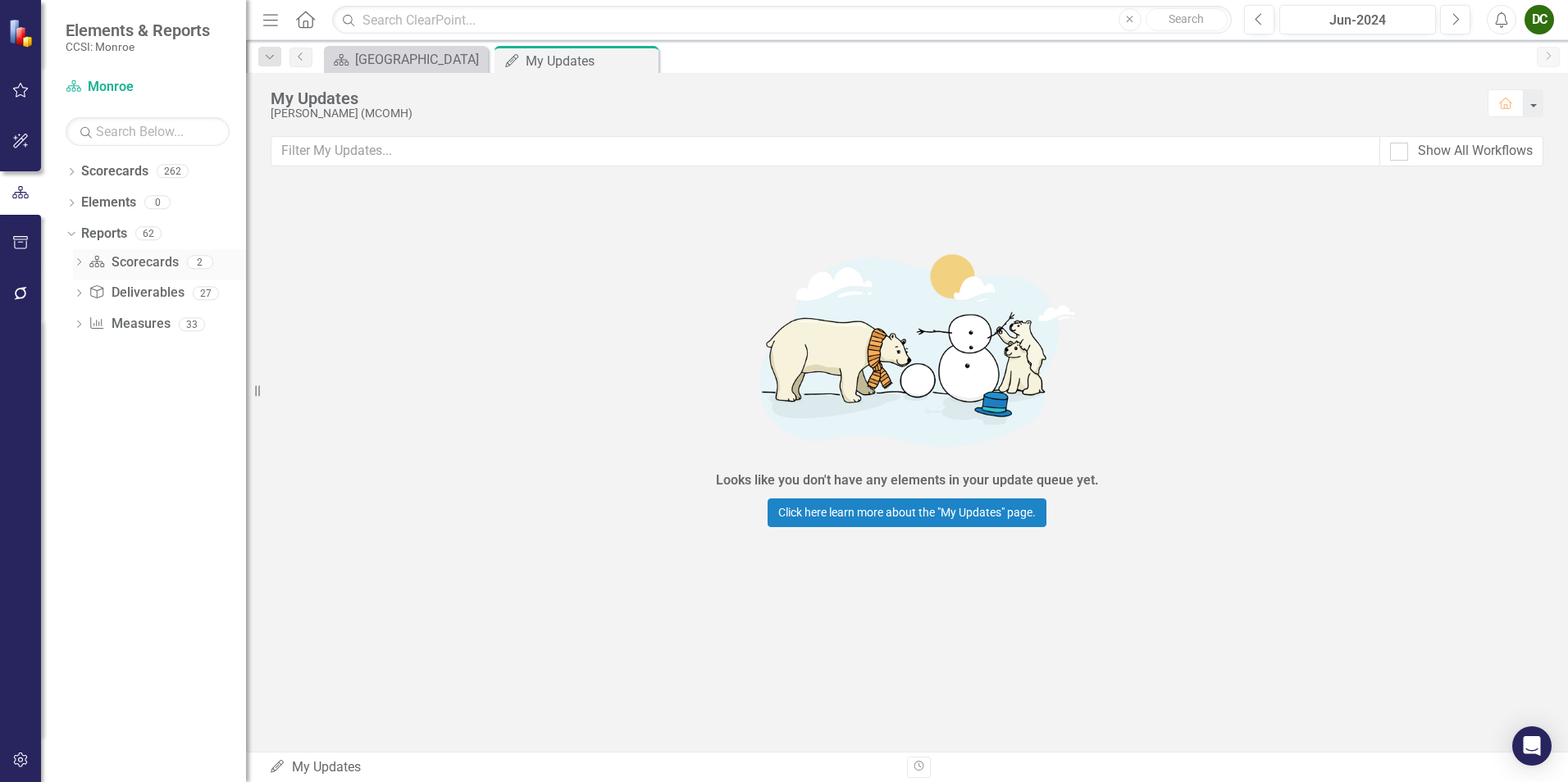 click on "Dropdown" 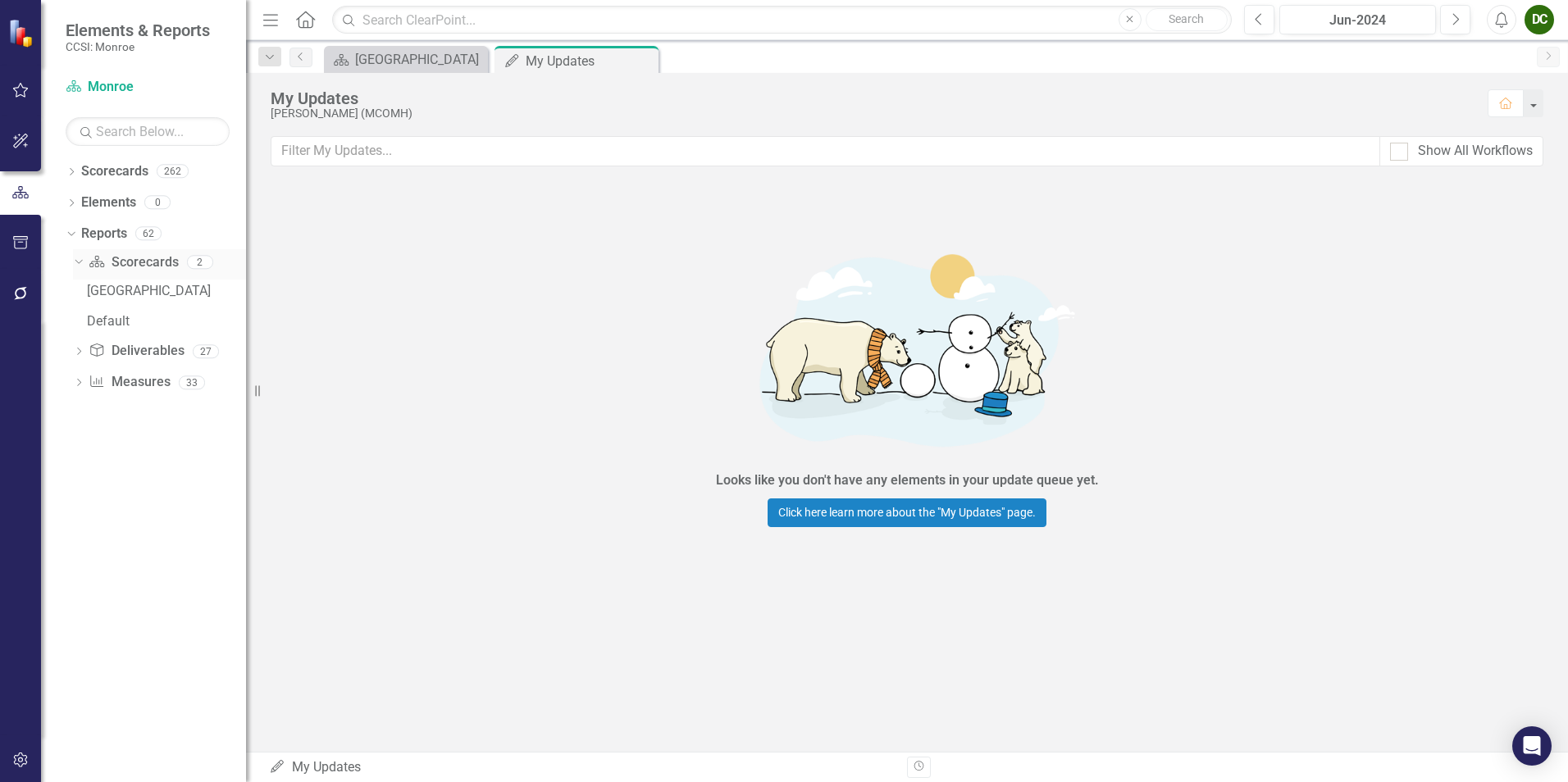 click on "Dropdown" at bounding box center (79, 264) 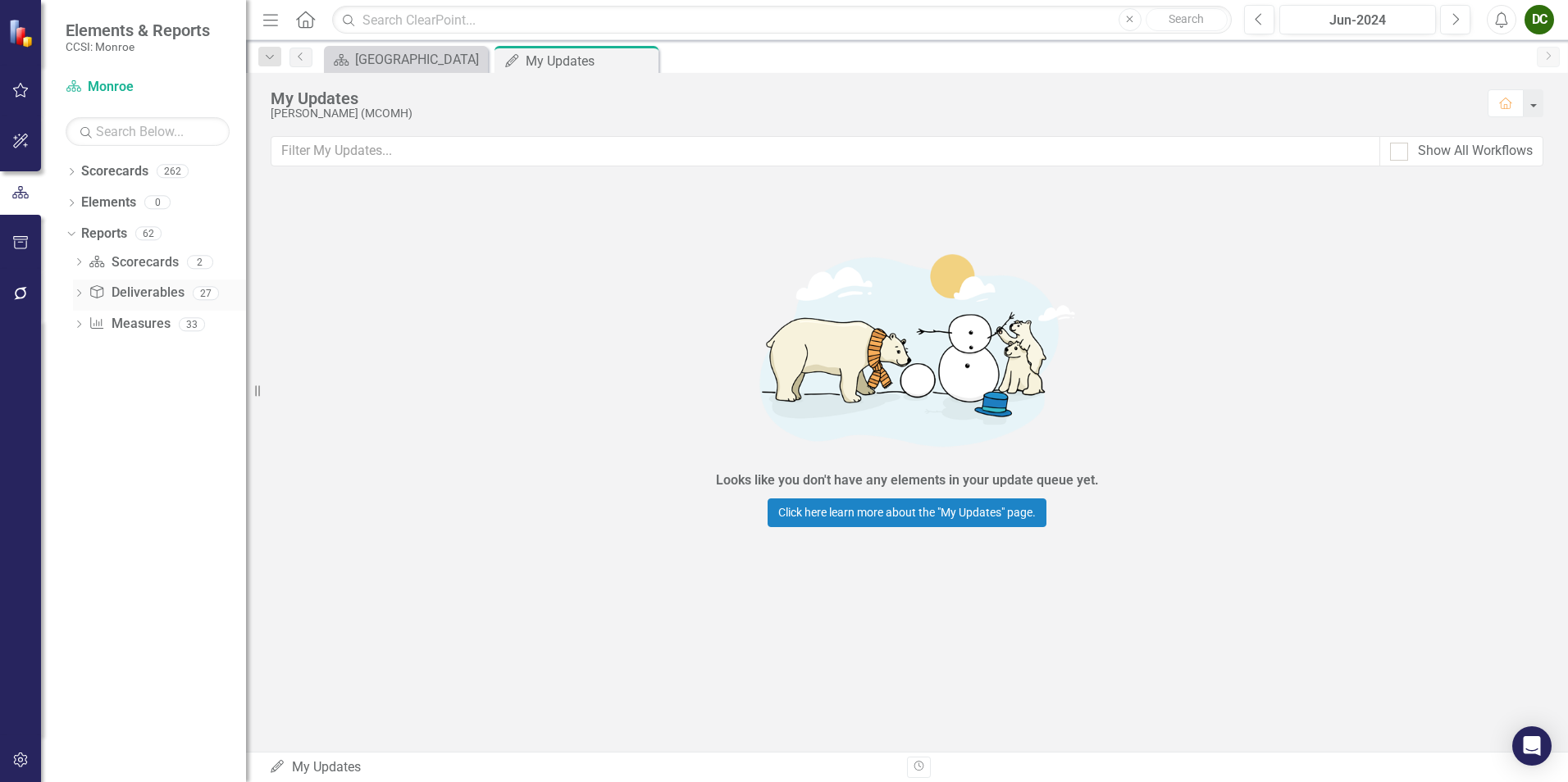 click on "Dropdown" at bounding box center (79, 295) 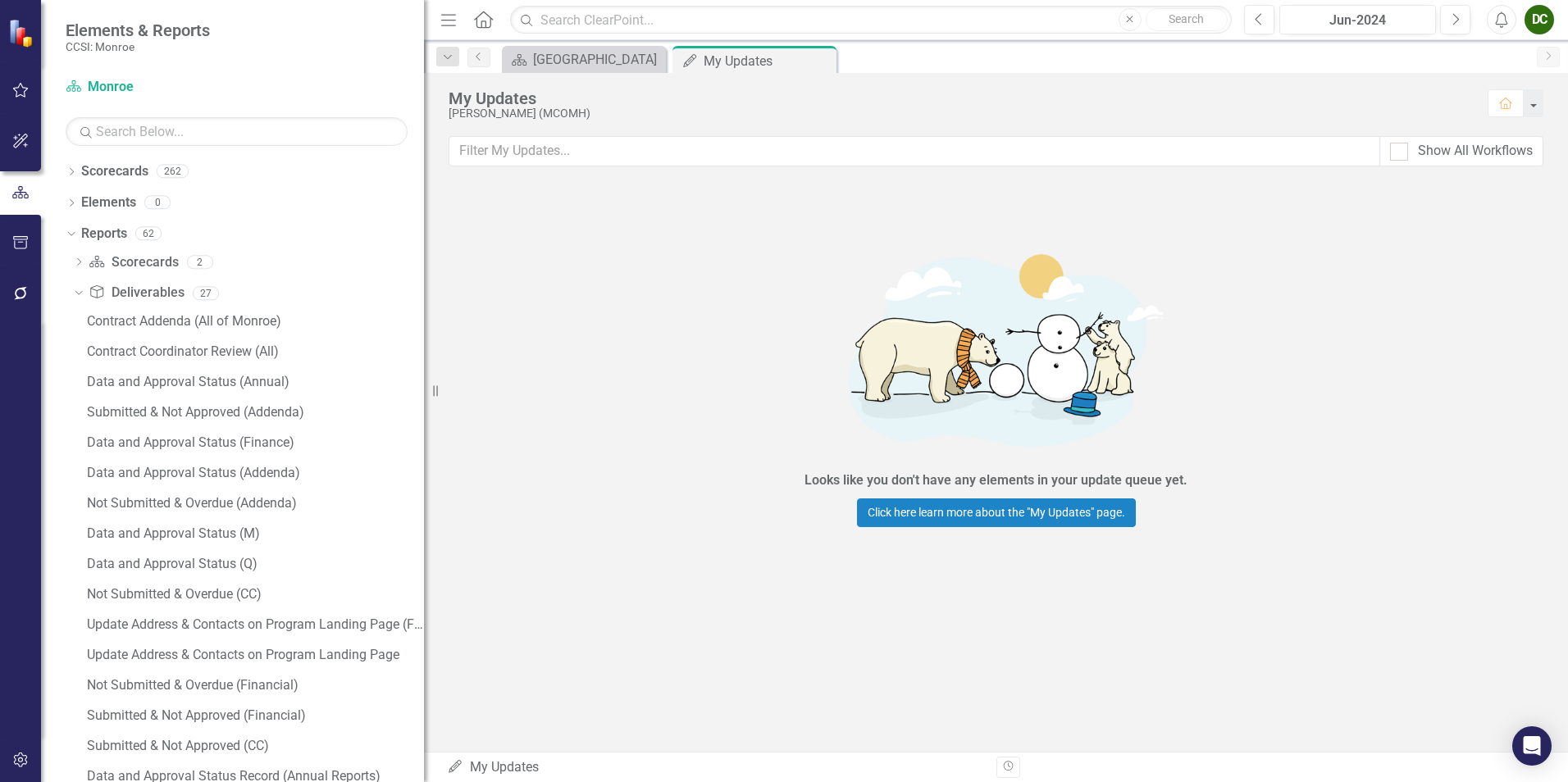 drag, startPoint x: 280, startPoint y: 385, endPoint x: 424, endPoint y: 380, distance: 144.08678 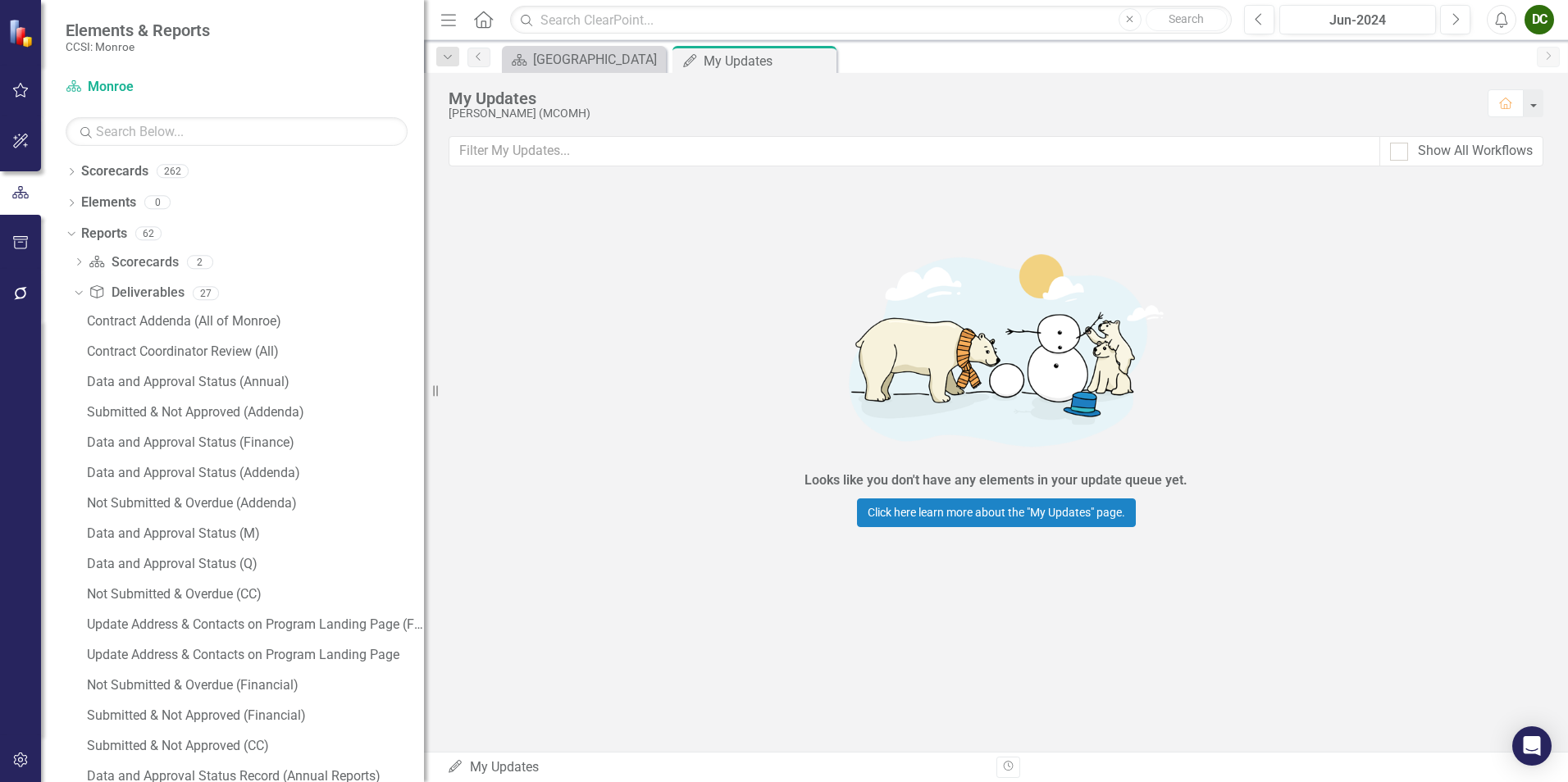click on "Resize" at bounding box center [431, 391] 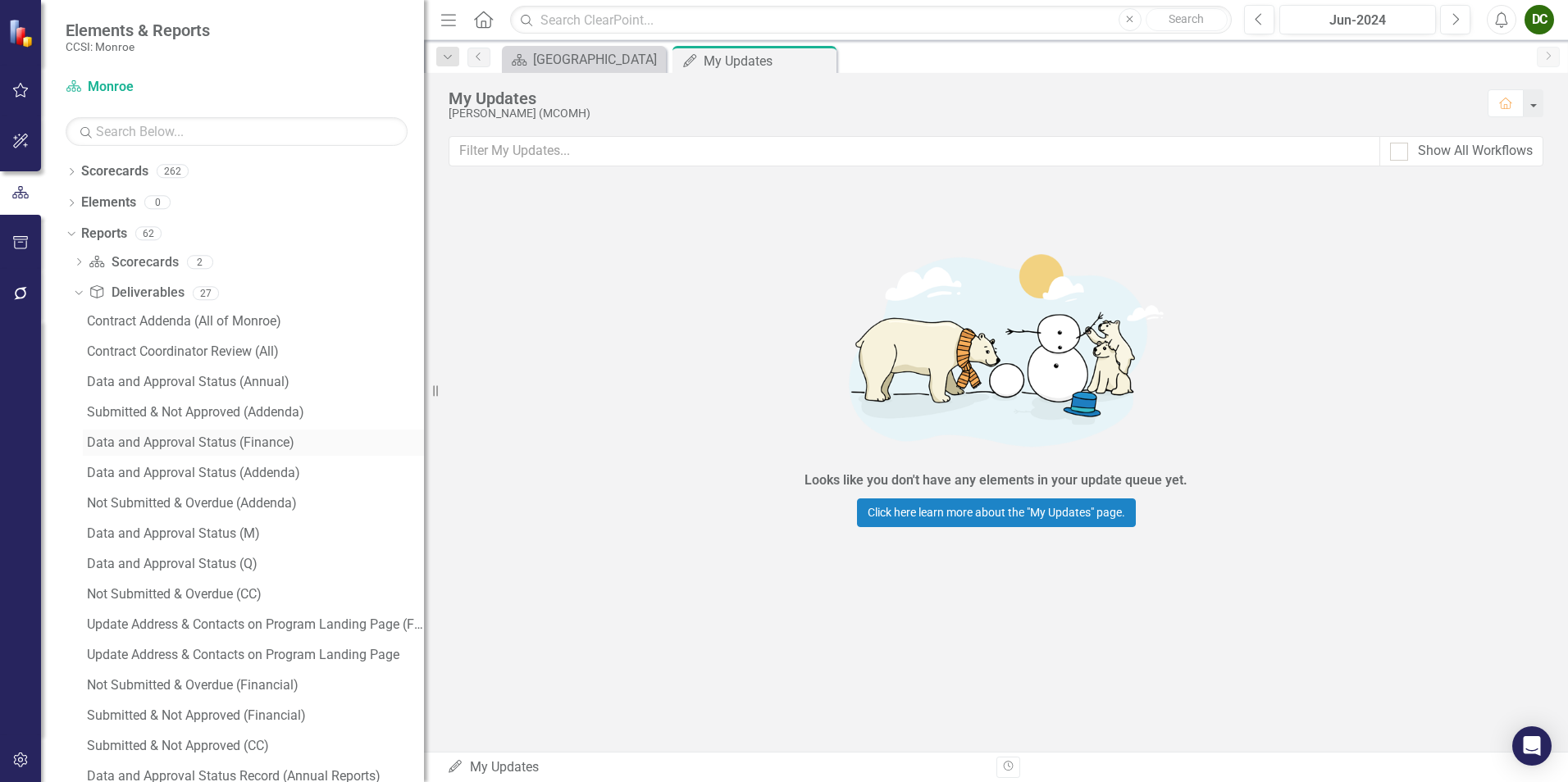 click on "Data and Approval Status (Finance)" at bounding box center (255, 443) 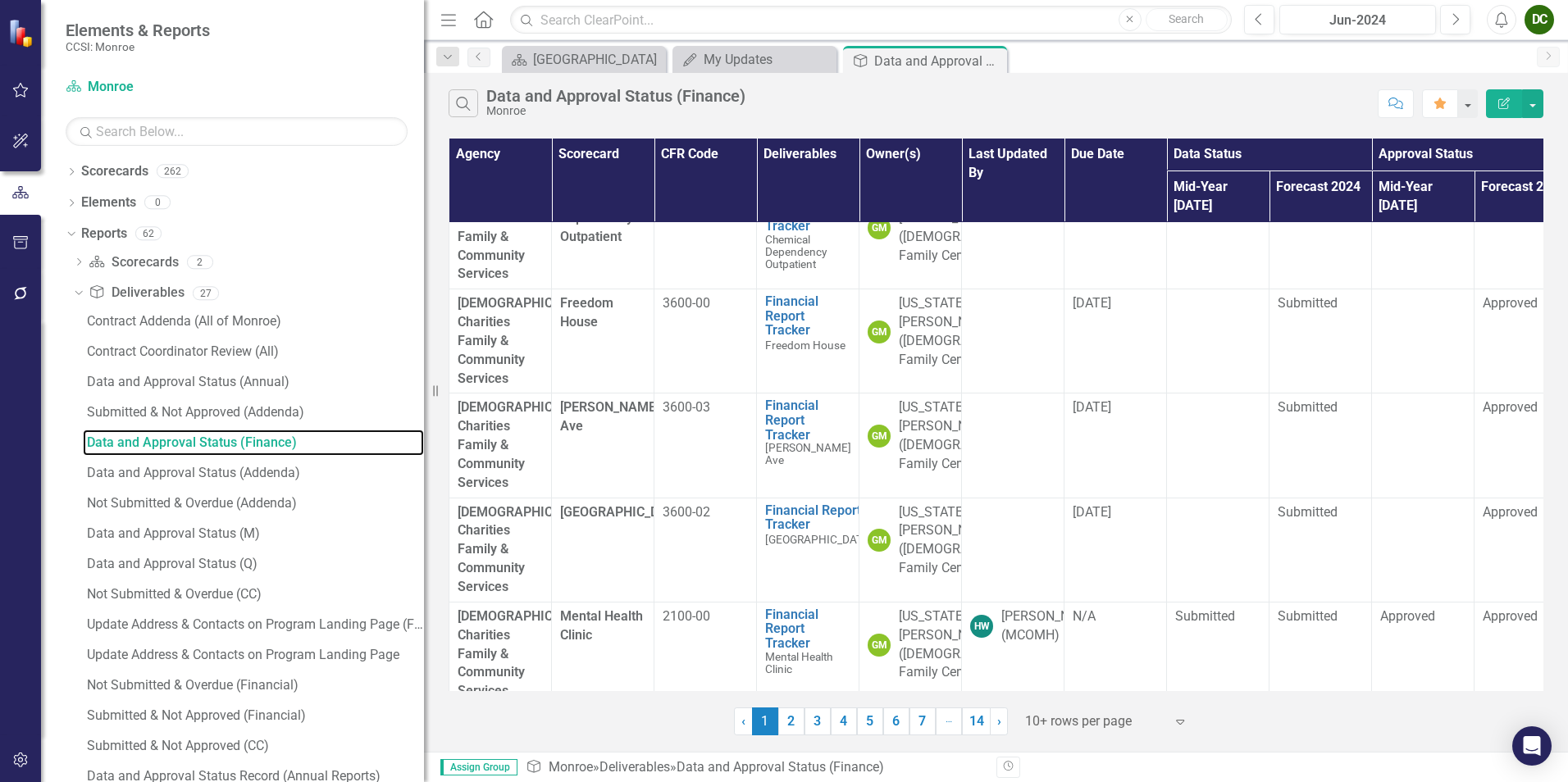 scroll, scrollTop: 669, scrollLeft: 0, axis: vertical 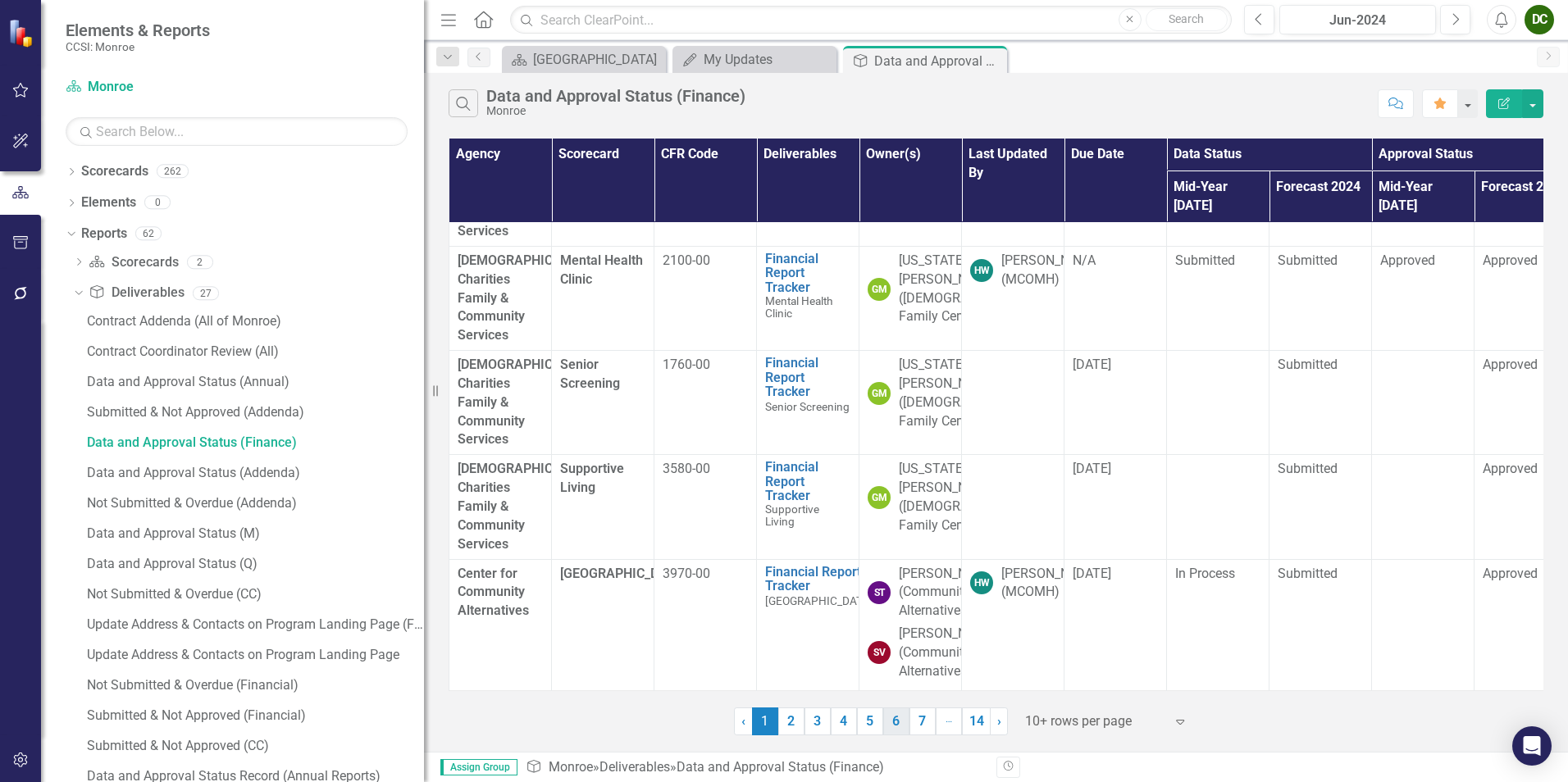 click on "6" at bounding box center (896, 721) 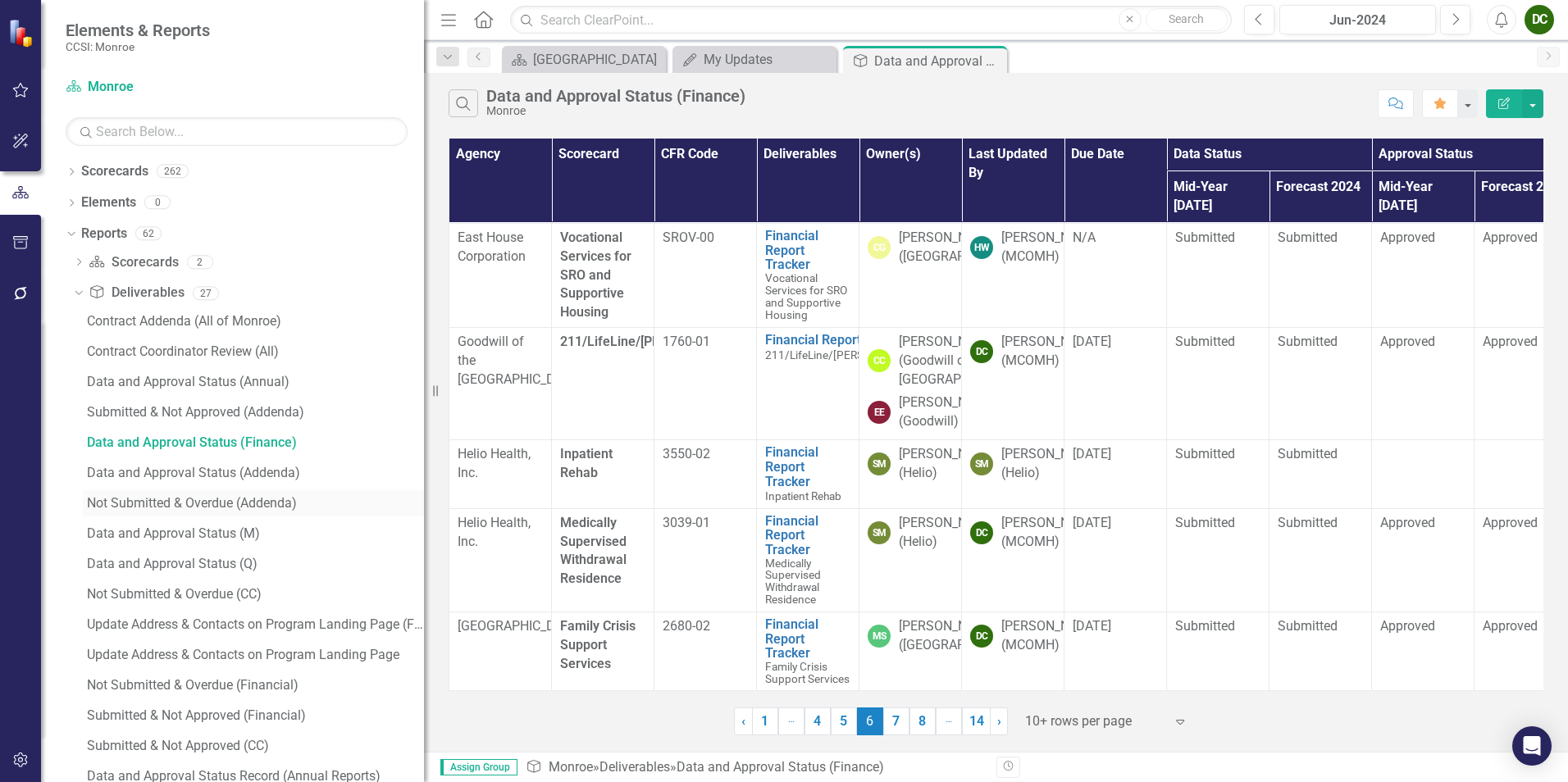 scroll, scrollTop: 680, scrollLeft: 0, axis: vertical 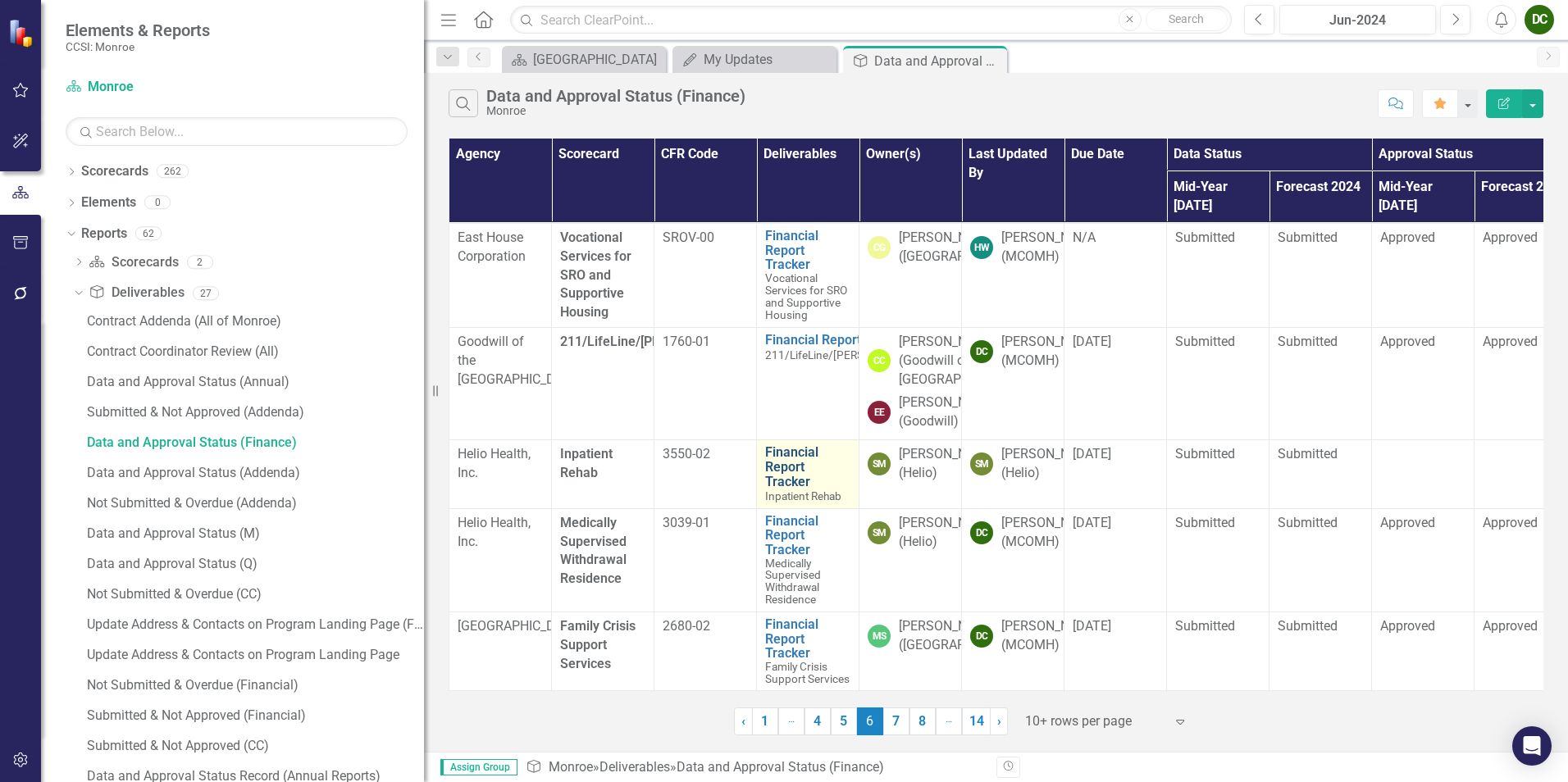 click on "Financial Report Tracker" at bounding box center [808, 466] 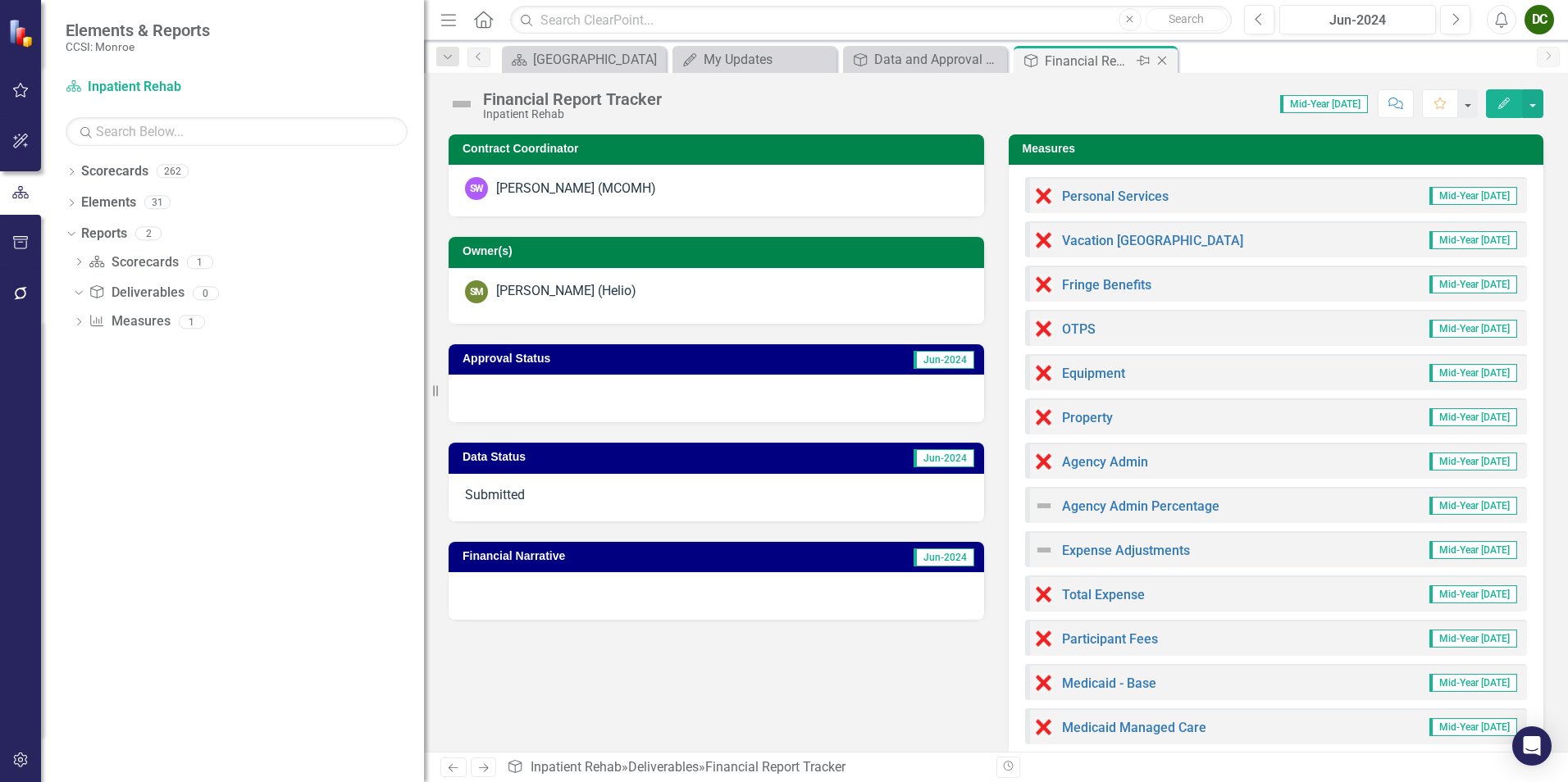 click on "Close" 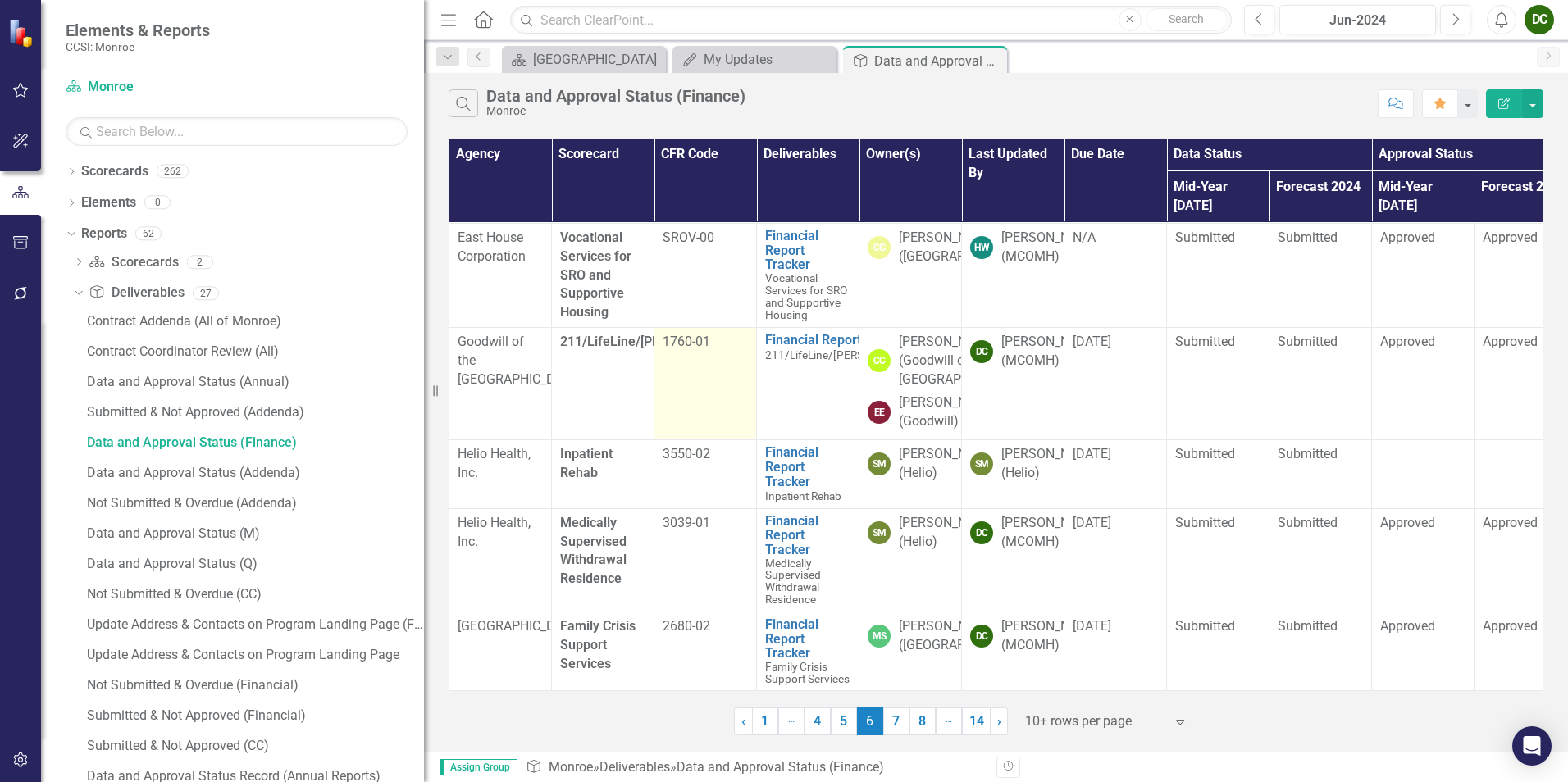 scroll, scrollTop: 683, scrollLeft: 0, axis: vertical 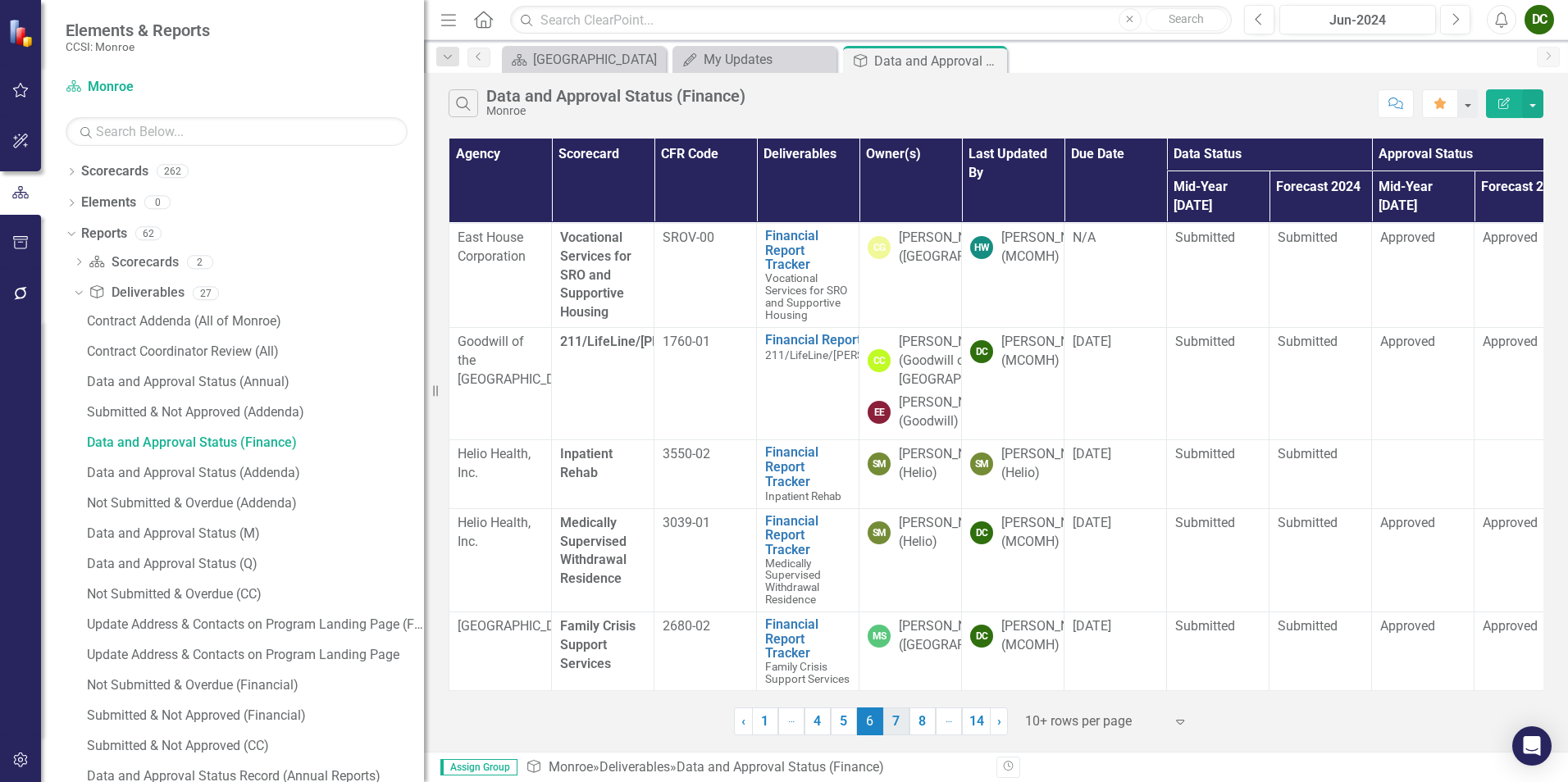 click on "7" at bounding box center [896, 721] 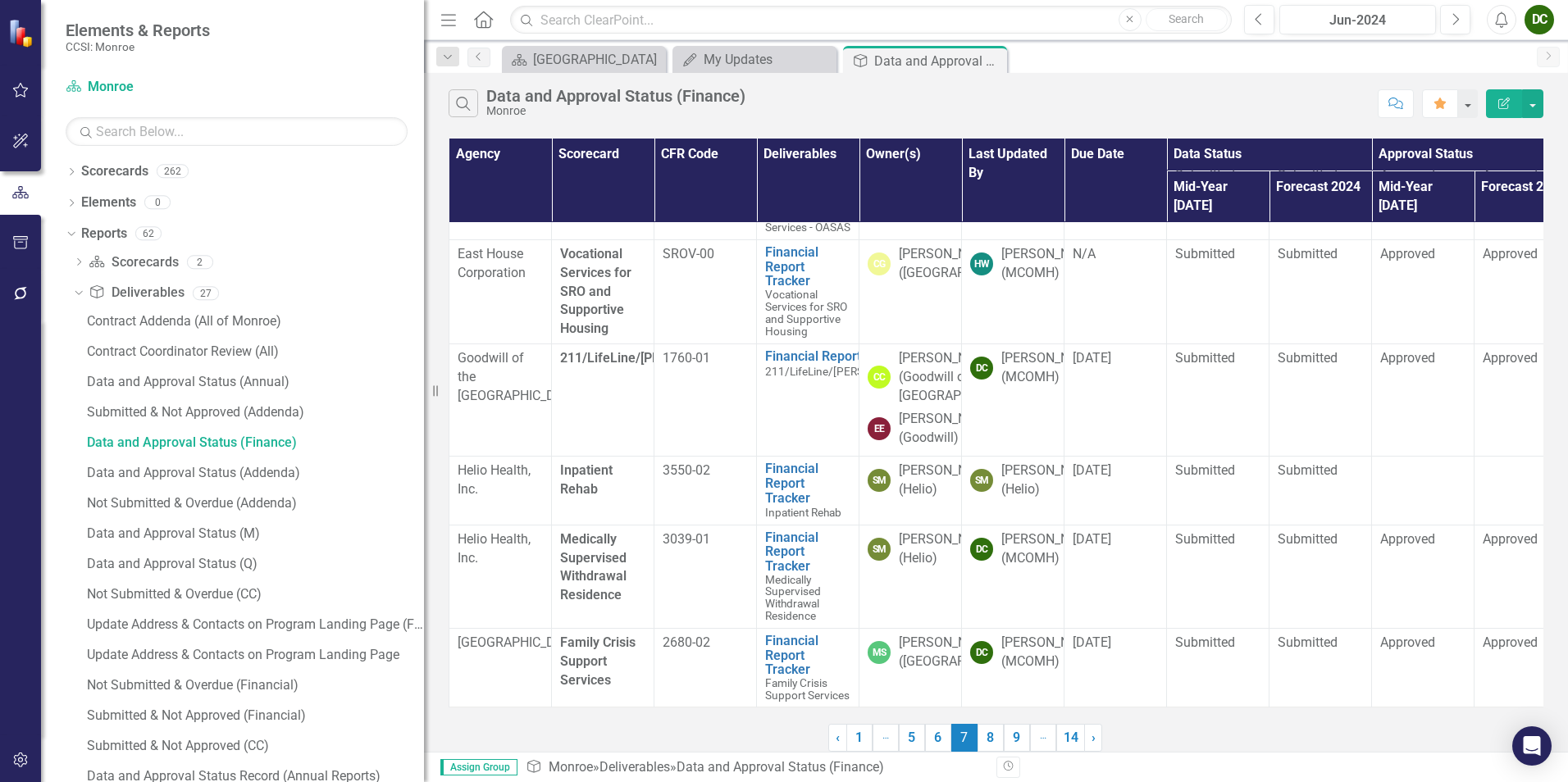 scroll, scrollTop: 0, scrollLeft: 0, axis: both 